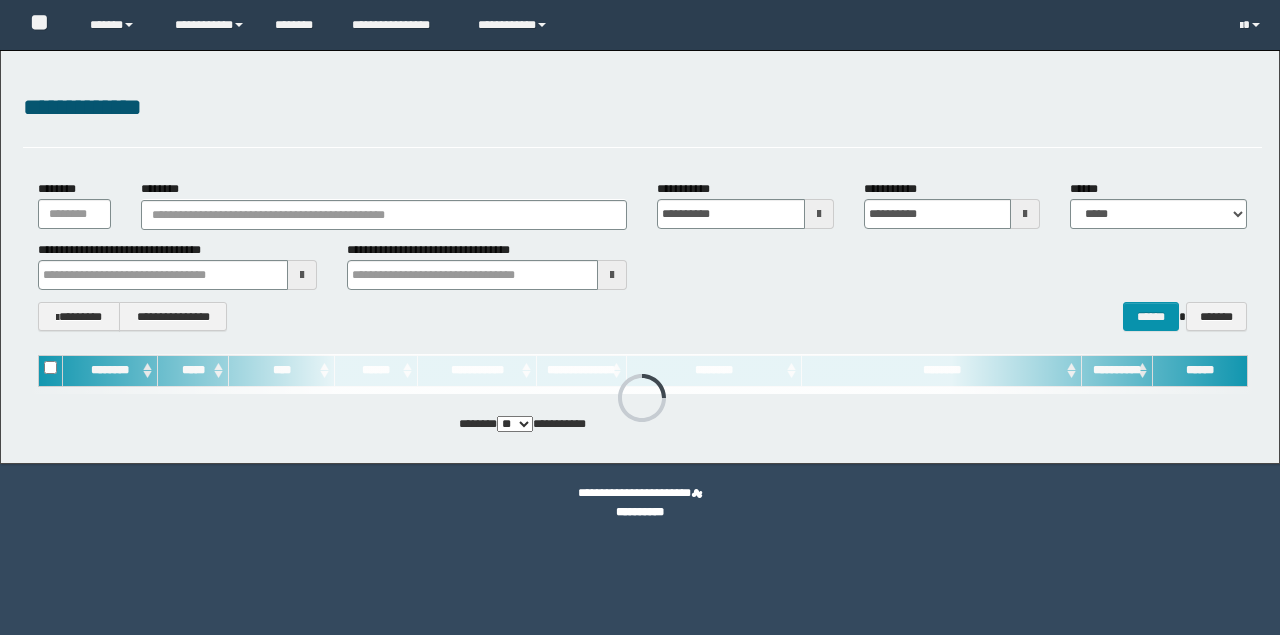 scroll, scrollTop: 0, scrollLeft: 0, axis: both 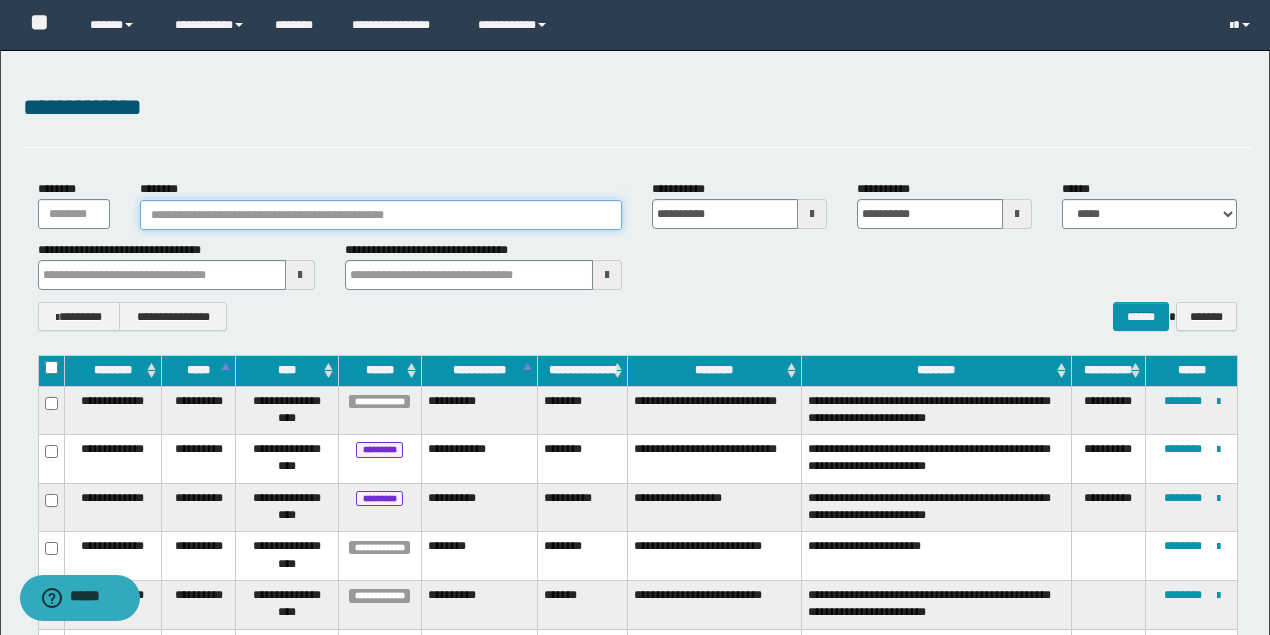 click on "********" at bounding box center [381, 215] 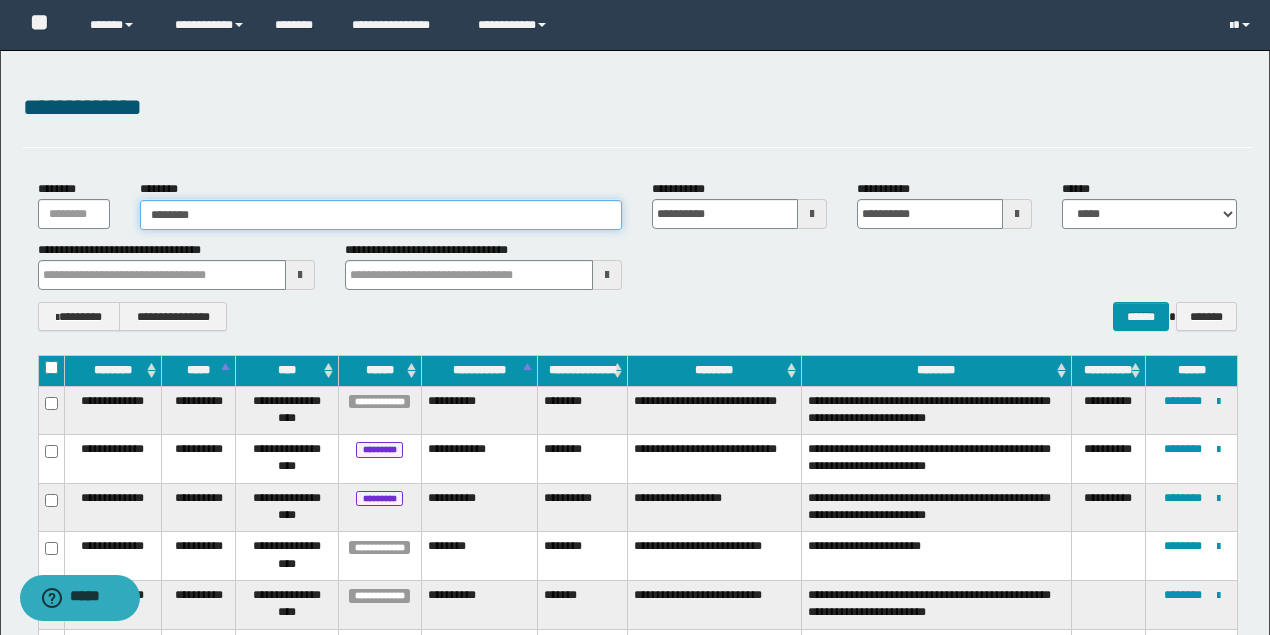 type on "********" 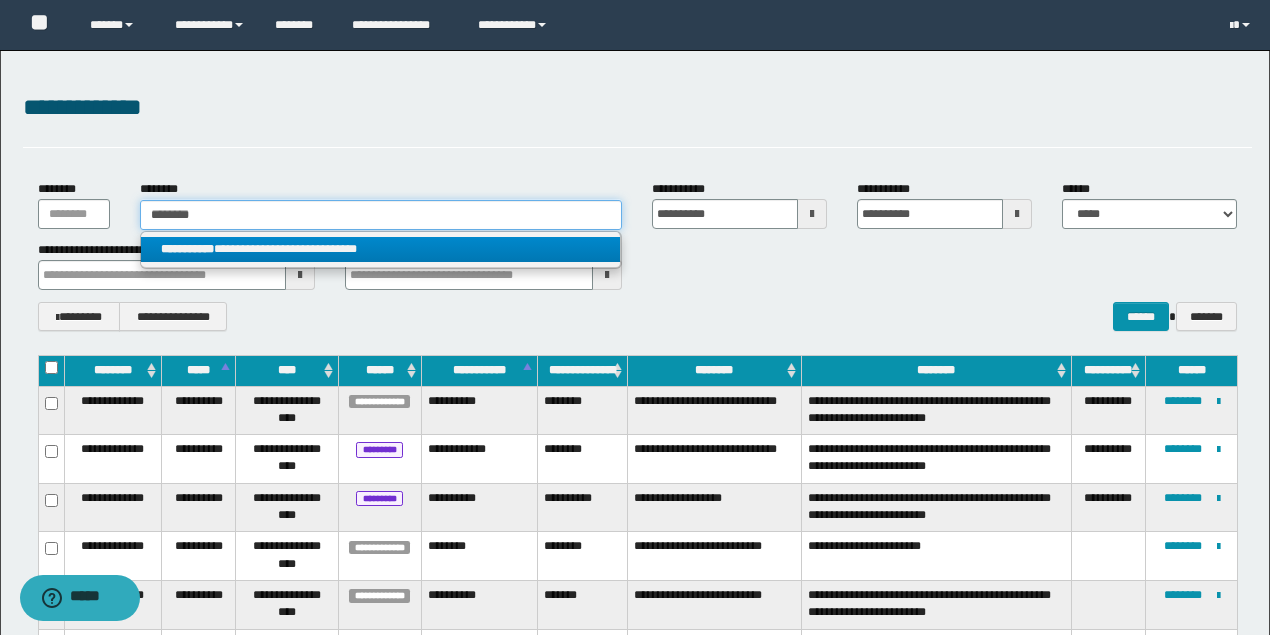 type on "********" 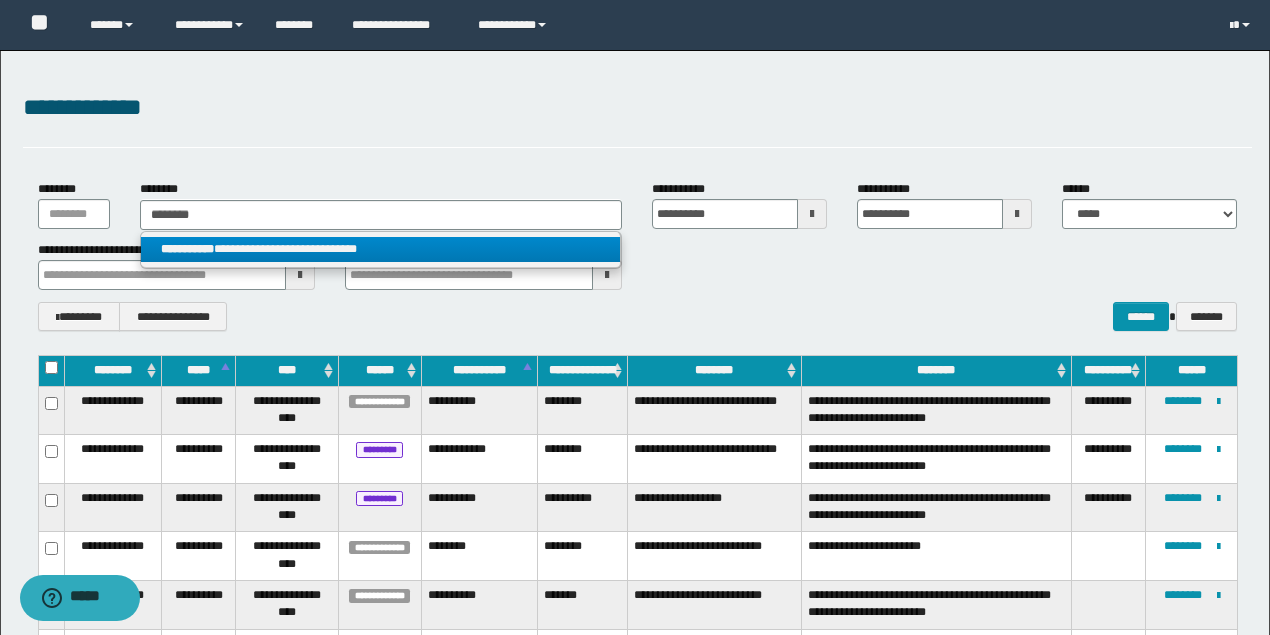 click on "**********" at bounding box center [380, 249] 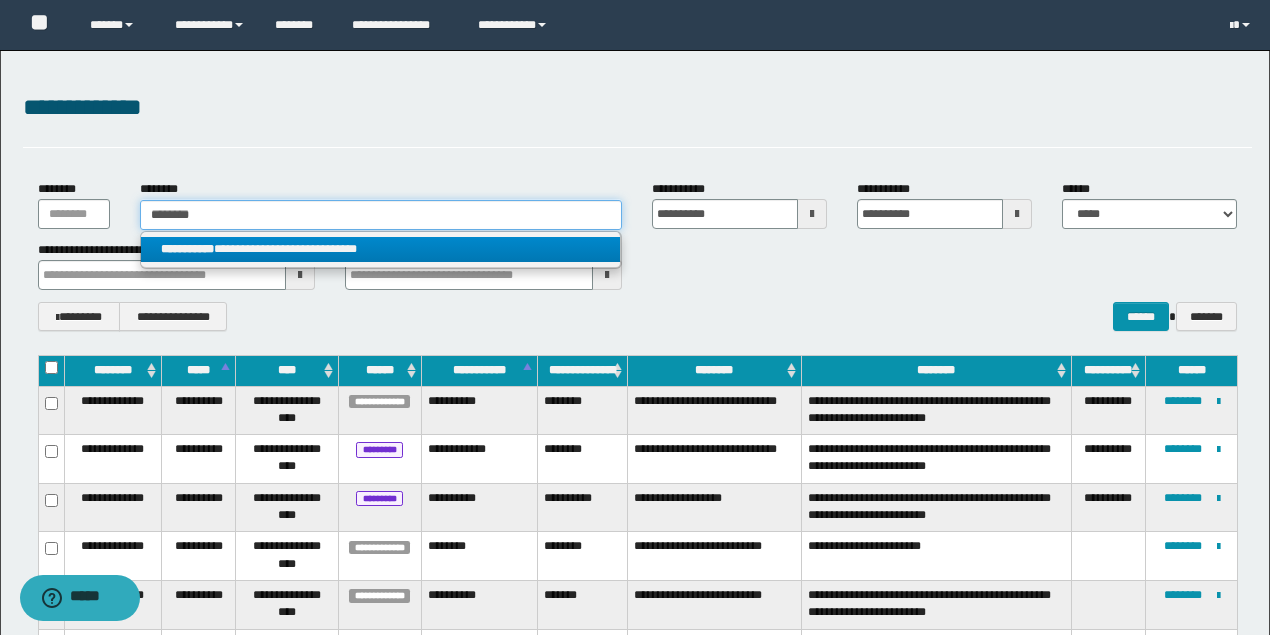 type 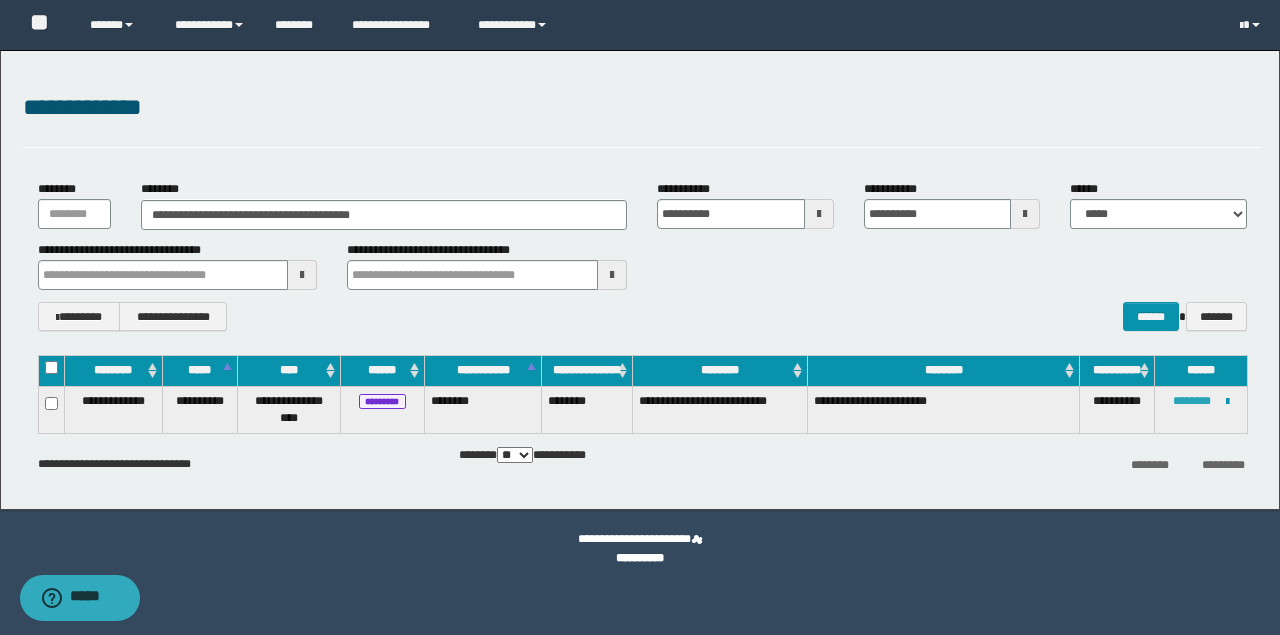 click on "********" at bounding box center (1192, 401) 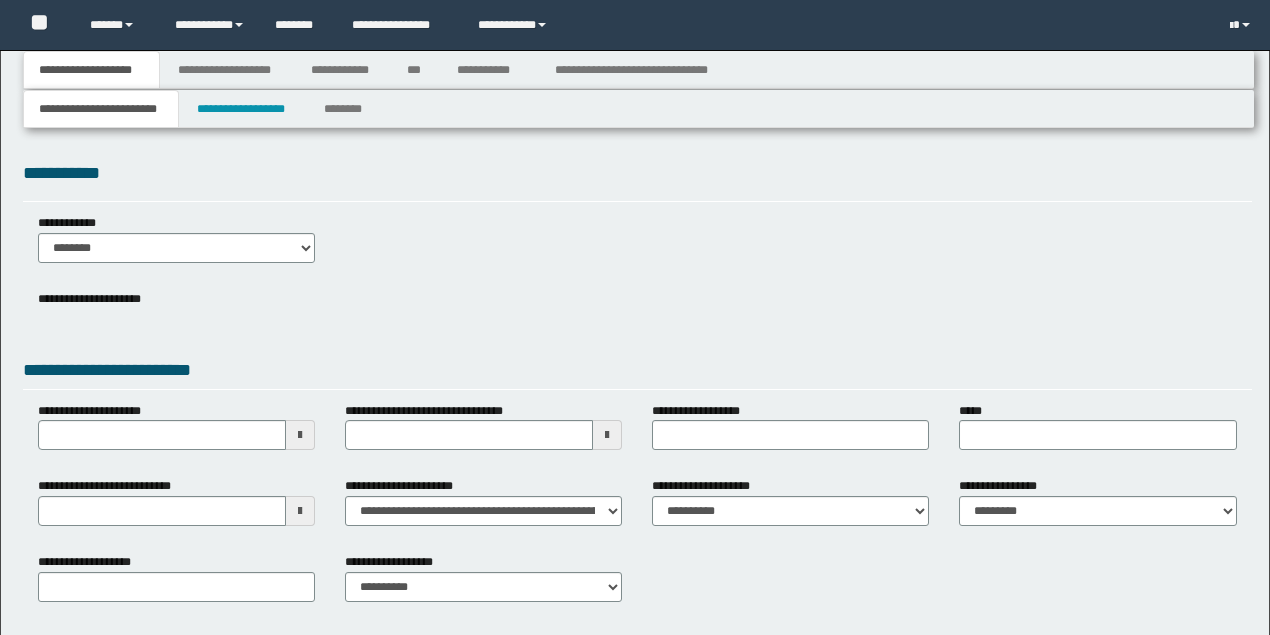 type 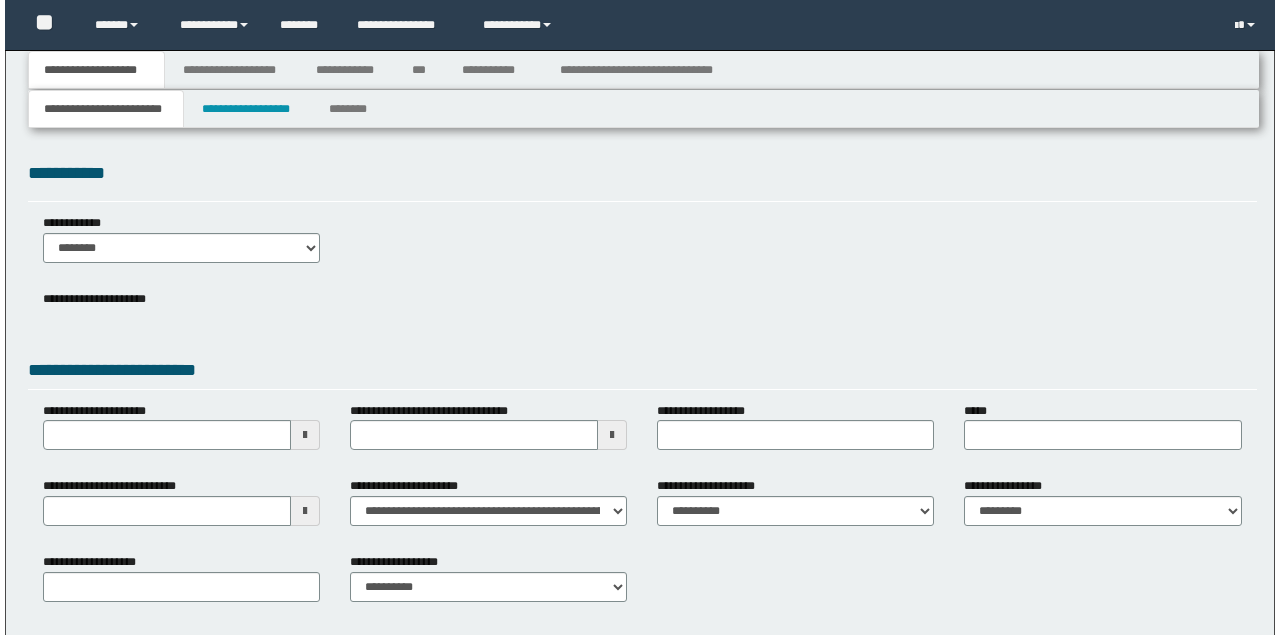 scroll, scrollTop: 0, scrollLeft: 0, axis: both 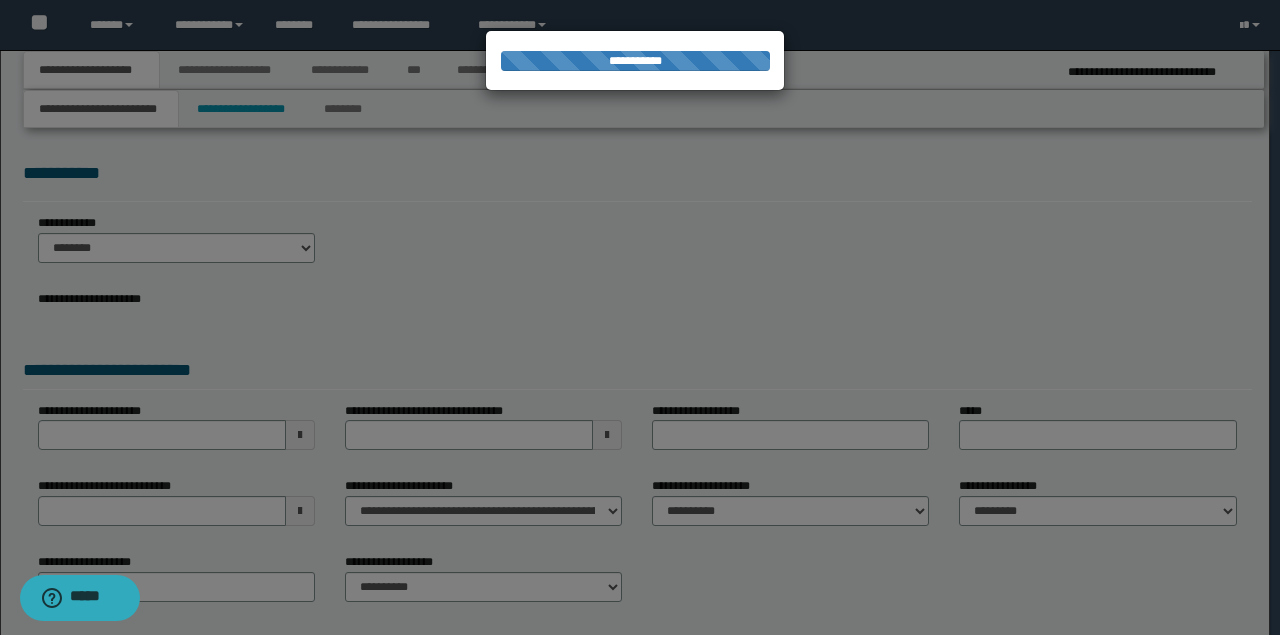 type on "**********" 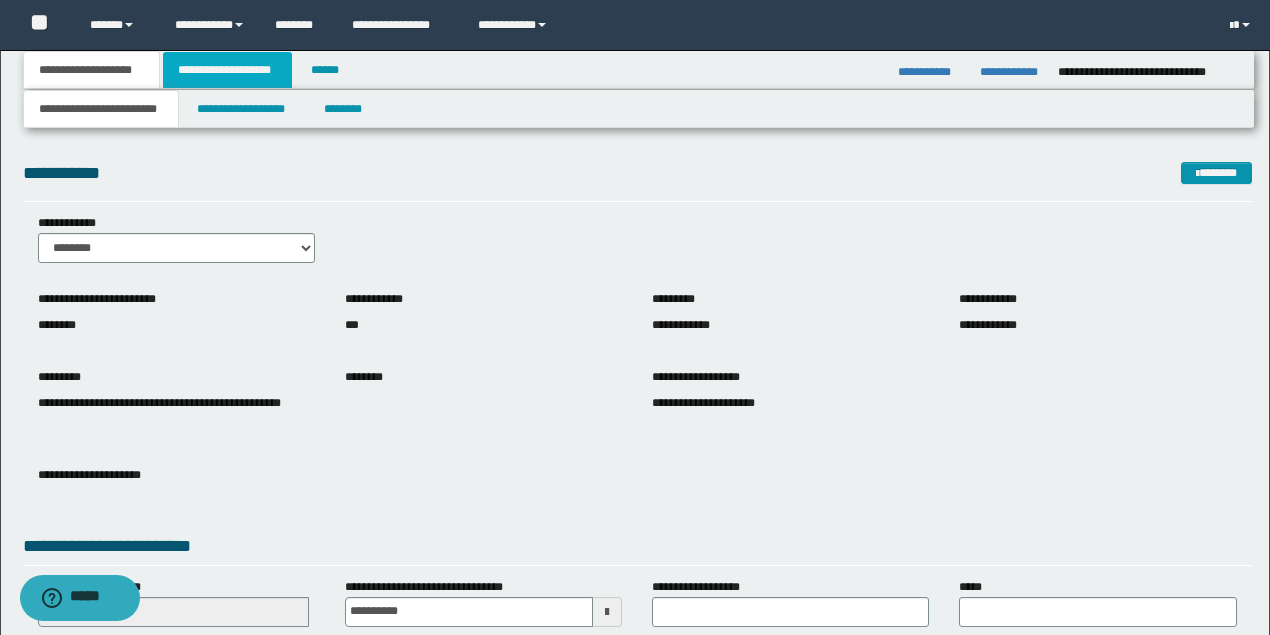 click on "**********" at bounding box center [227, 70] 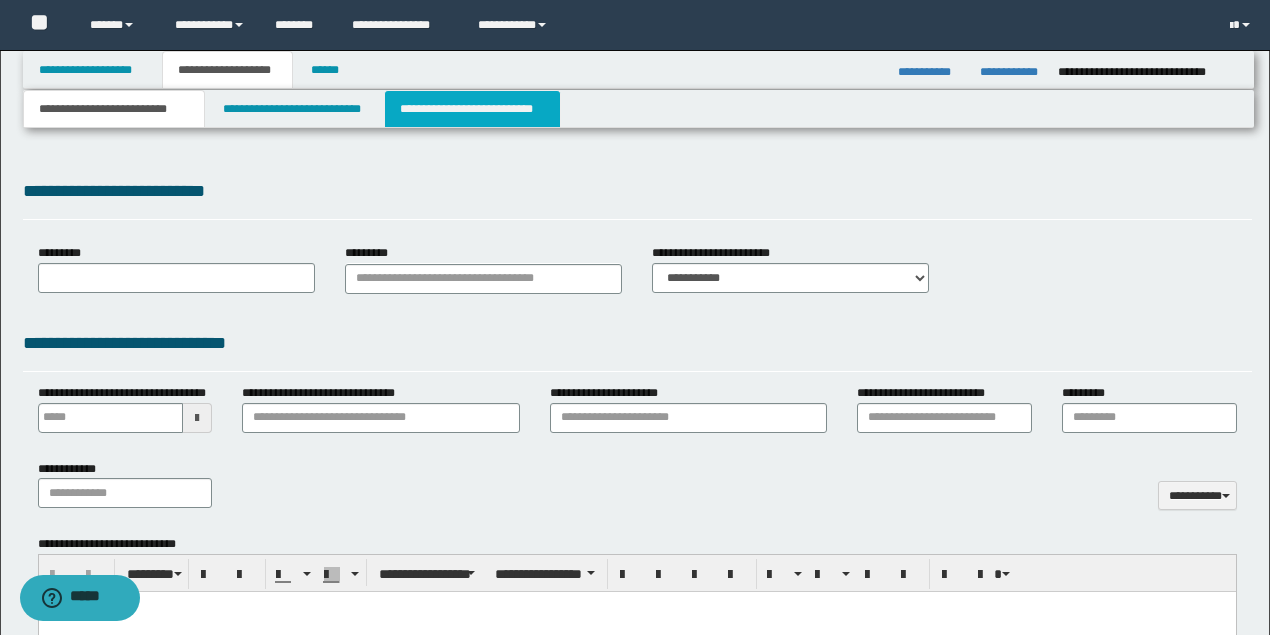 type 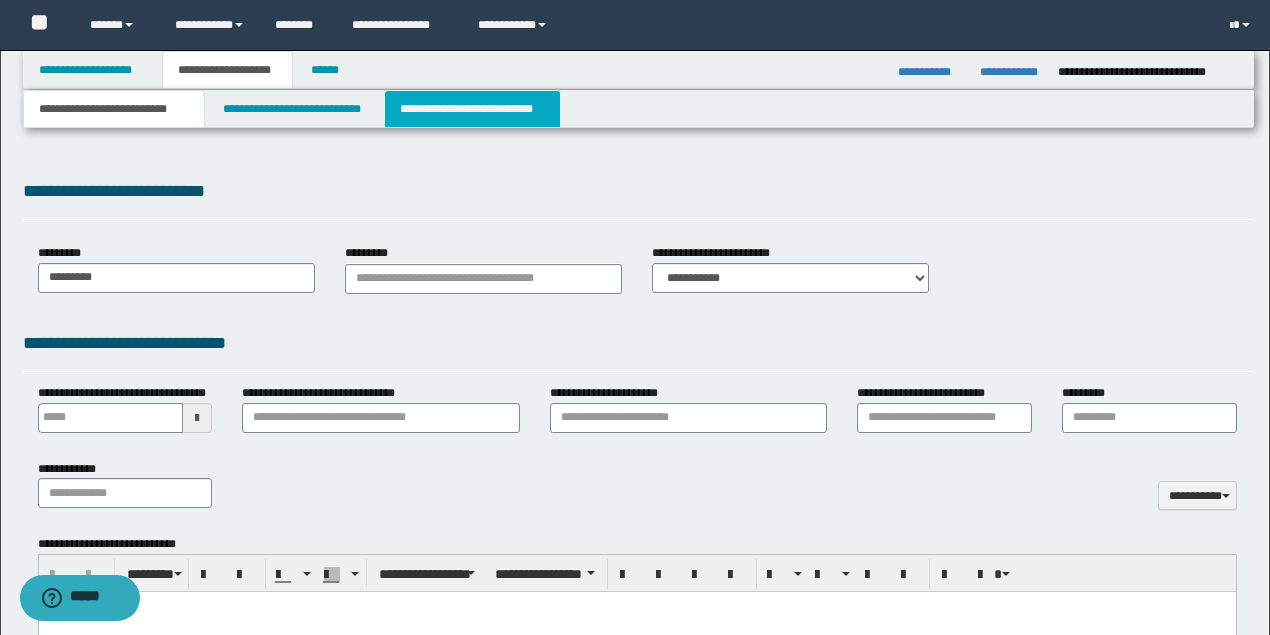 click on "**********" at bounding box center (472, 109) 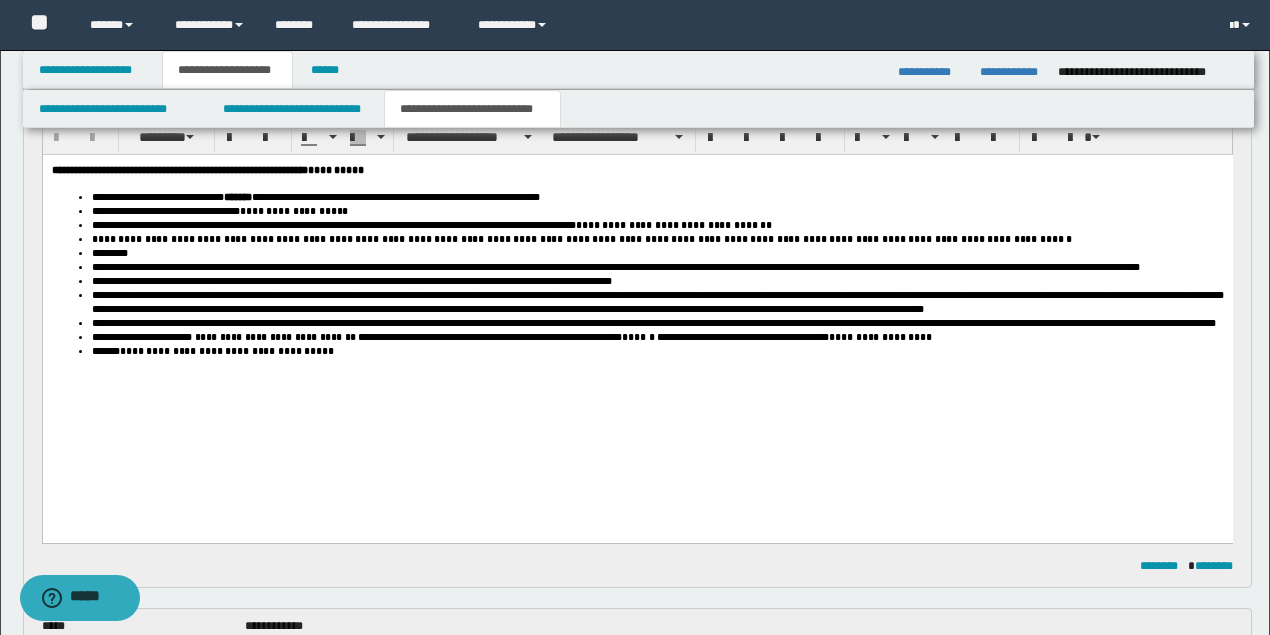scroll, scrollTop: 133, scrollLeft: 0, axis: vertical 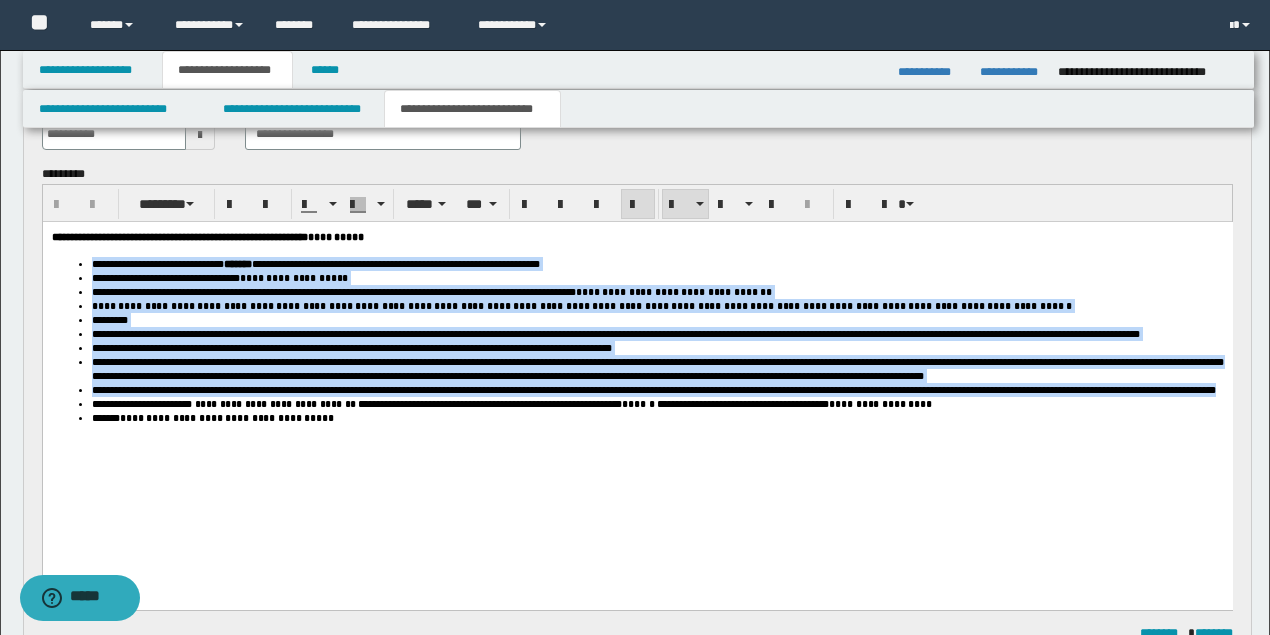 drag, startPoint x: 91, startPoint y: 262, endPoint x: 313, endPoint y: 444, distance: 287.06793 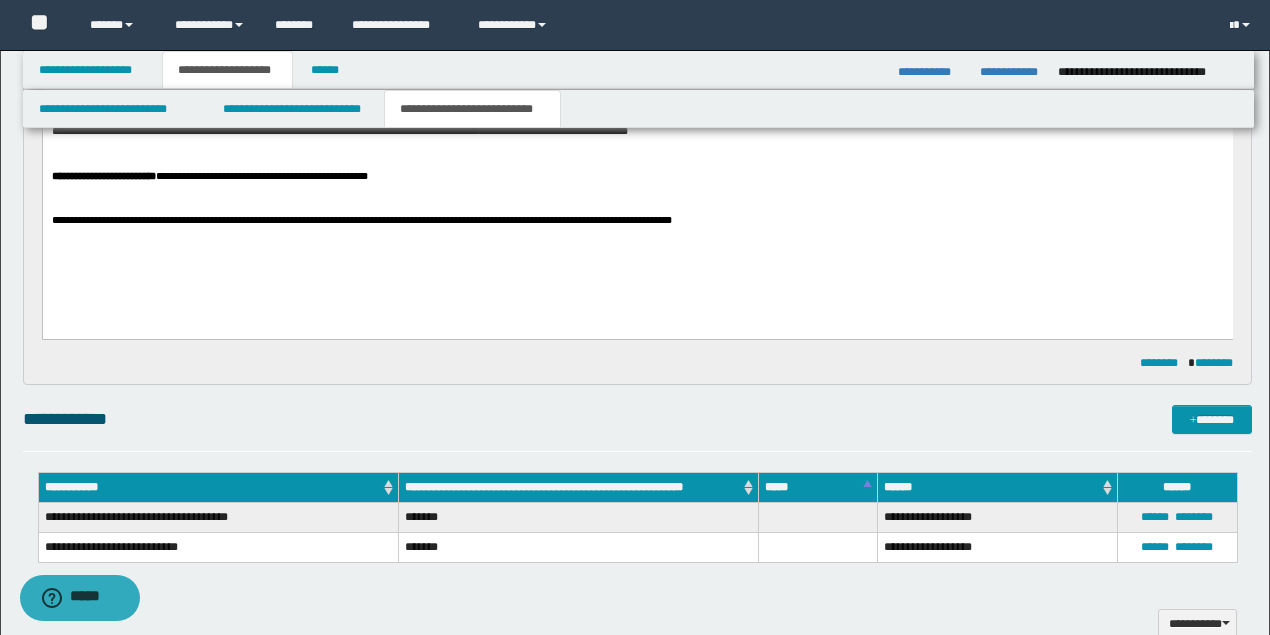 scroll, scrollTop: 666, scrollLeft: 0, axis: vertical 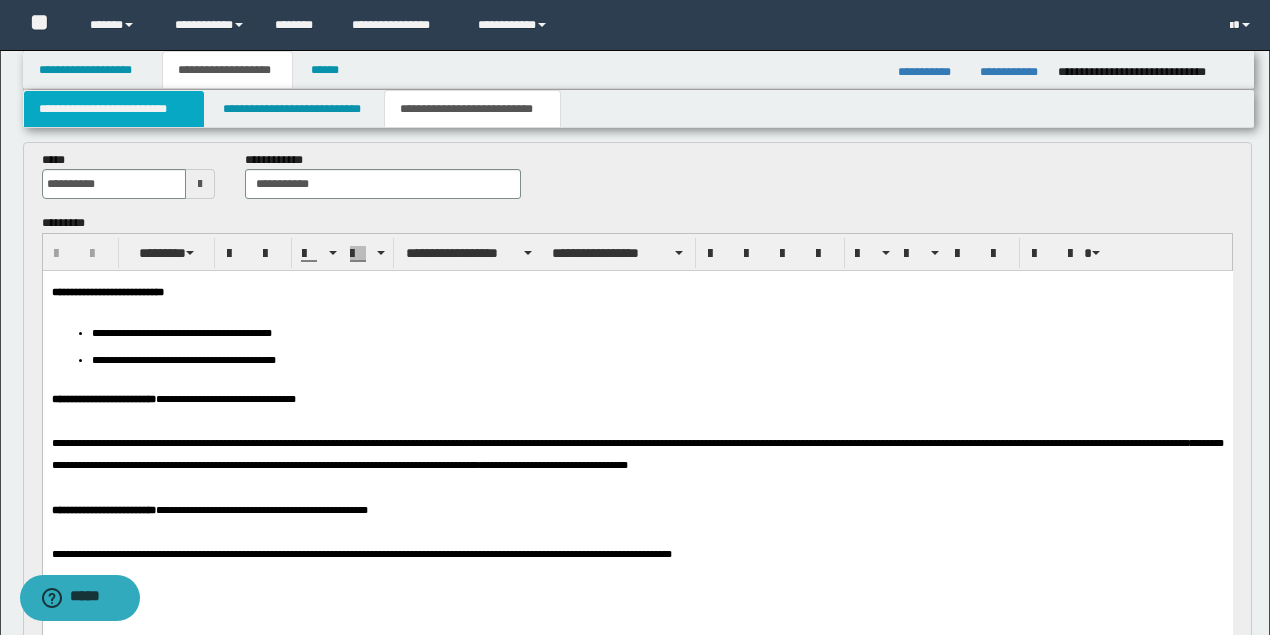click on "**********" at bounding box center [114, 109] 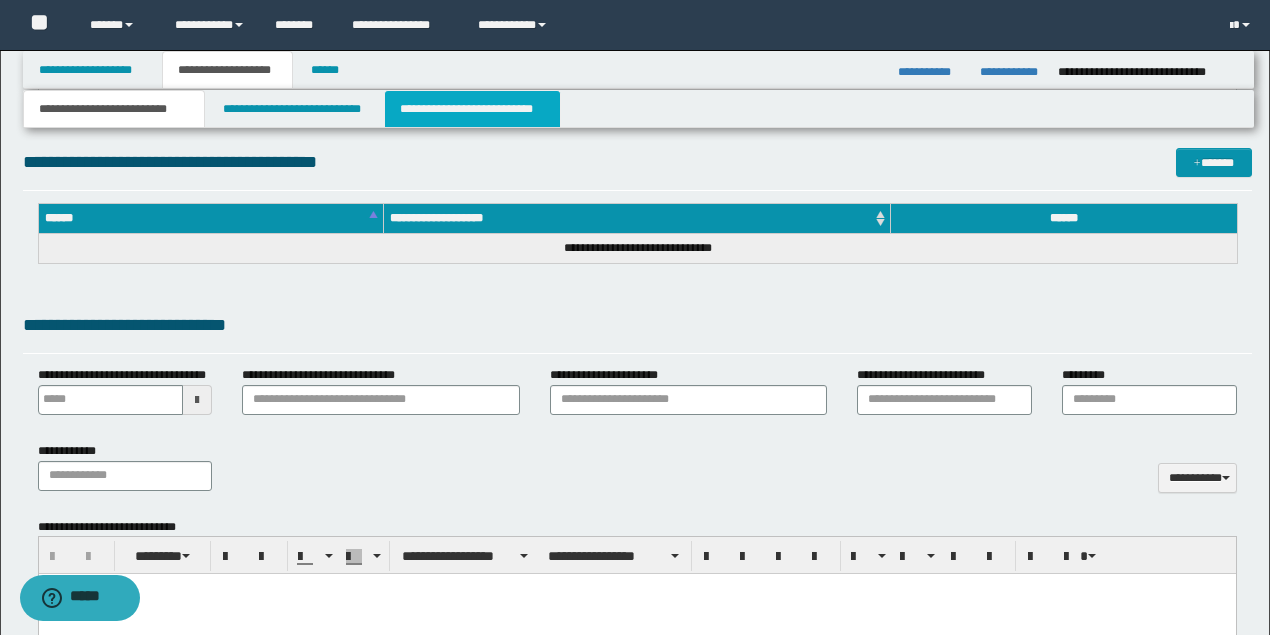 click on "**********" at bounding box center (472, 109) 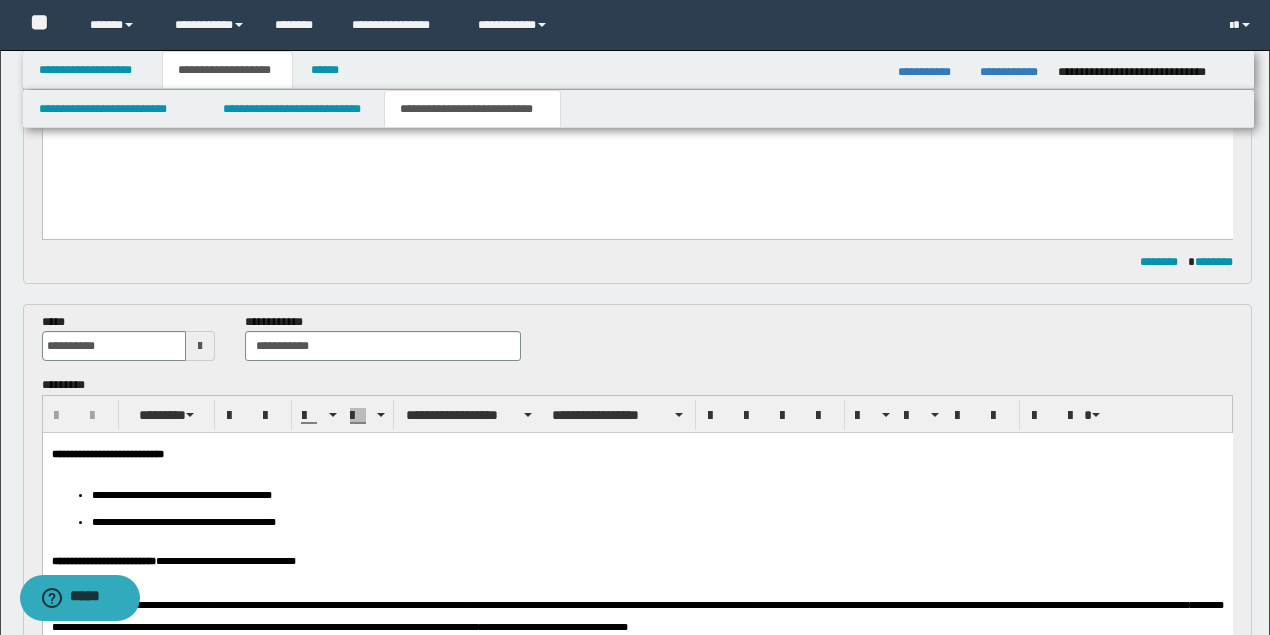 scroll, scrollTop: 170, scrollLeft: 0, axis: vertical 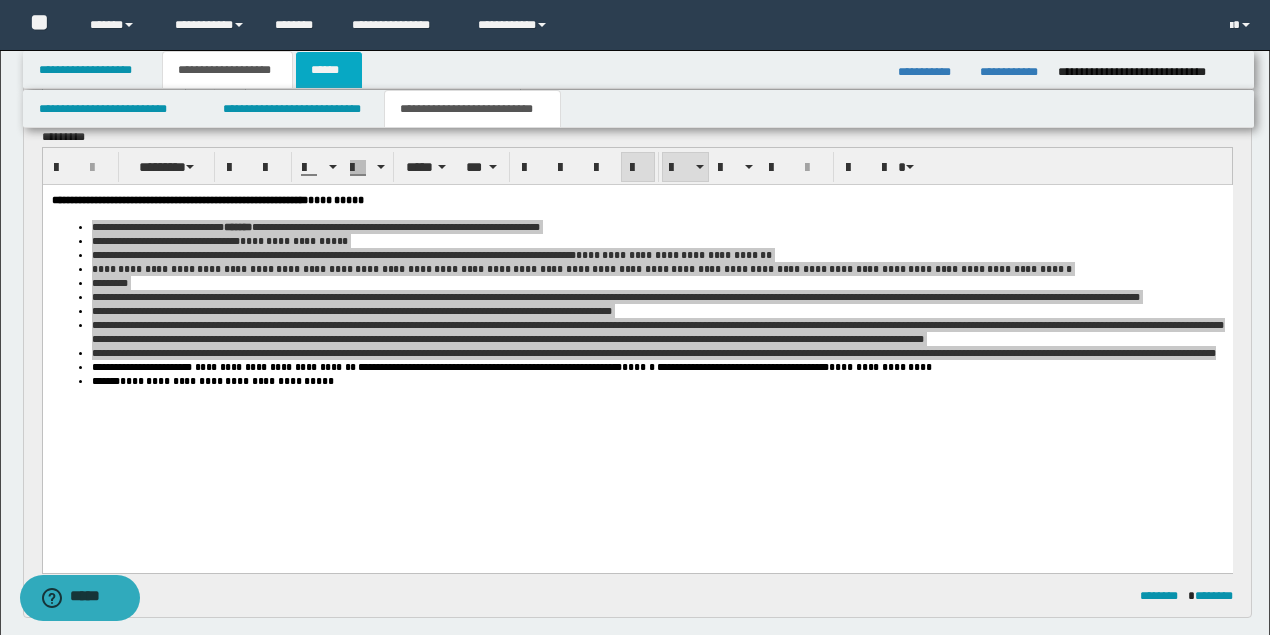 click on "******" at bounding box center (329, 70) 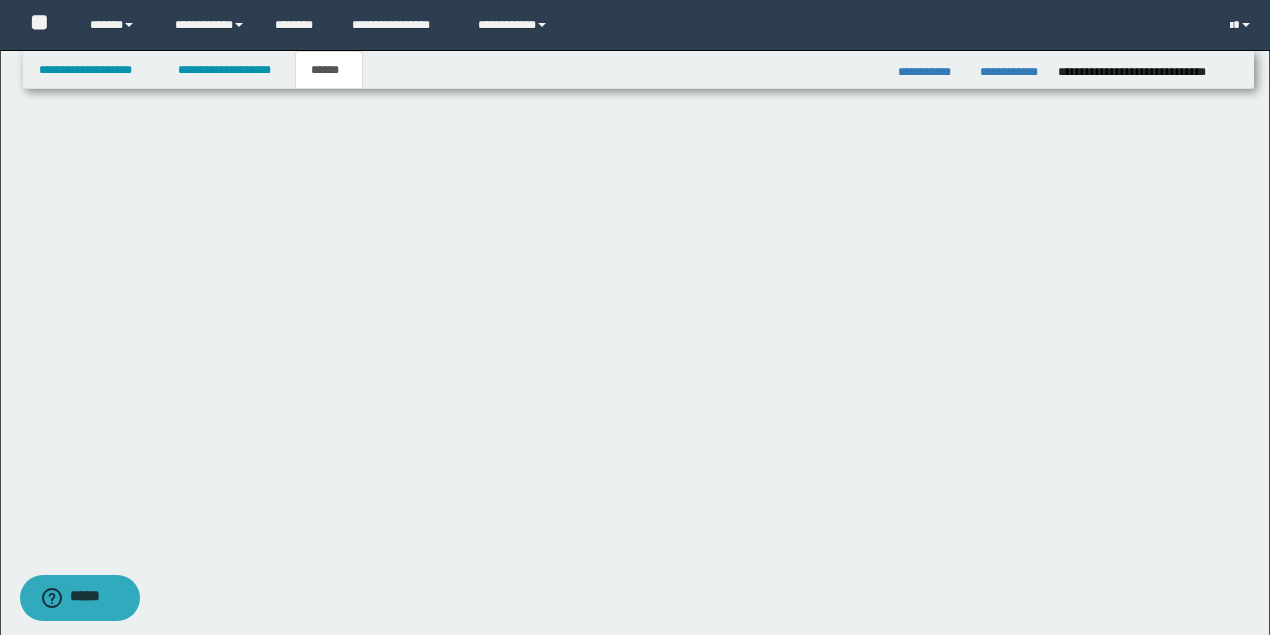 scroll, scrollTop: 0, scrollLeft: 0, axis: both 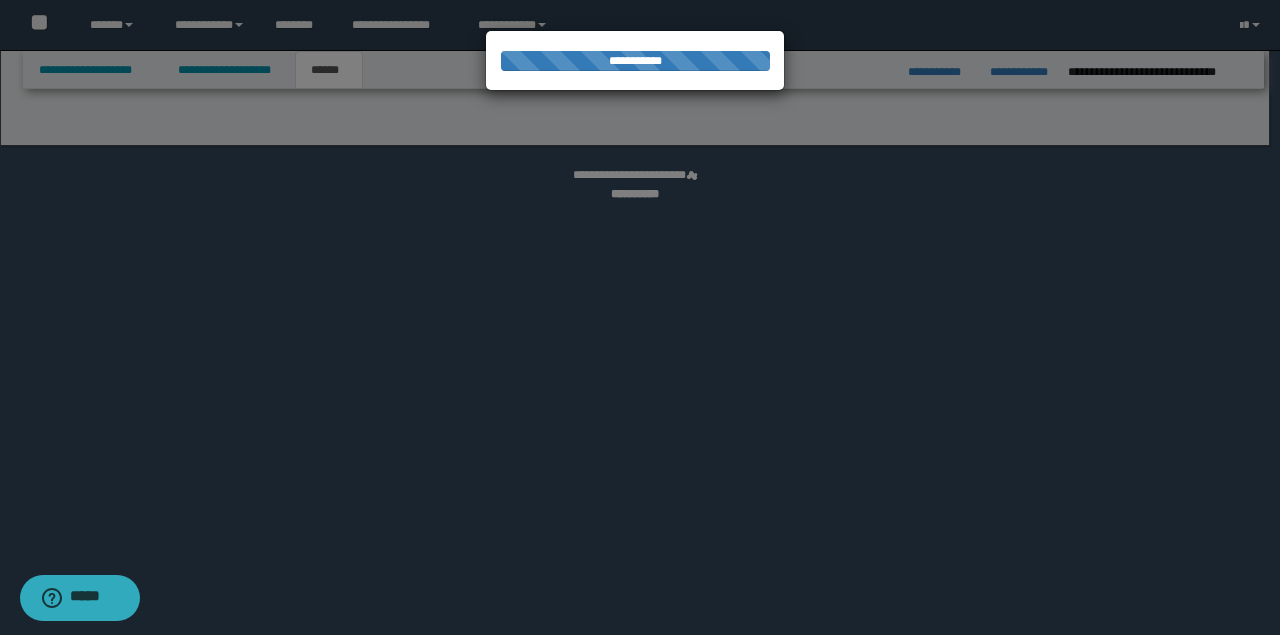 select on "*" 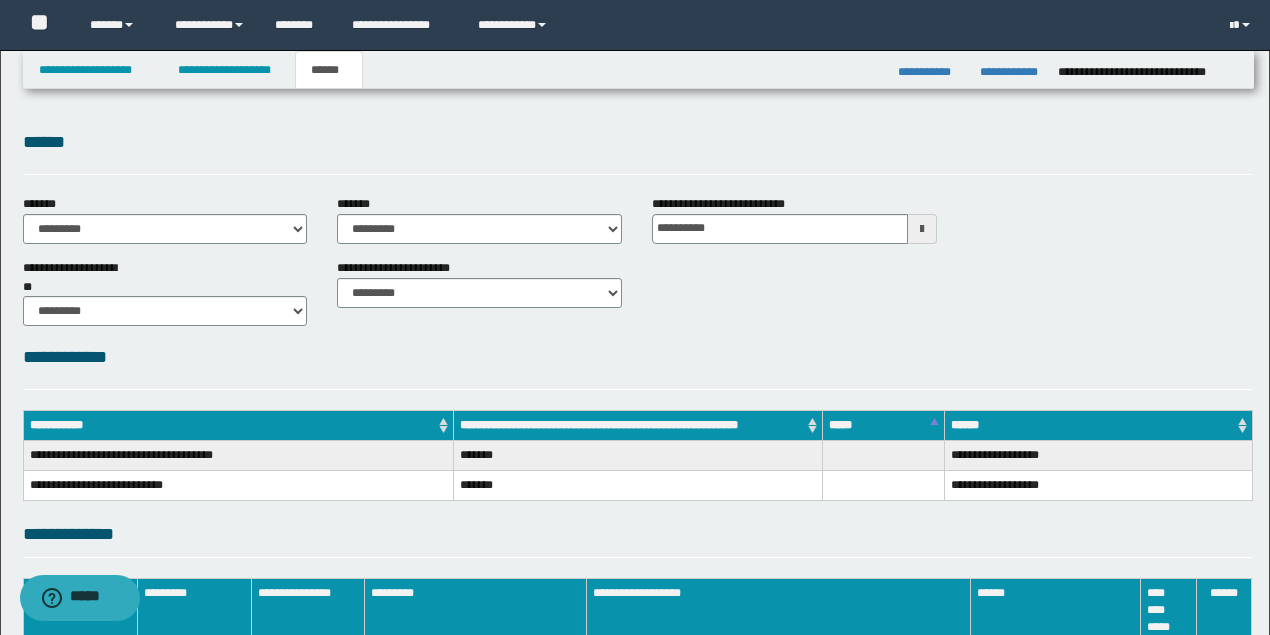 scroll, scrollTop: 256, scrollLeft: 0, axis: vertical 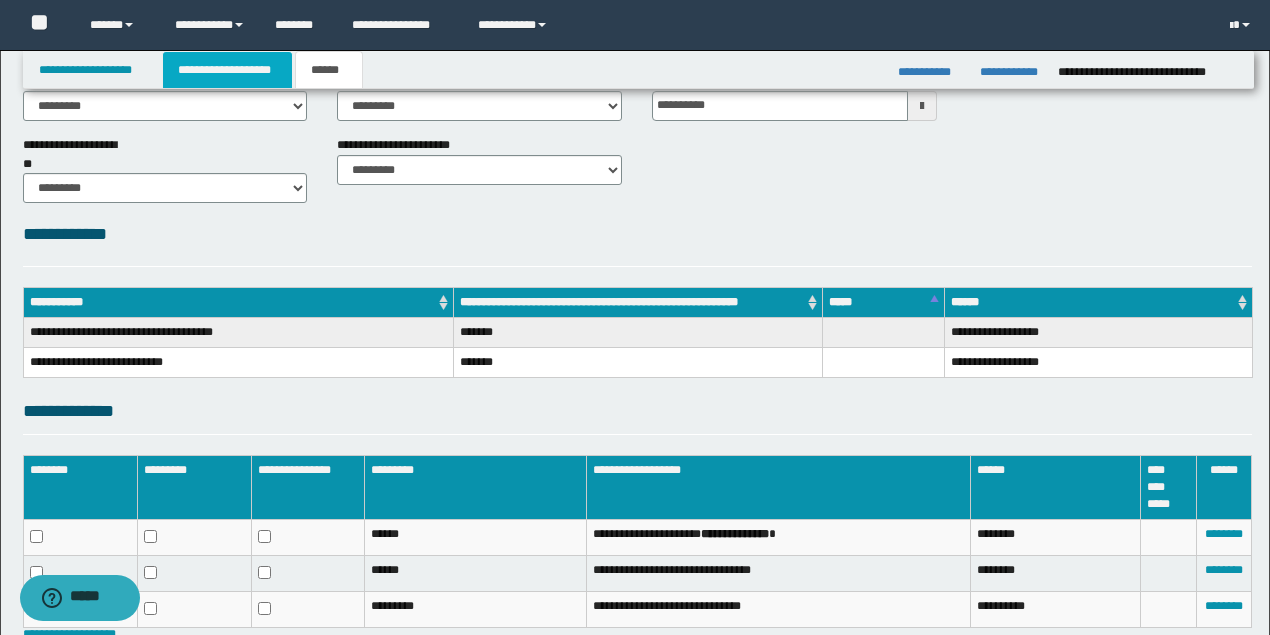click on "**********" at bounding box center [227, 70] 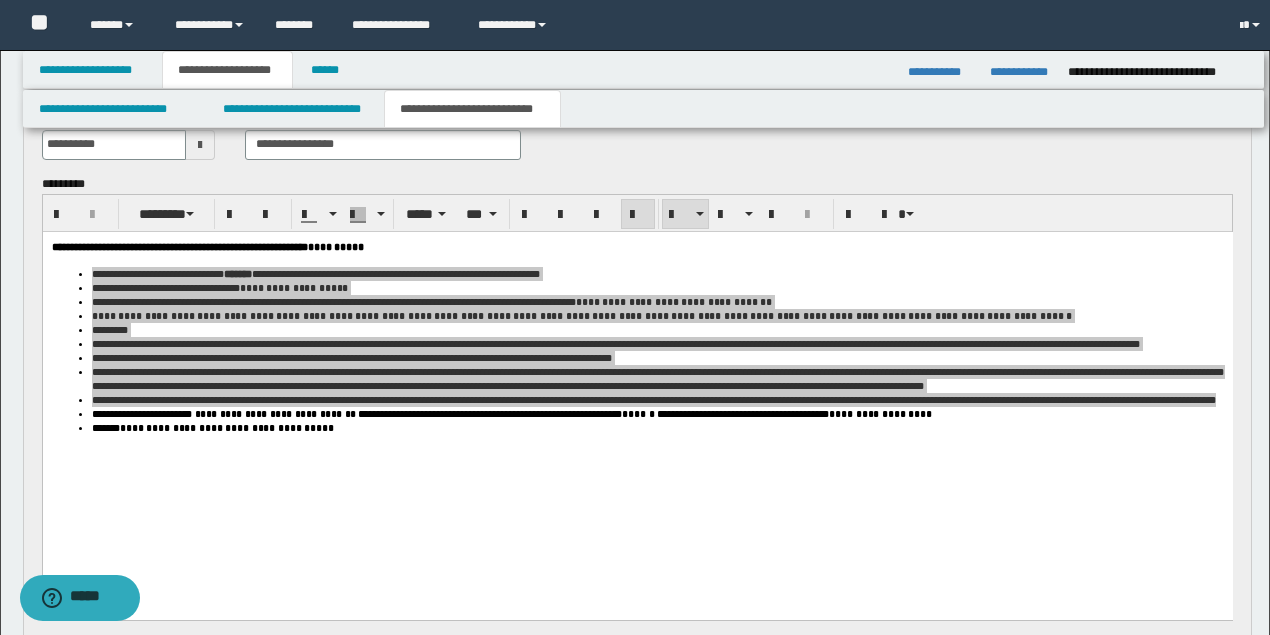 scroll, scrollTop: 154, scrollLeft: 0, axis: vertical 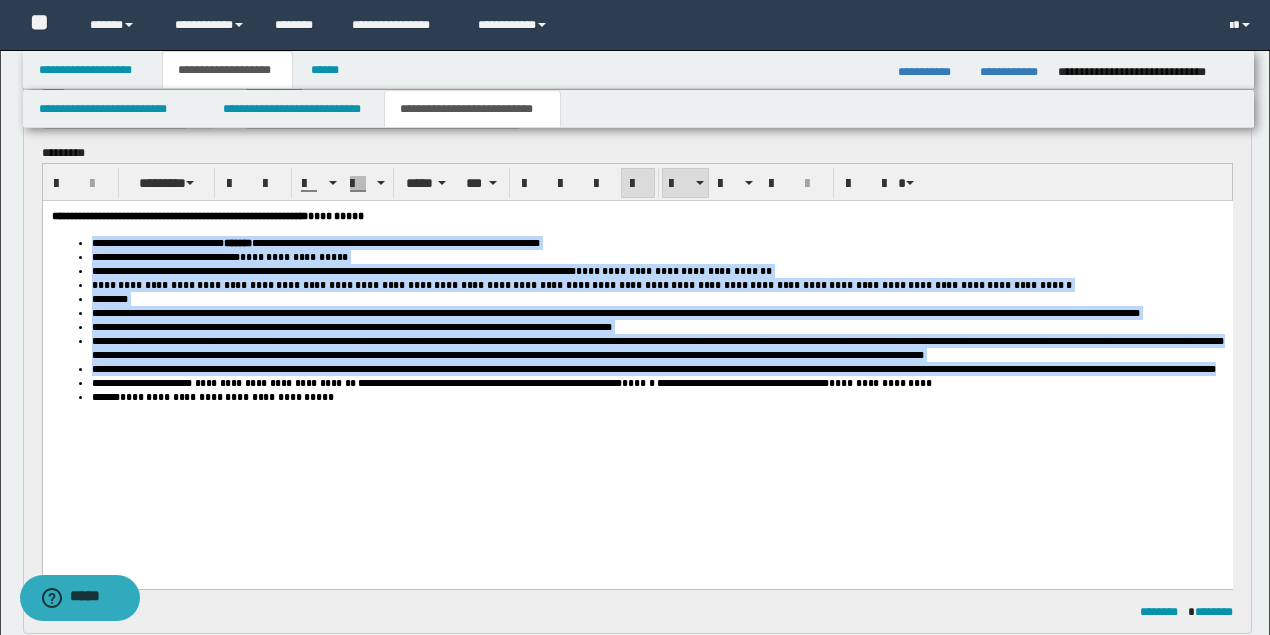 click on "**********" at bounding box center [657, 347] 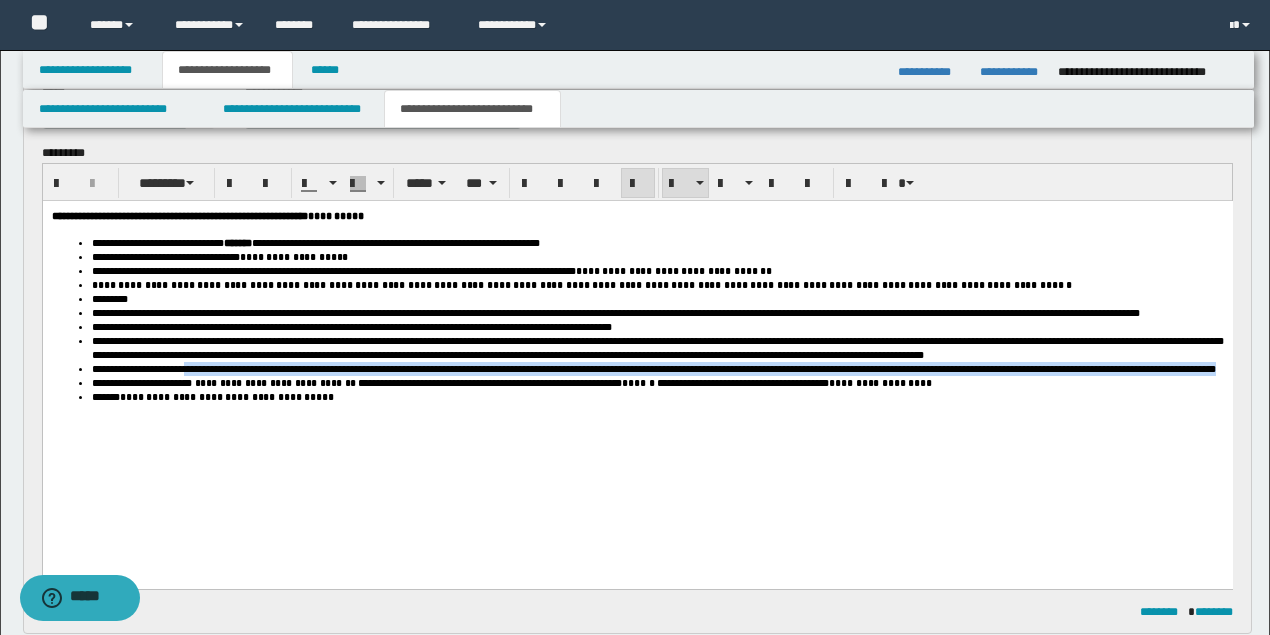 drag, startPoint x: 324, startPoint y: 426, endPoint x: 307, endPoint y: 431, distance: 17.720045 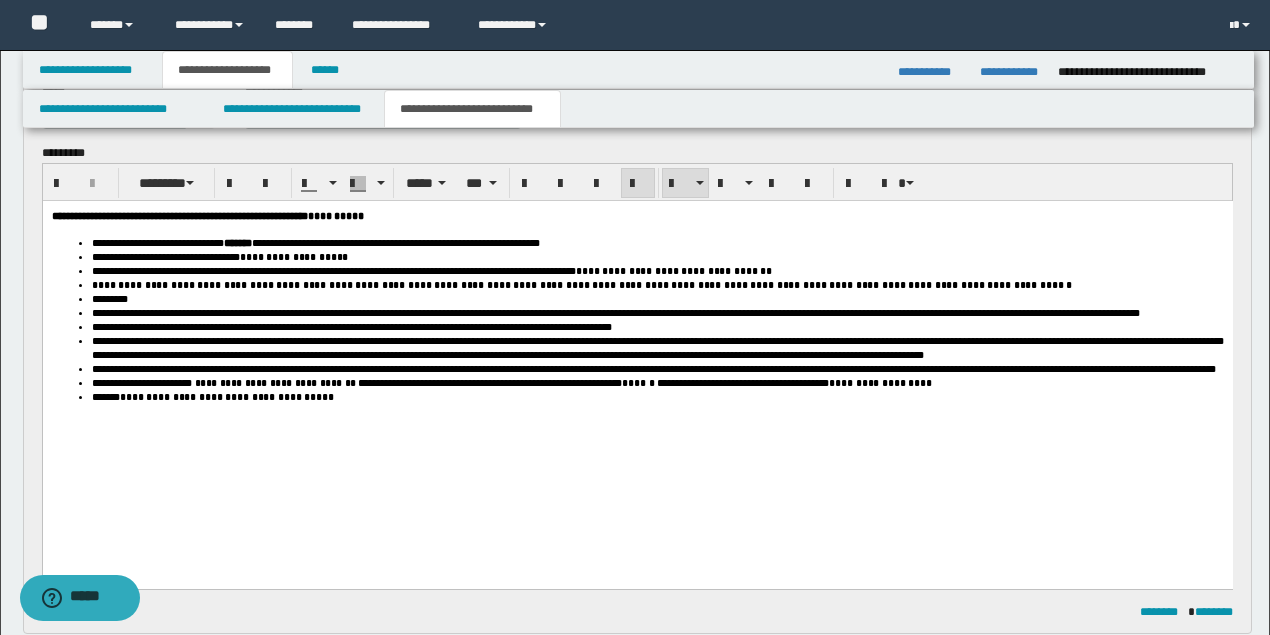 click on "**********" at bounding box center [657, 382] 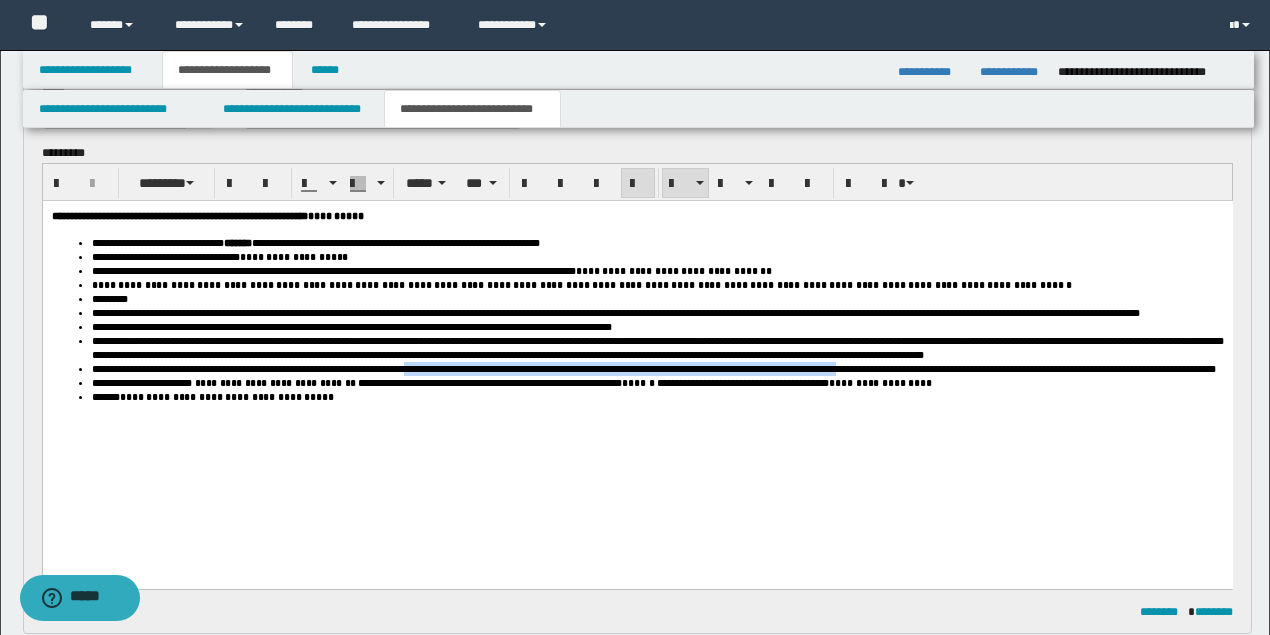 drag, startPoint x: 459, startPoint y: 412, endPoint x: 980, endPoint y: 413, distance: 521.001 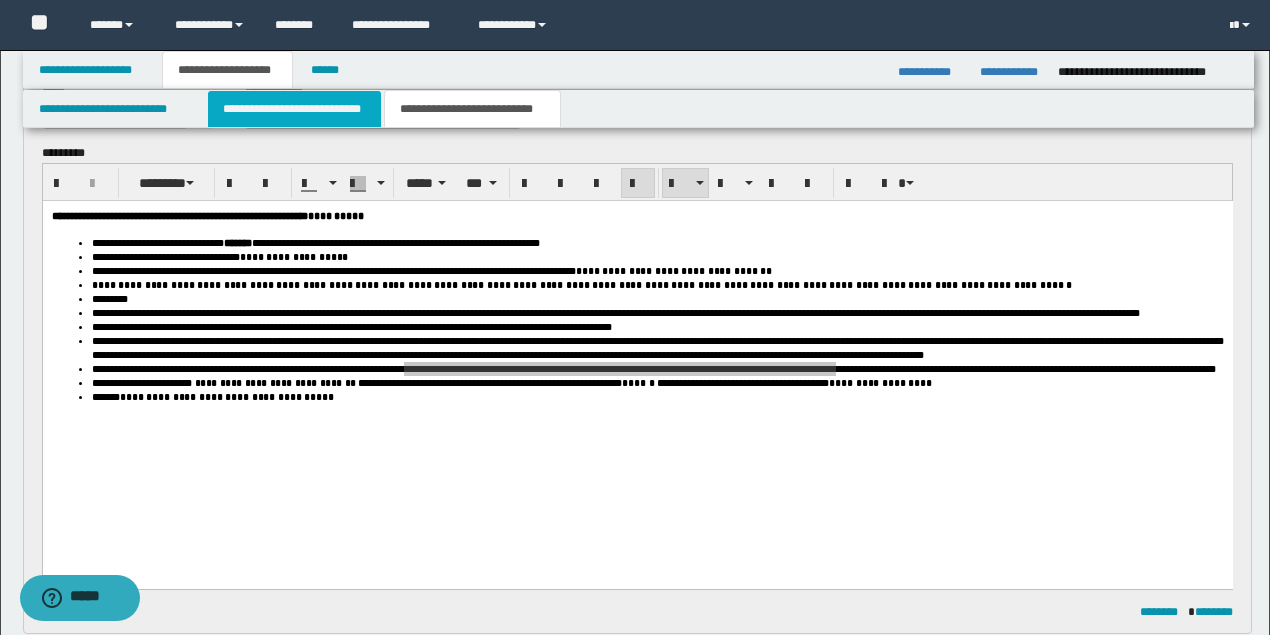 click on "**********" at bounding box center (294, 109) 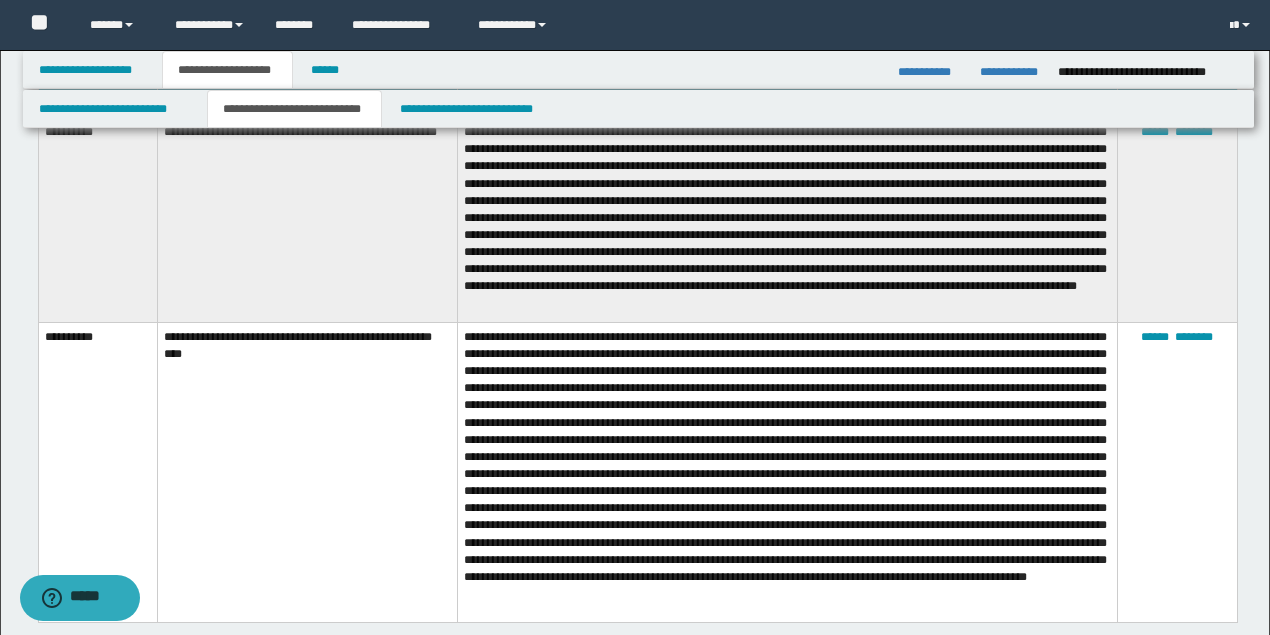 scroll, scrollTop: 5733, scrollLeft: 0, axis: vertical 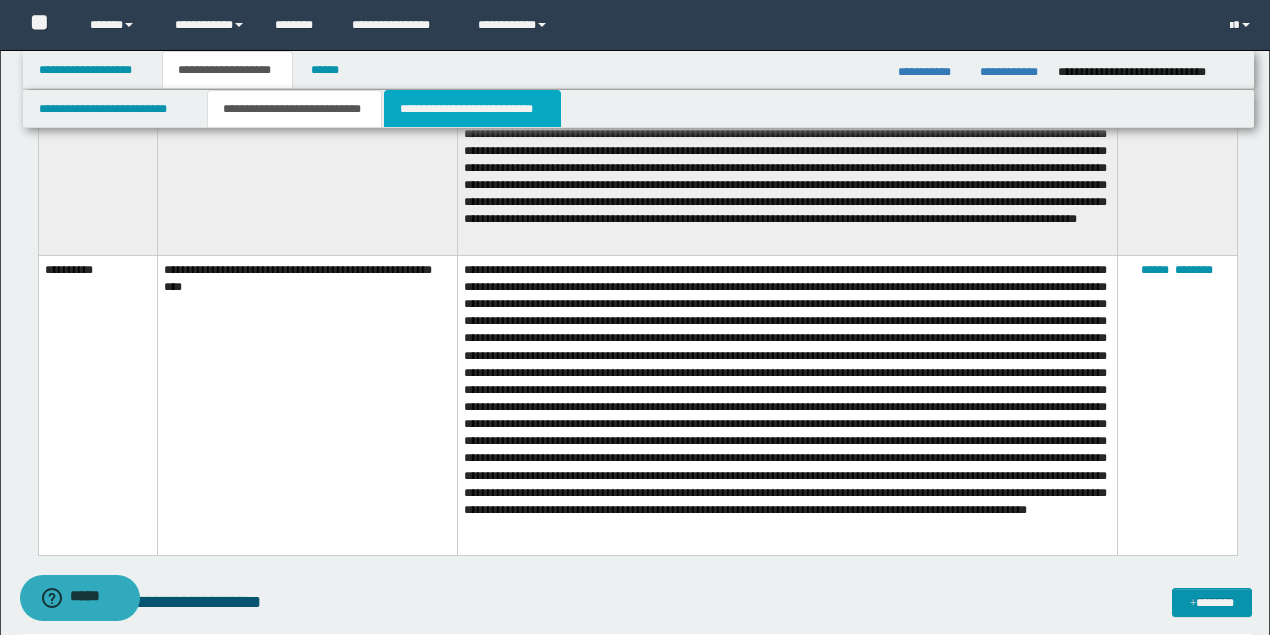 click on "**********" at bounding box center (472, 109) 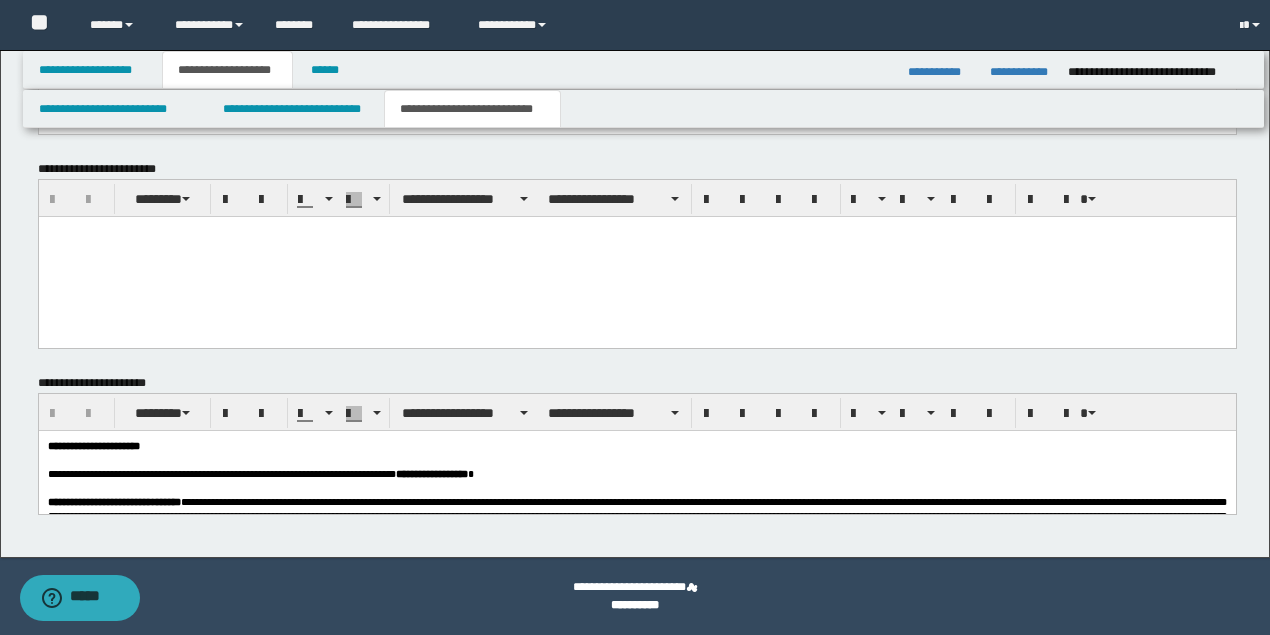 scroll, scrollTop: 1704, scrollLeft: 0, axis: vertical 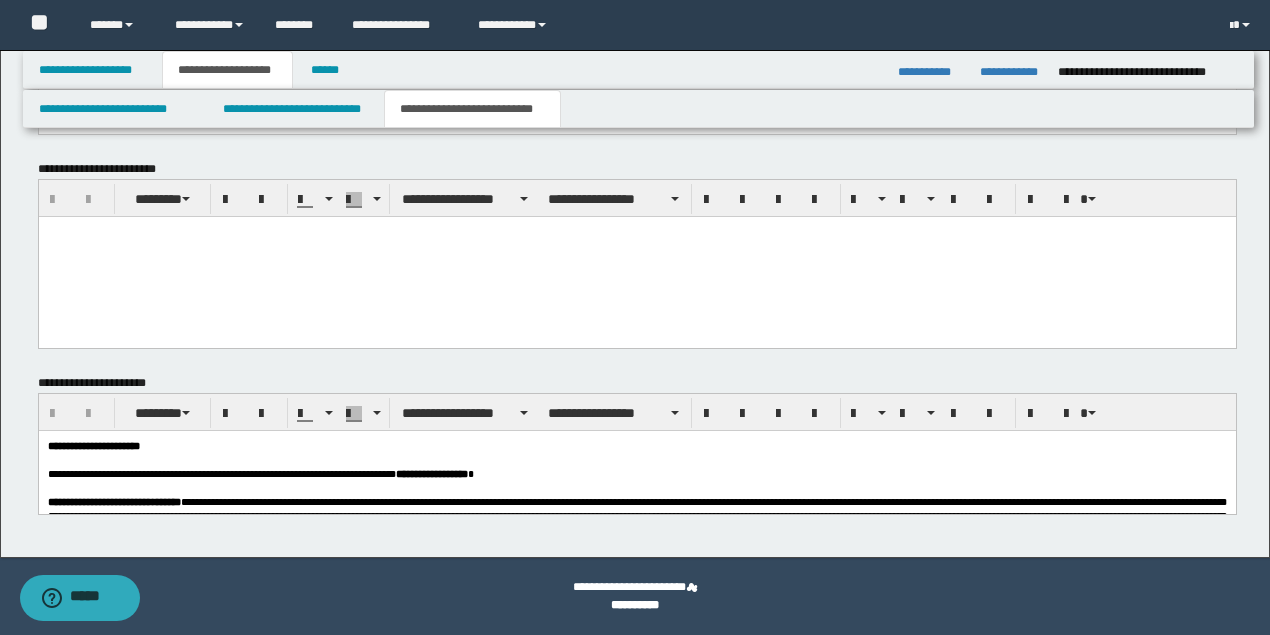 click at bounding box center (636, 232) 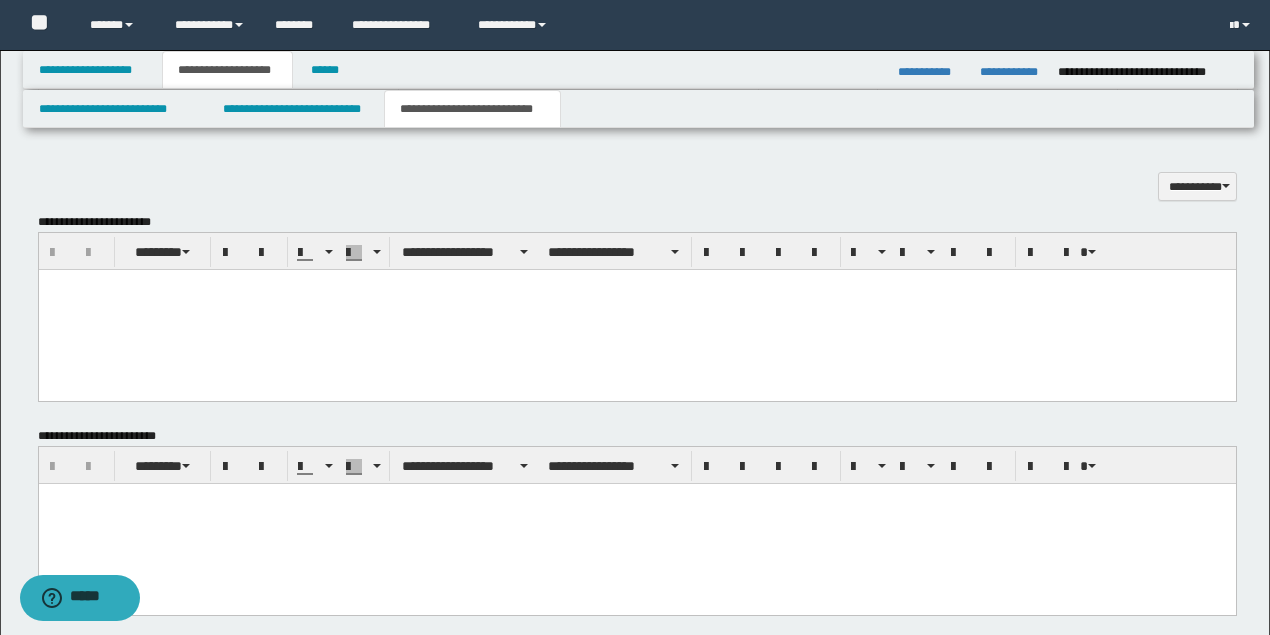 click at bounding box center [636, 309] 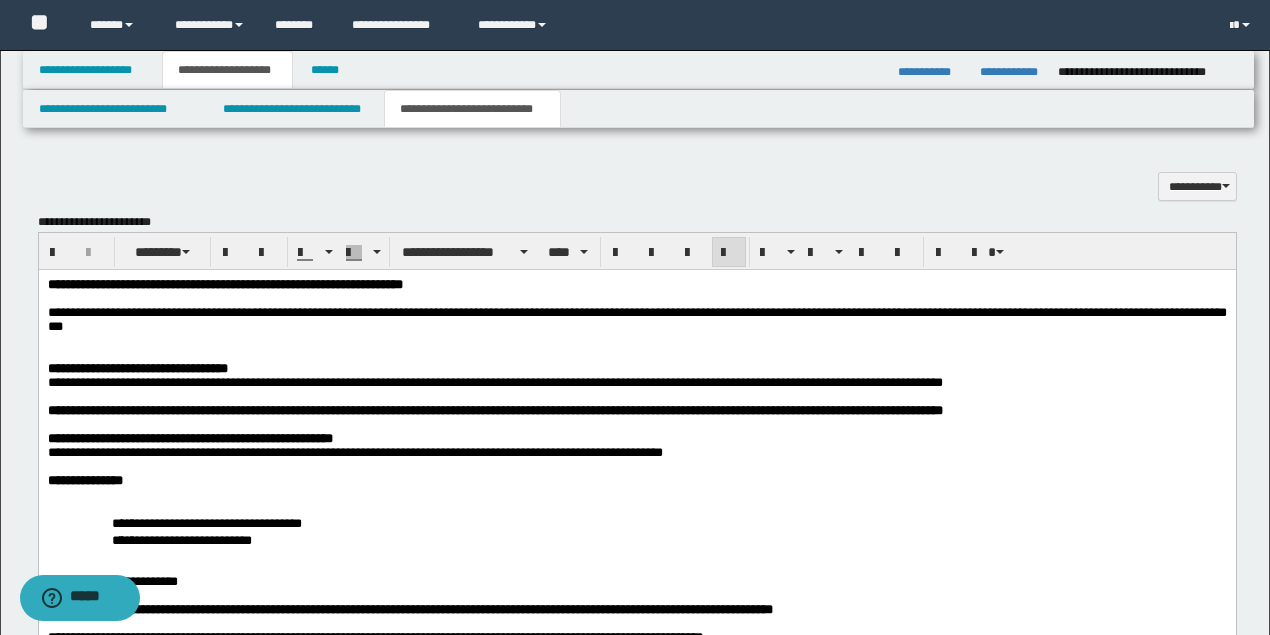 click on "**********" at bounding box center [636, 318] 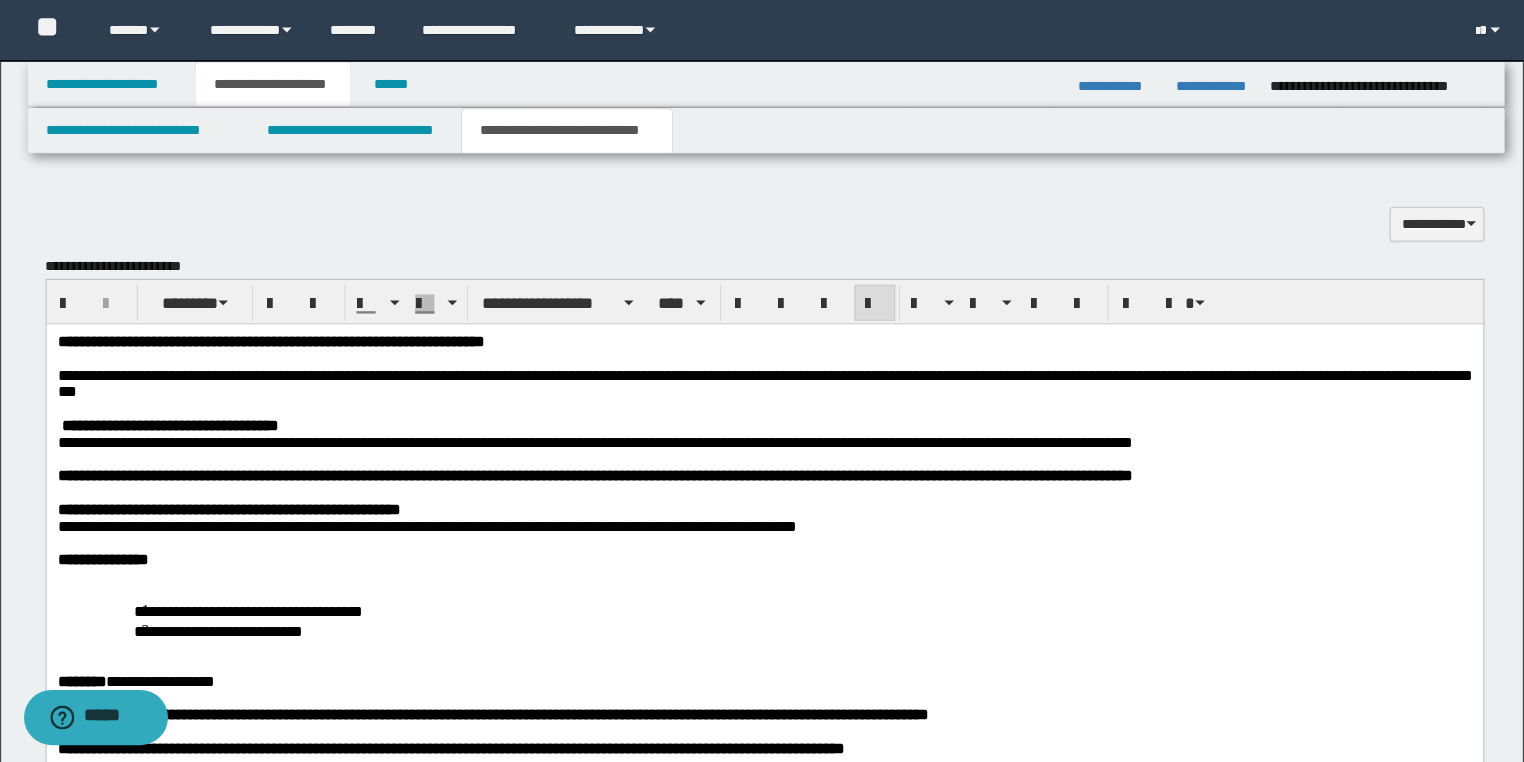 scroll, scrollTop: 1704, scrollLeft: 0, axis: vertical 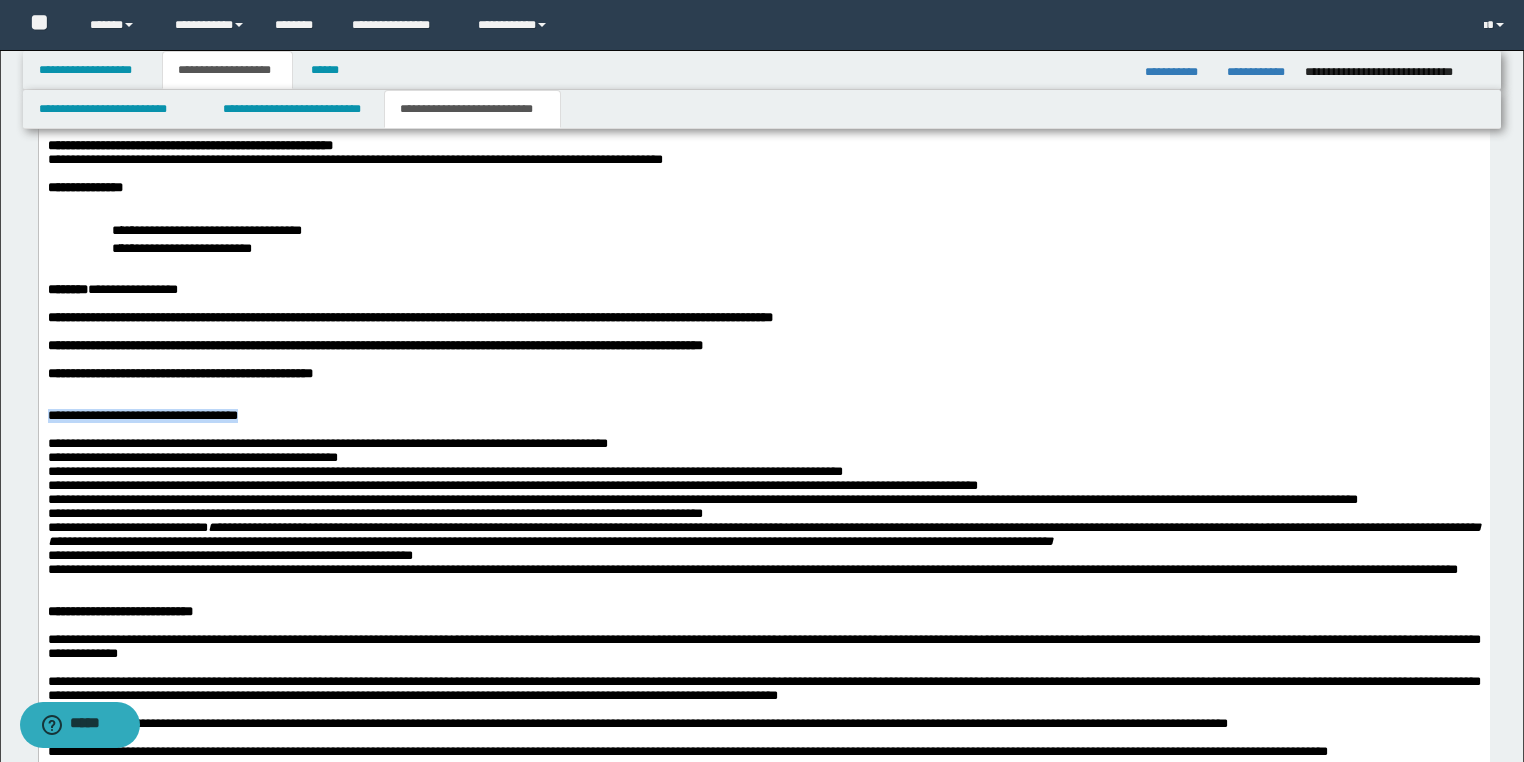 drag, startPoint x: 391, startPoint y: 520, endPoint x: 6, endPoint y: 524, distance: 385.02078 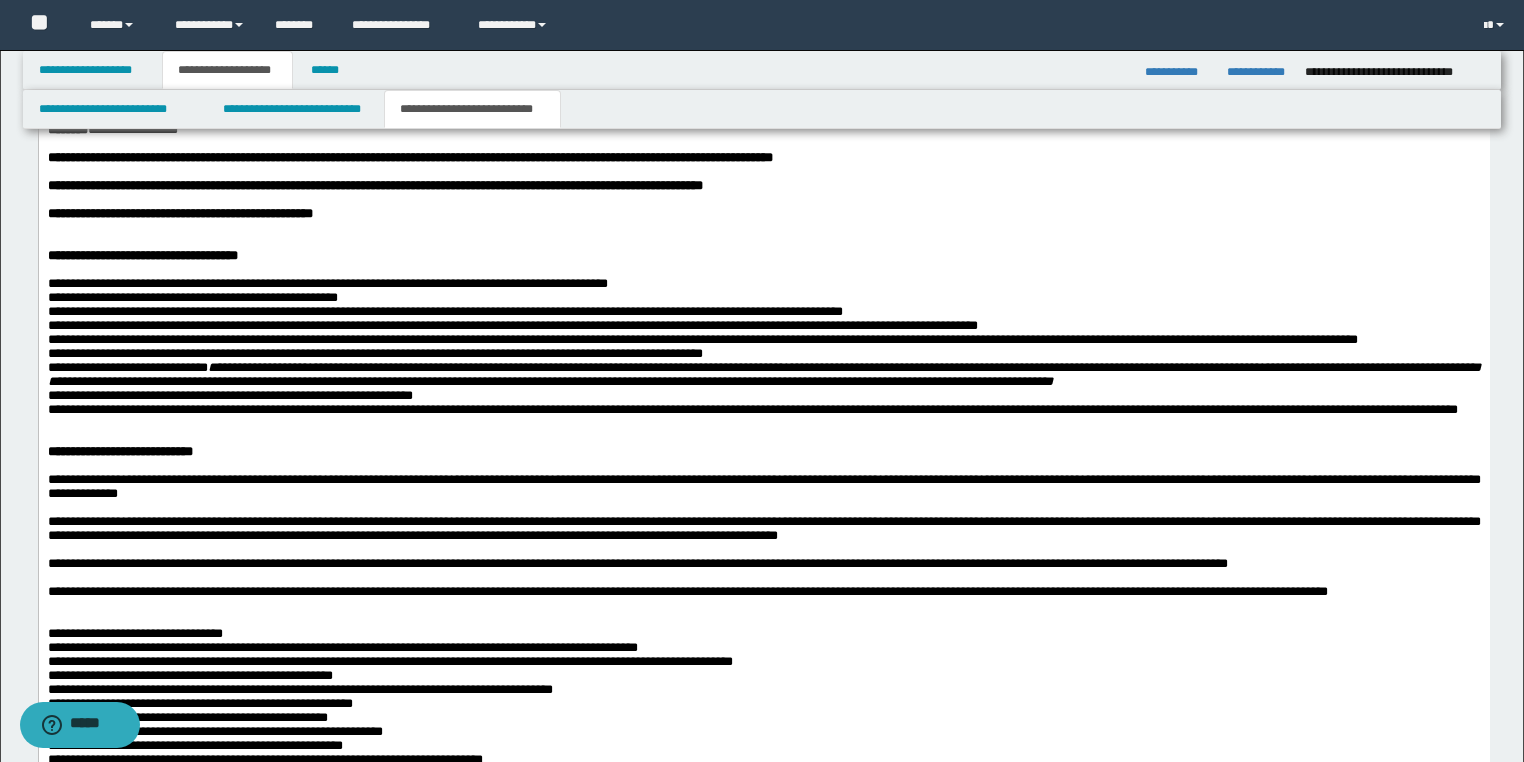 click on "**********" at bounding box center [702, 340] 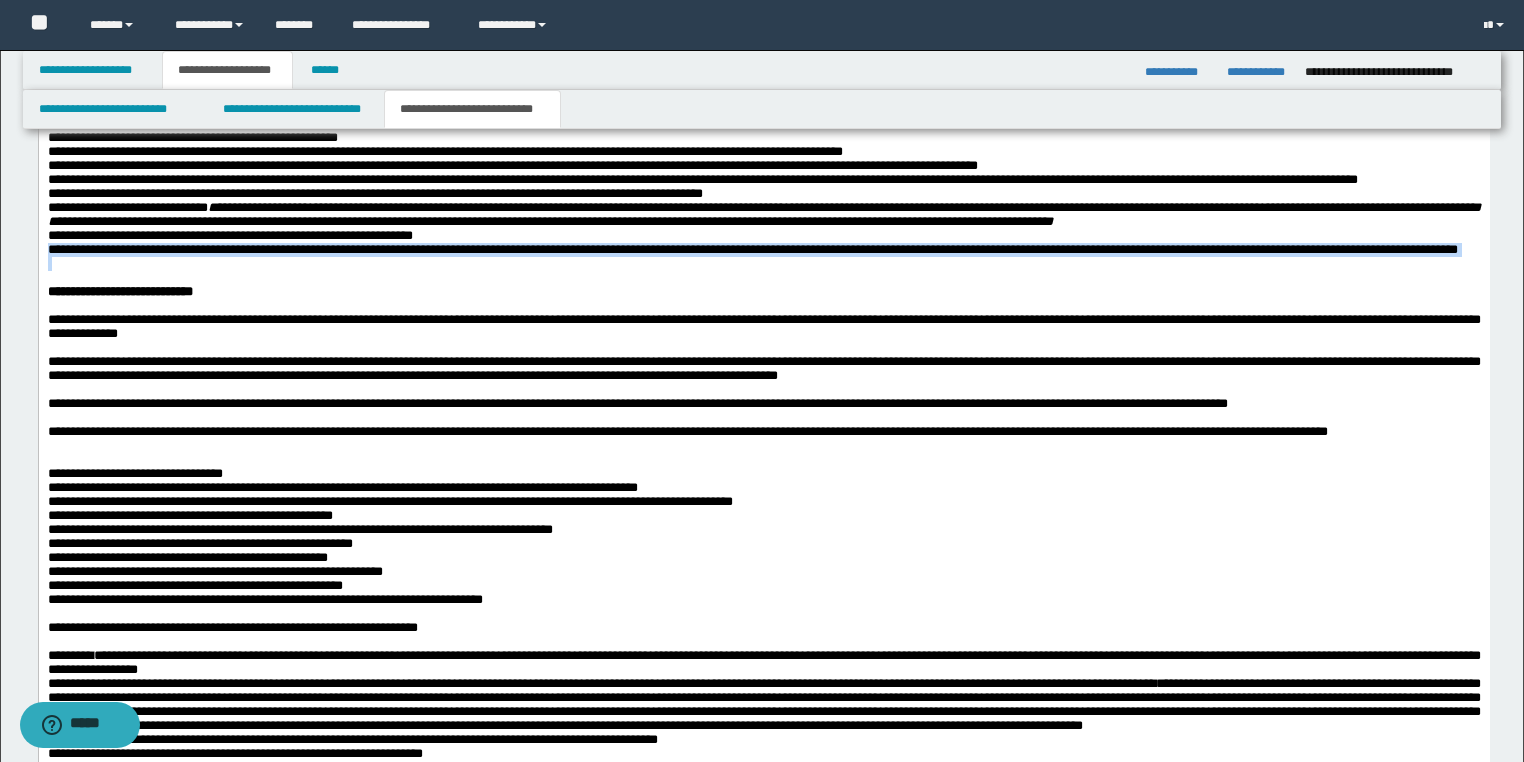drag, startPoint x: 580, startPoint y: 460, endPoint x: -173, endPoint y: 436, distance: 753.3824 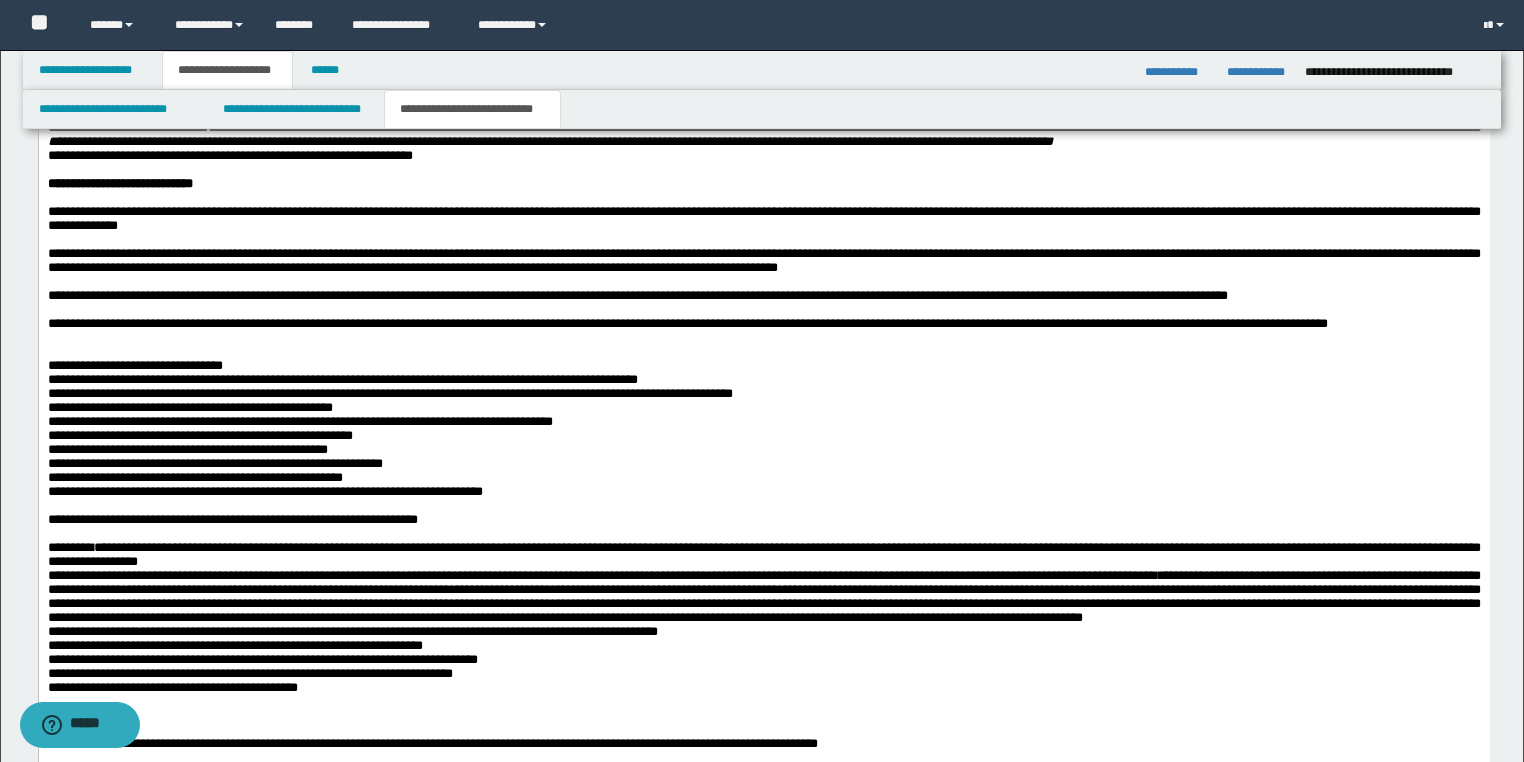 scroll, scrollTop: 2184, scrollLeft: 0, axis: vertical 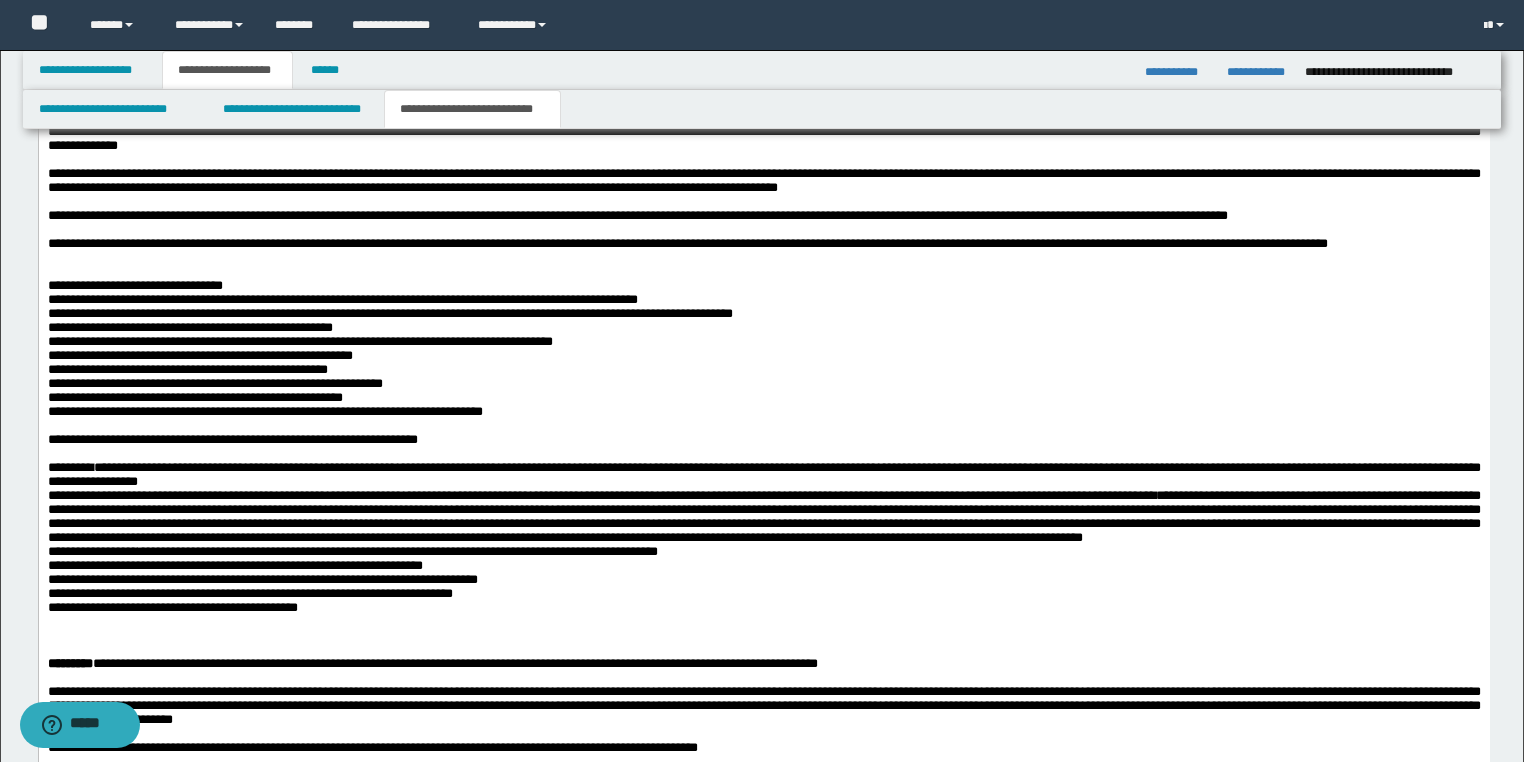 click on "**********" at bounding box center [763, 140] 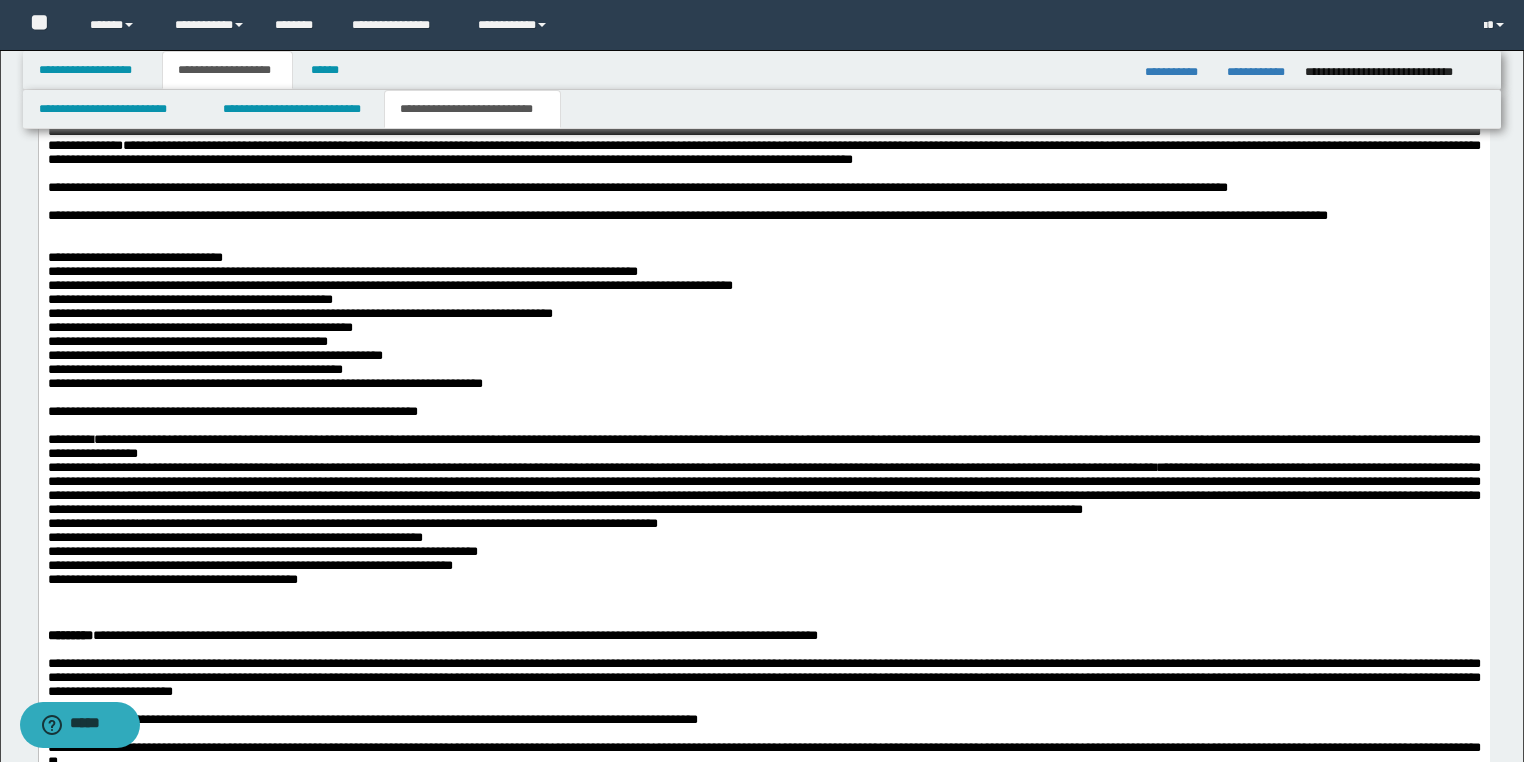 click at bounding box center (763, 231) 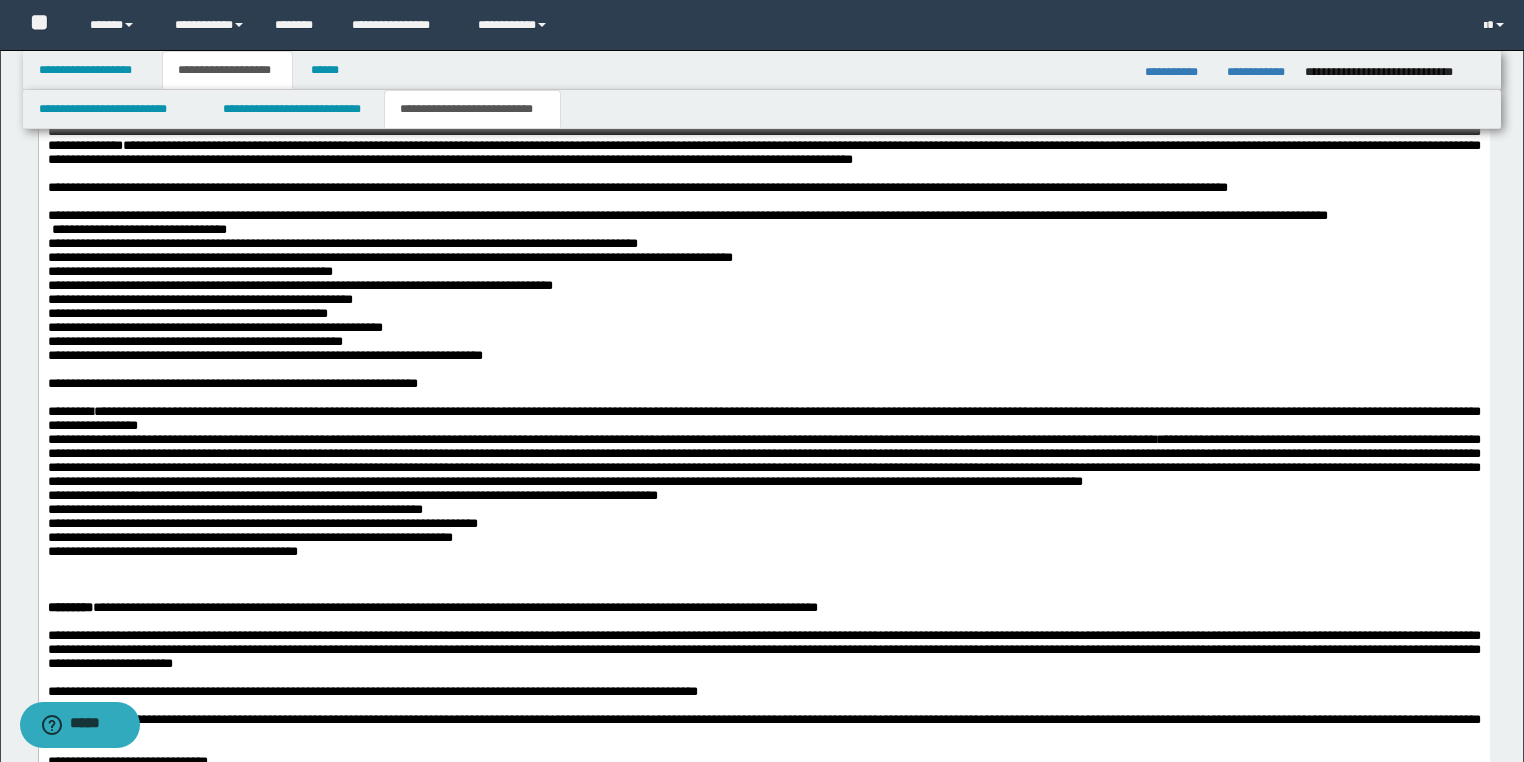 scroll, scrollTop: 2344, scrollLeft: 0, axis: vertical 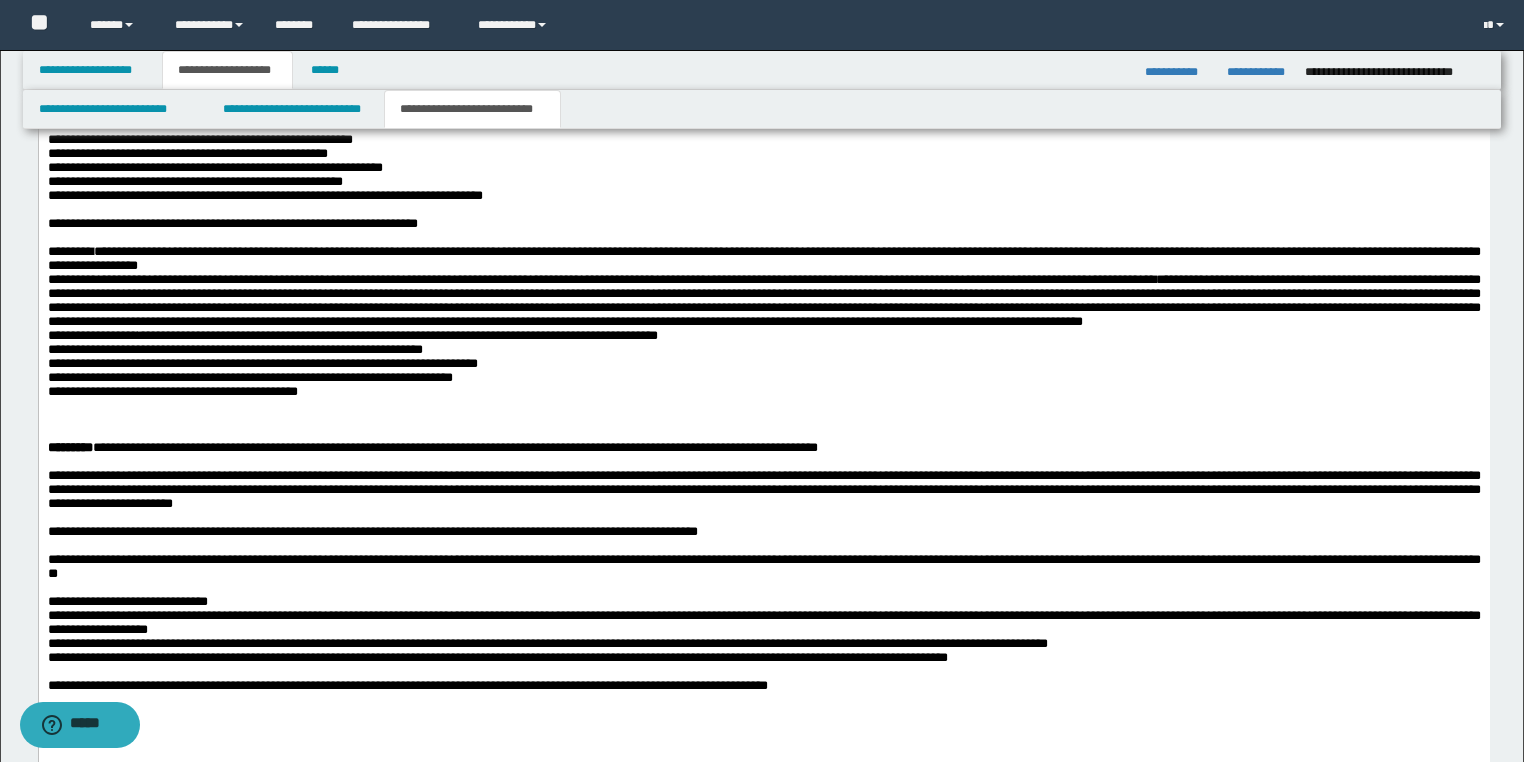 click on "**********" at bounding box center [427, 56] 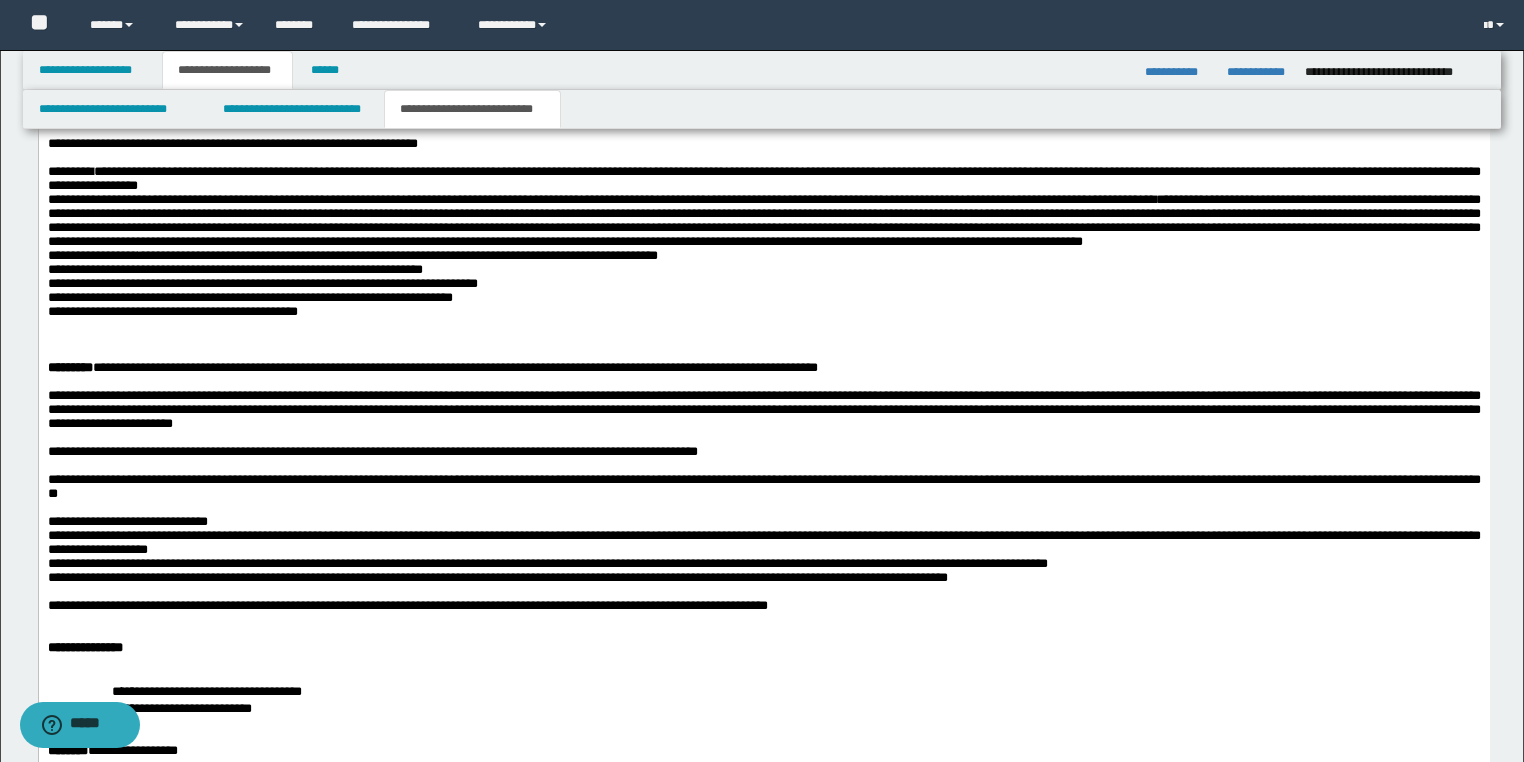 scroll, scrollTop: 2504, scrollLeft: 0, axis: vertical 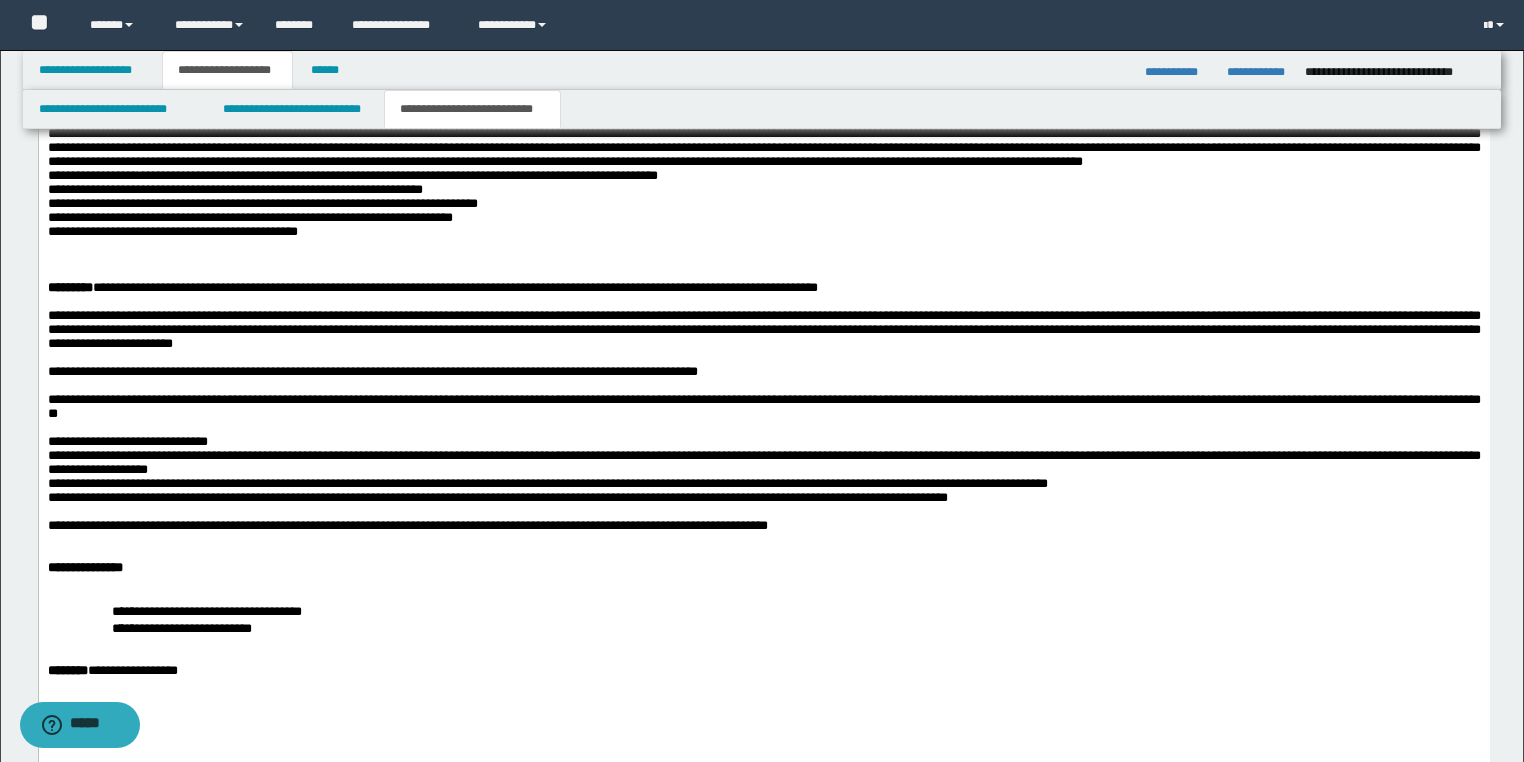drag, startPoint x: 189, startPoint y: 376, endPoint x: -60, endPoint y: 376, distance: 249 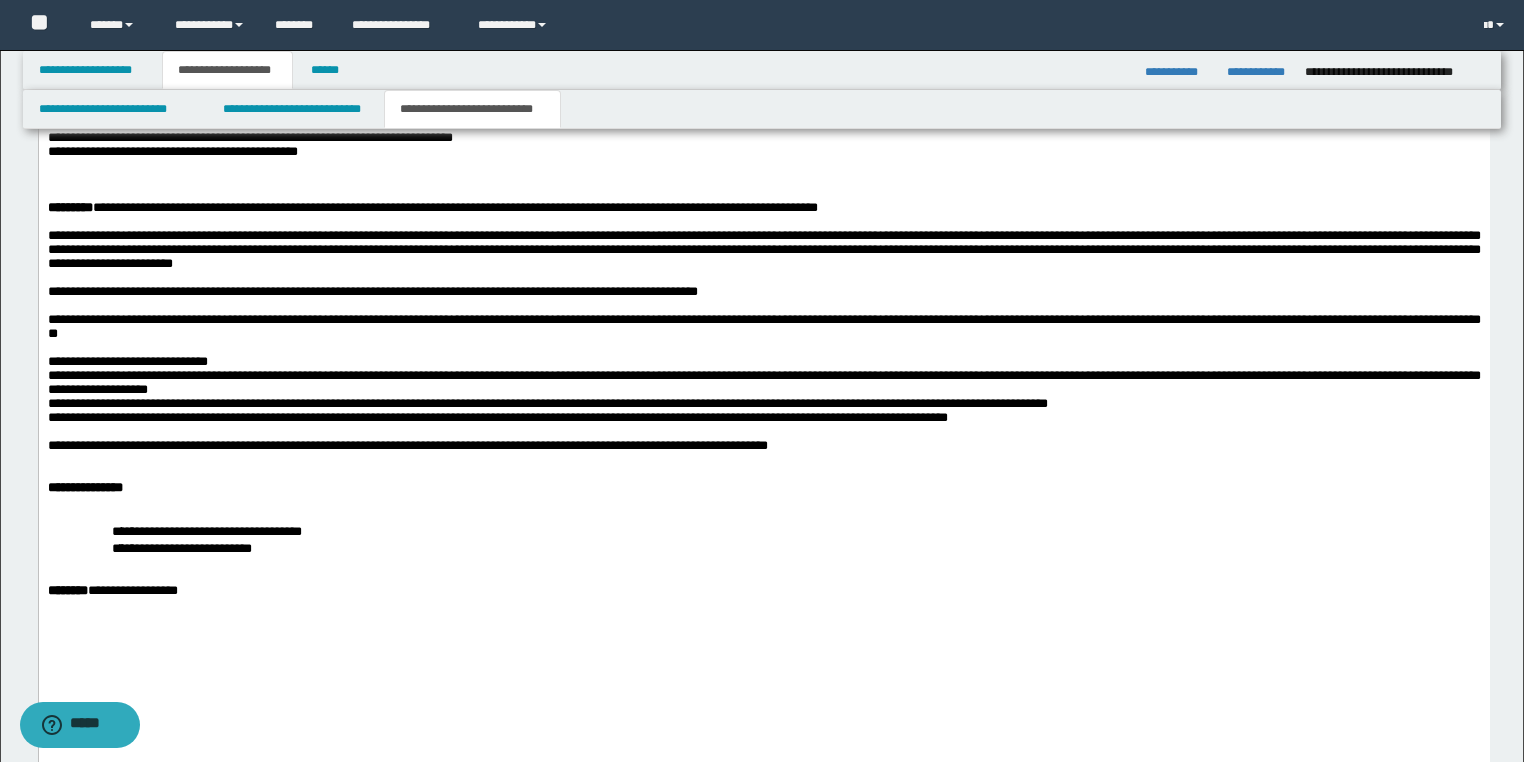 drag, startPoint x: 872, startPoint y: 468, endPoint x: 867, endPoint y: 451, distance: 17.720045 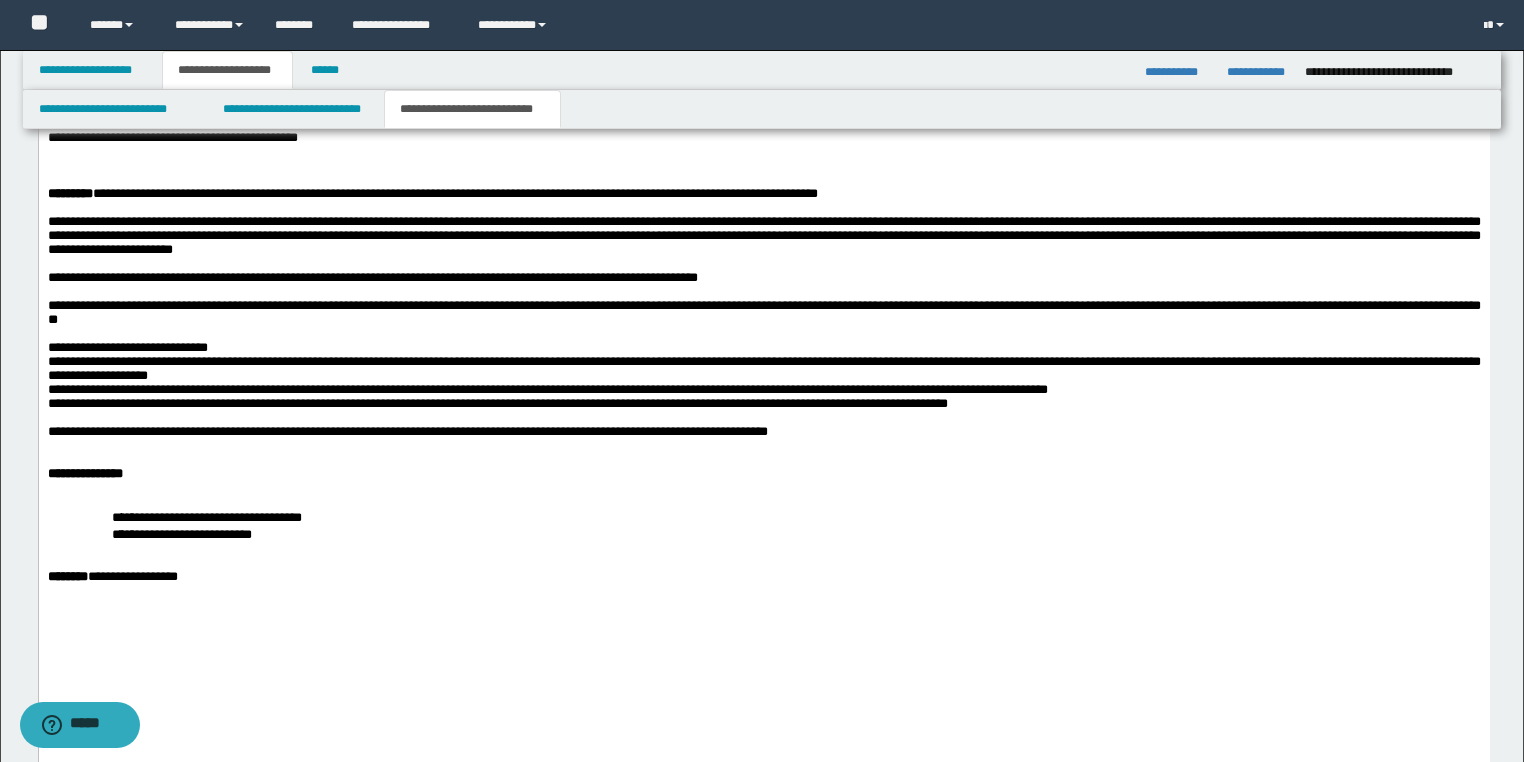 click on "**********" at bounding box center [684, 124] 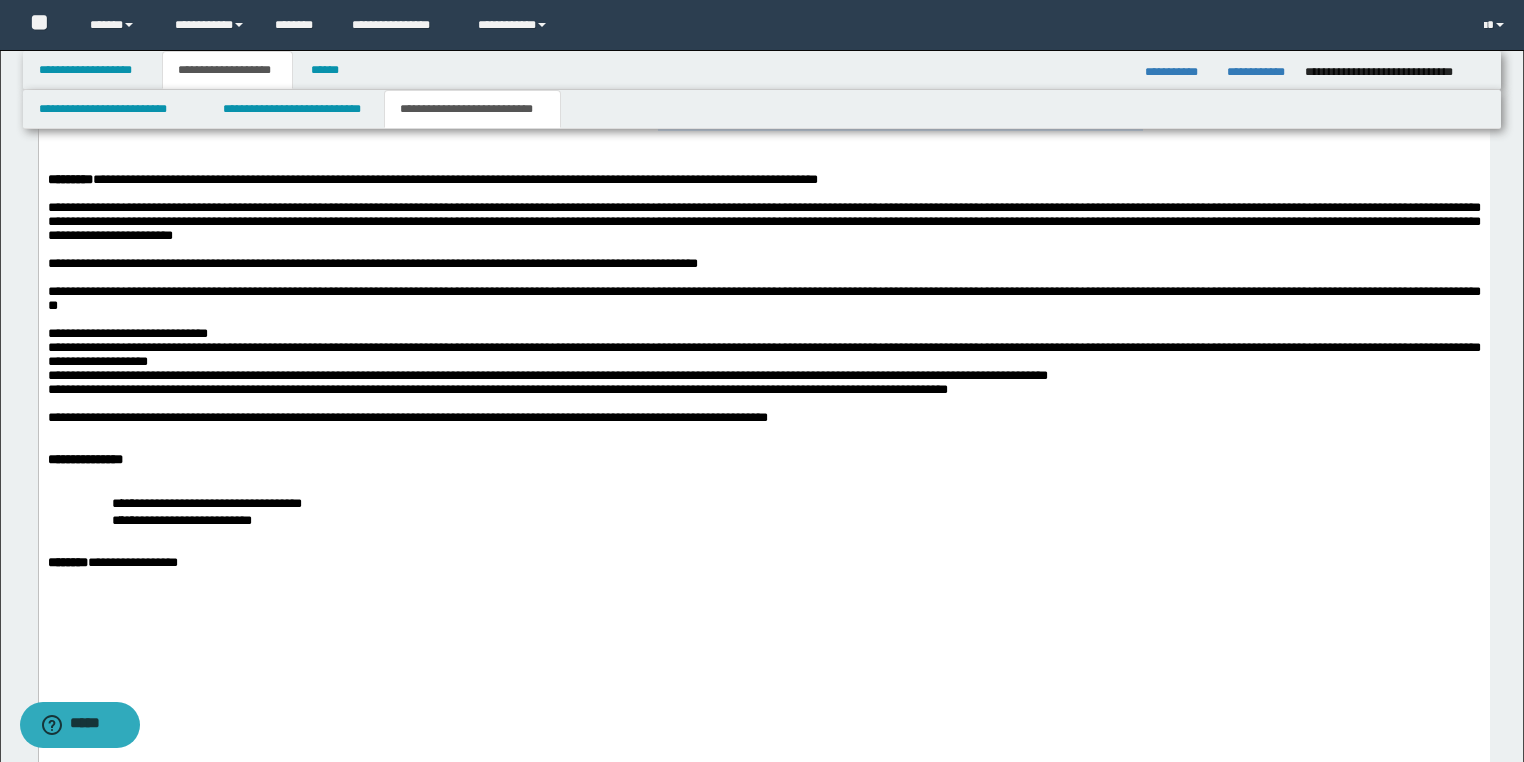 drag, startPoint x: 919, startPoint y: 501, endPoint x: 934, endPoint y: 528, distance: 30.88689 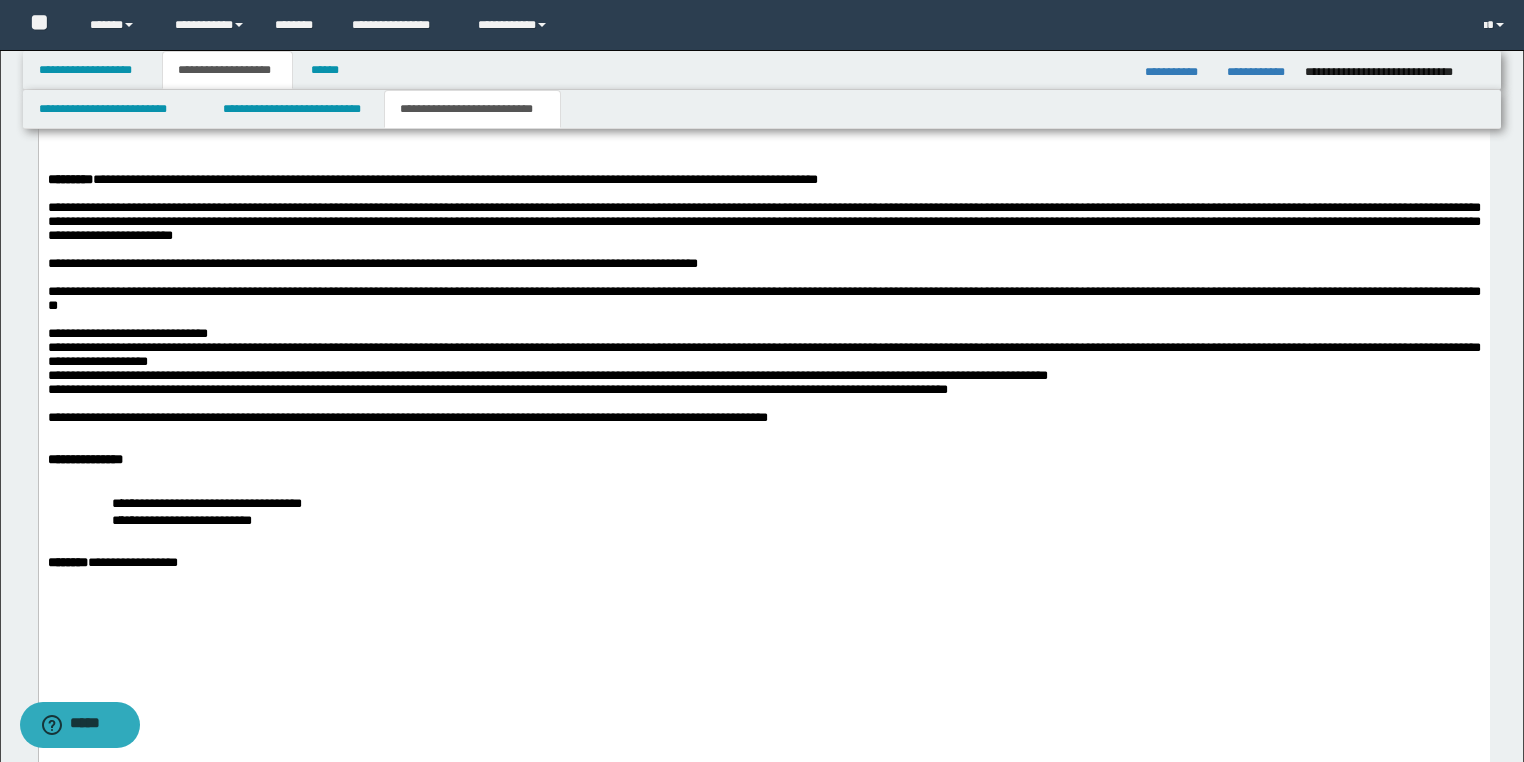 click on "**********" at bounding box center (763, 20) 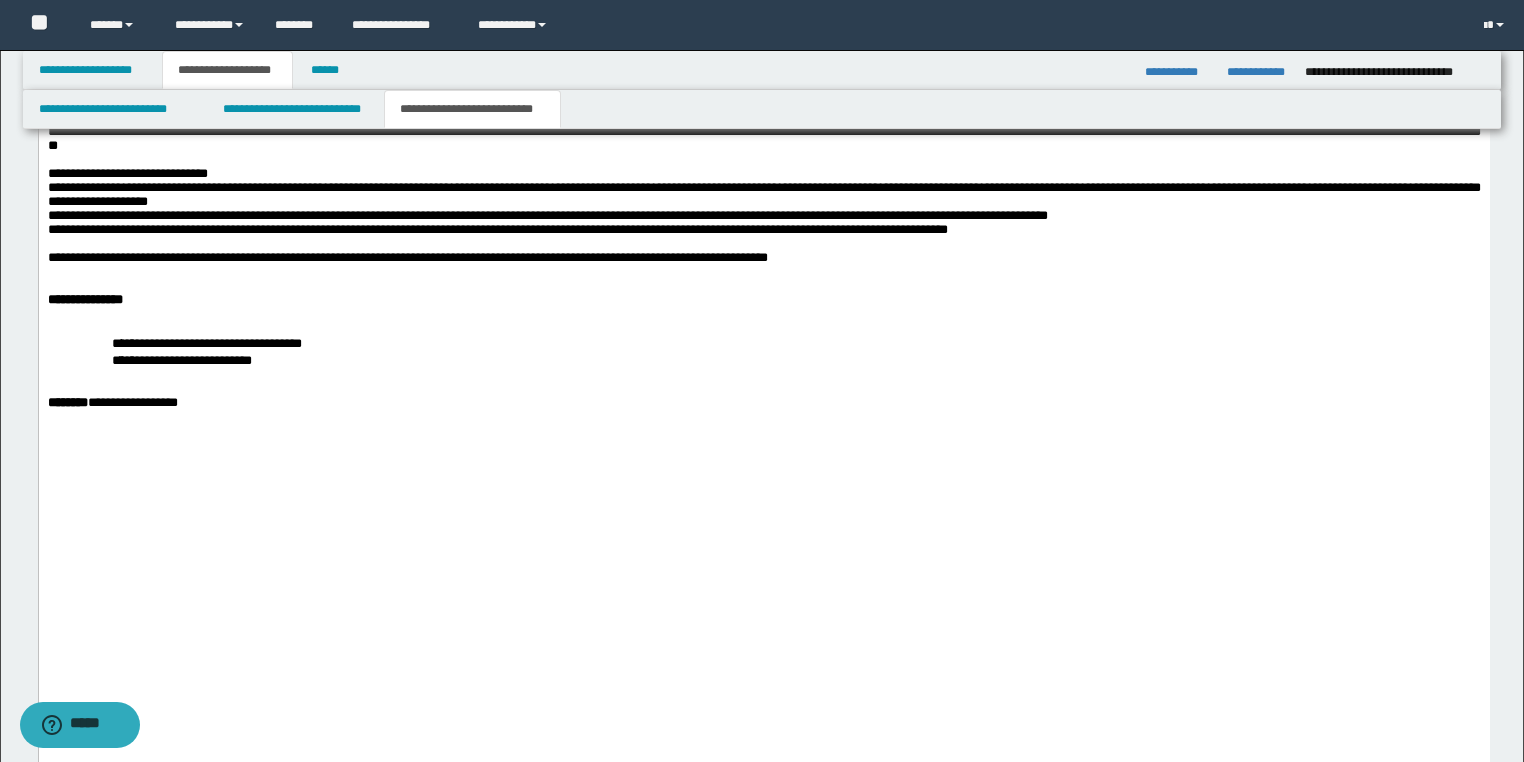 click at bounding box center [763, -7] 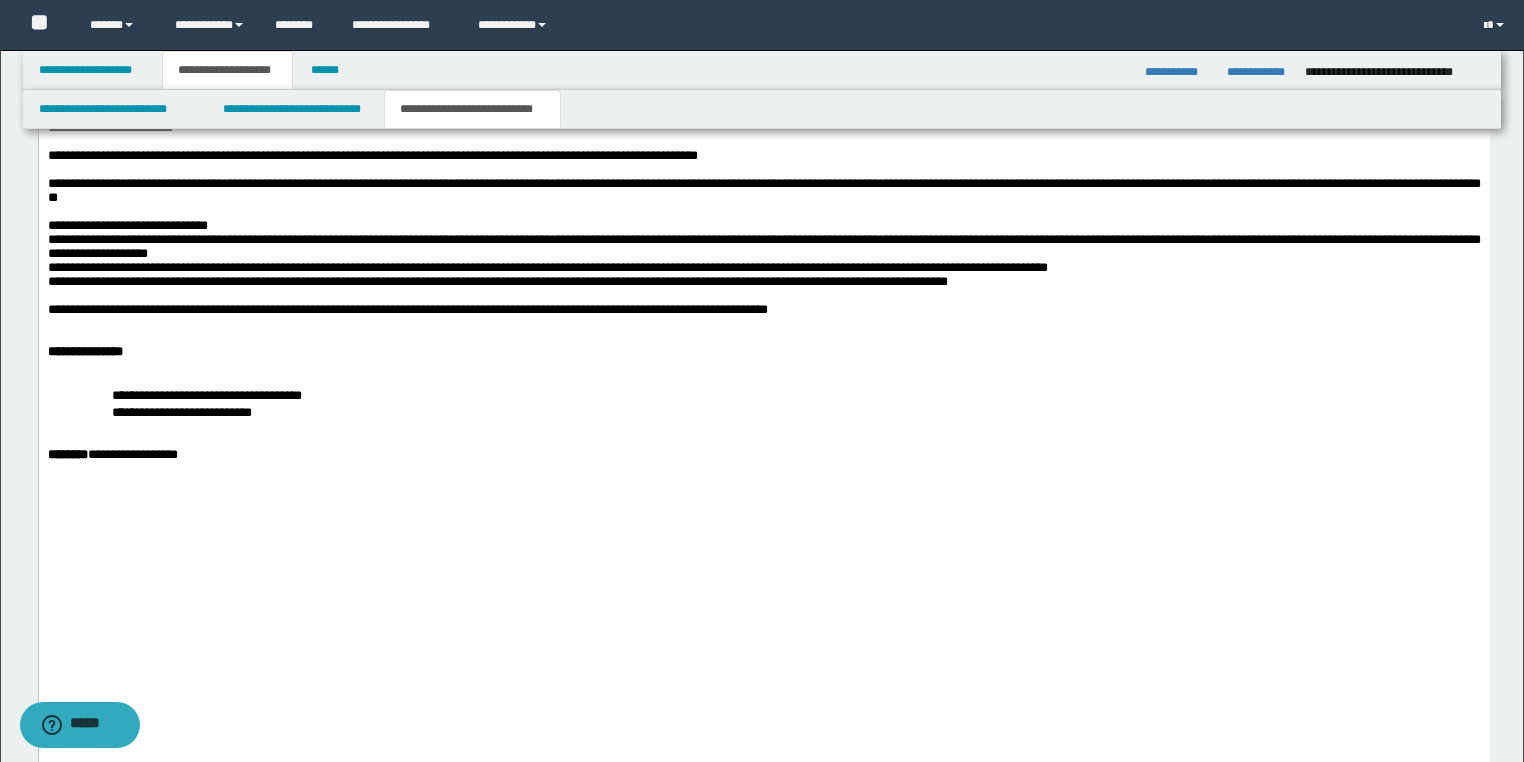 scroll, scrollTop: 2744, scrollLeft: 0, axis: vertical 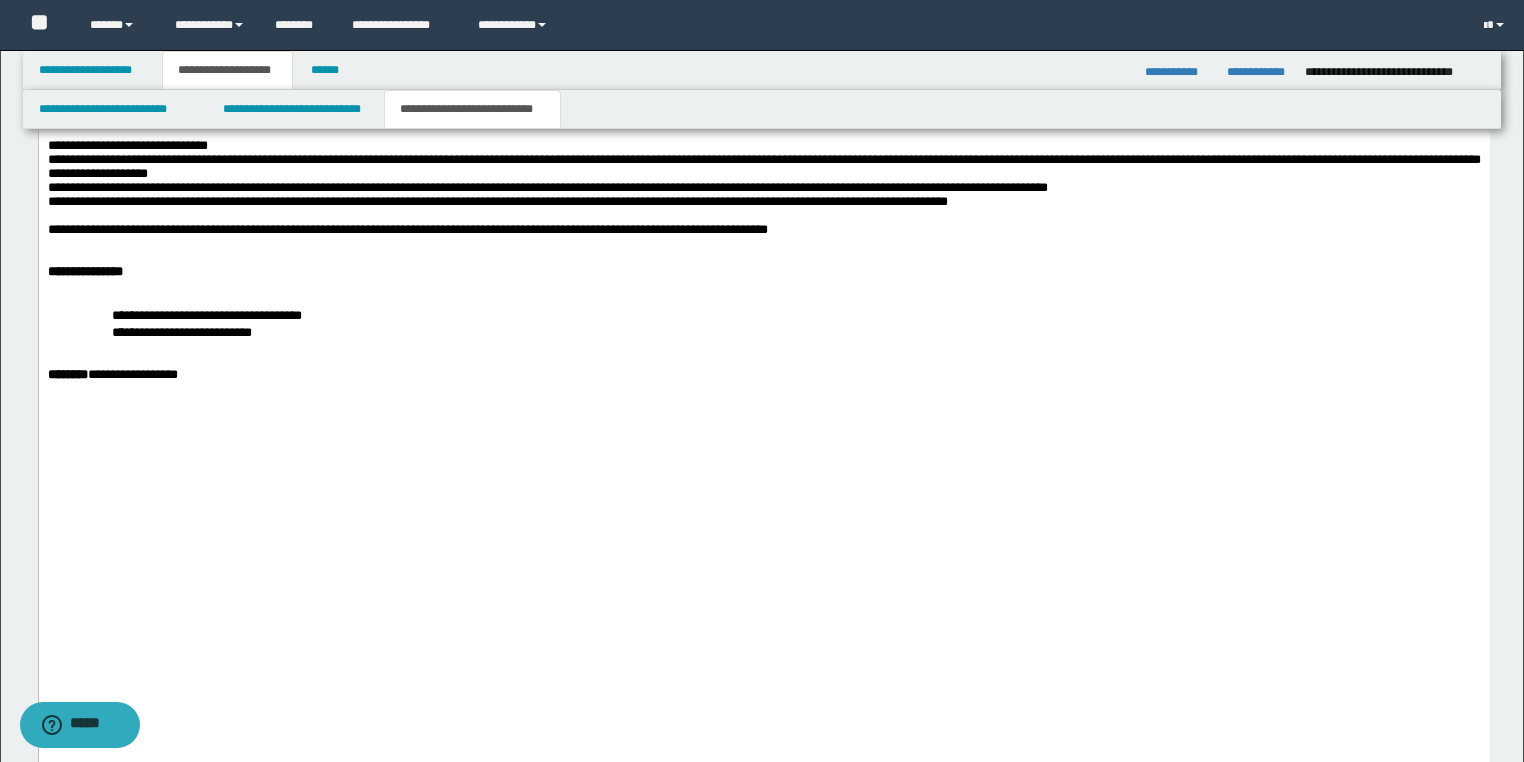 drag, startPoint x: 247, startPoint y: 451, endPoint x: 286, endPoint y: 450, distance: 39.012817 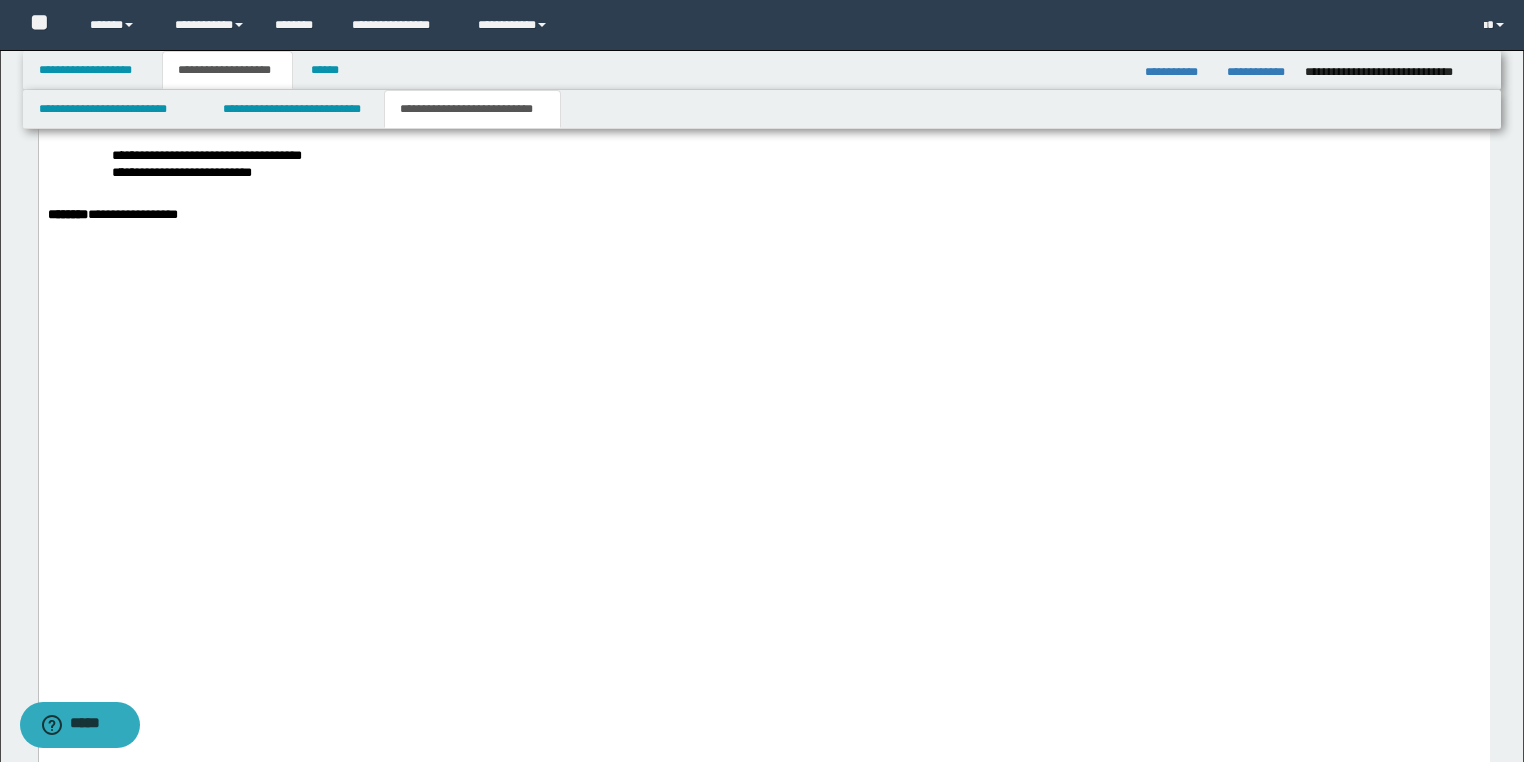 scroll, scrollTop: 2744, scrollLeft: 0, axis: vertical 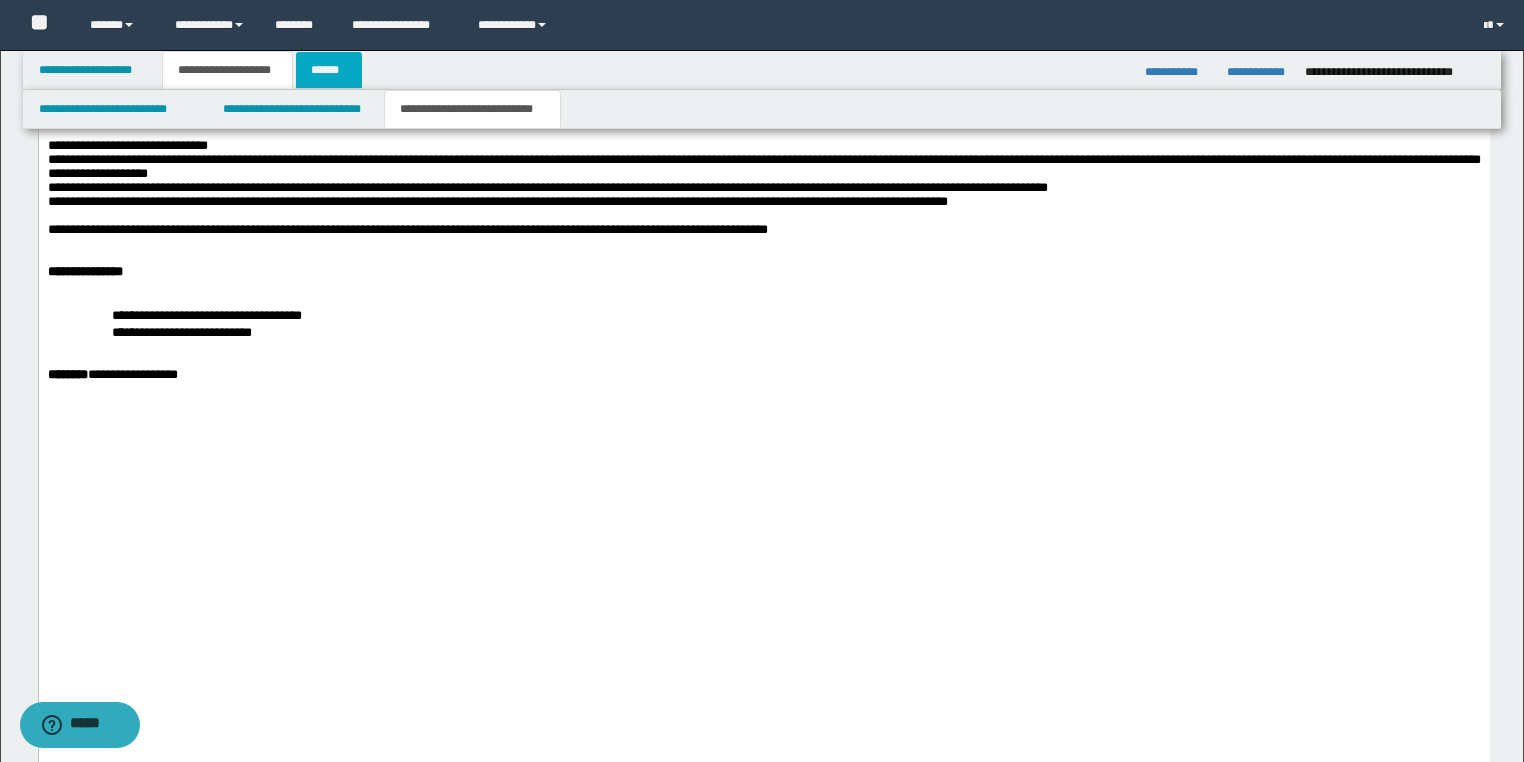 click on "******" at bounding box center [329, 70] 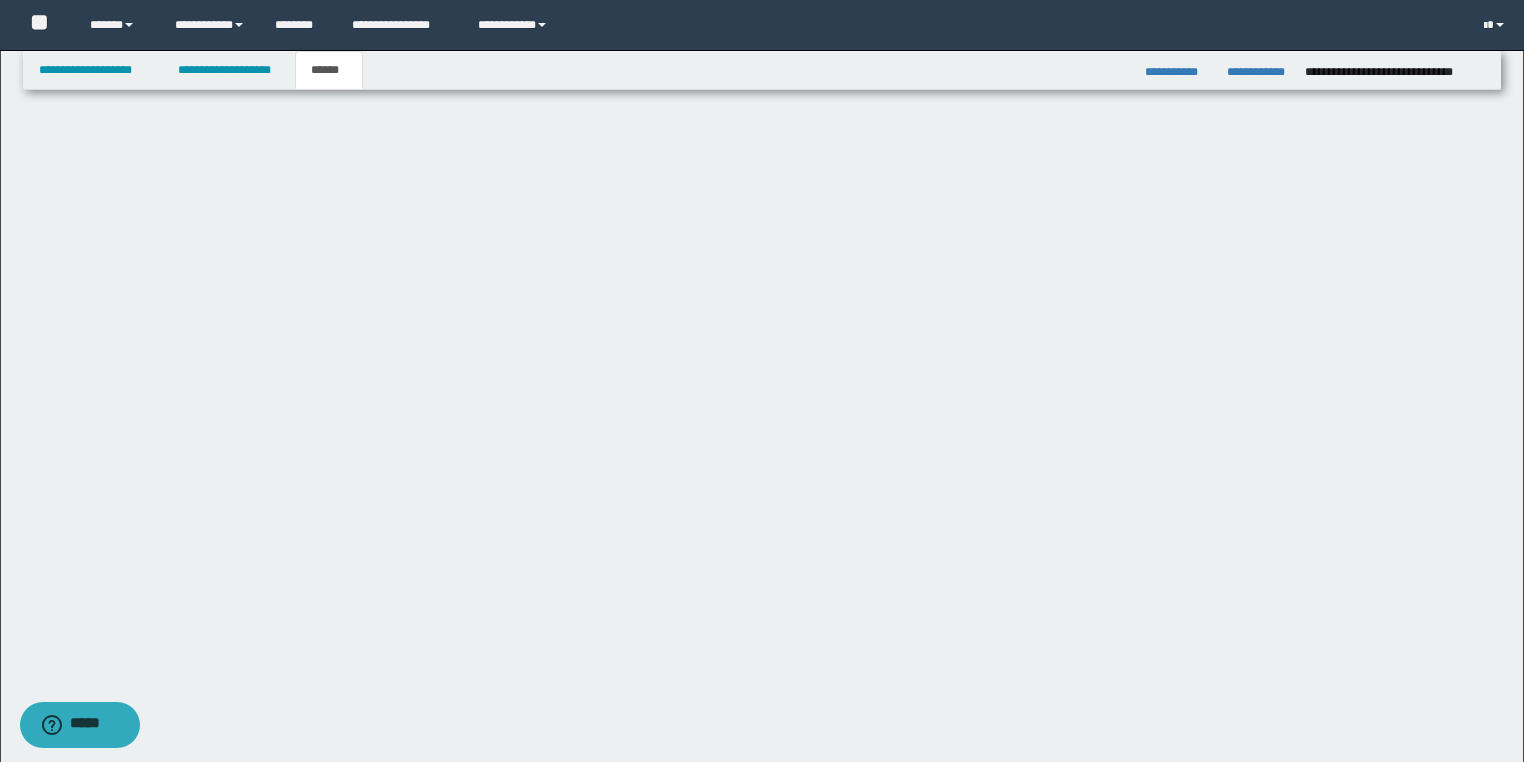 type on "**********" 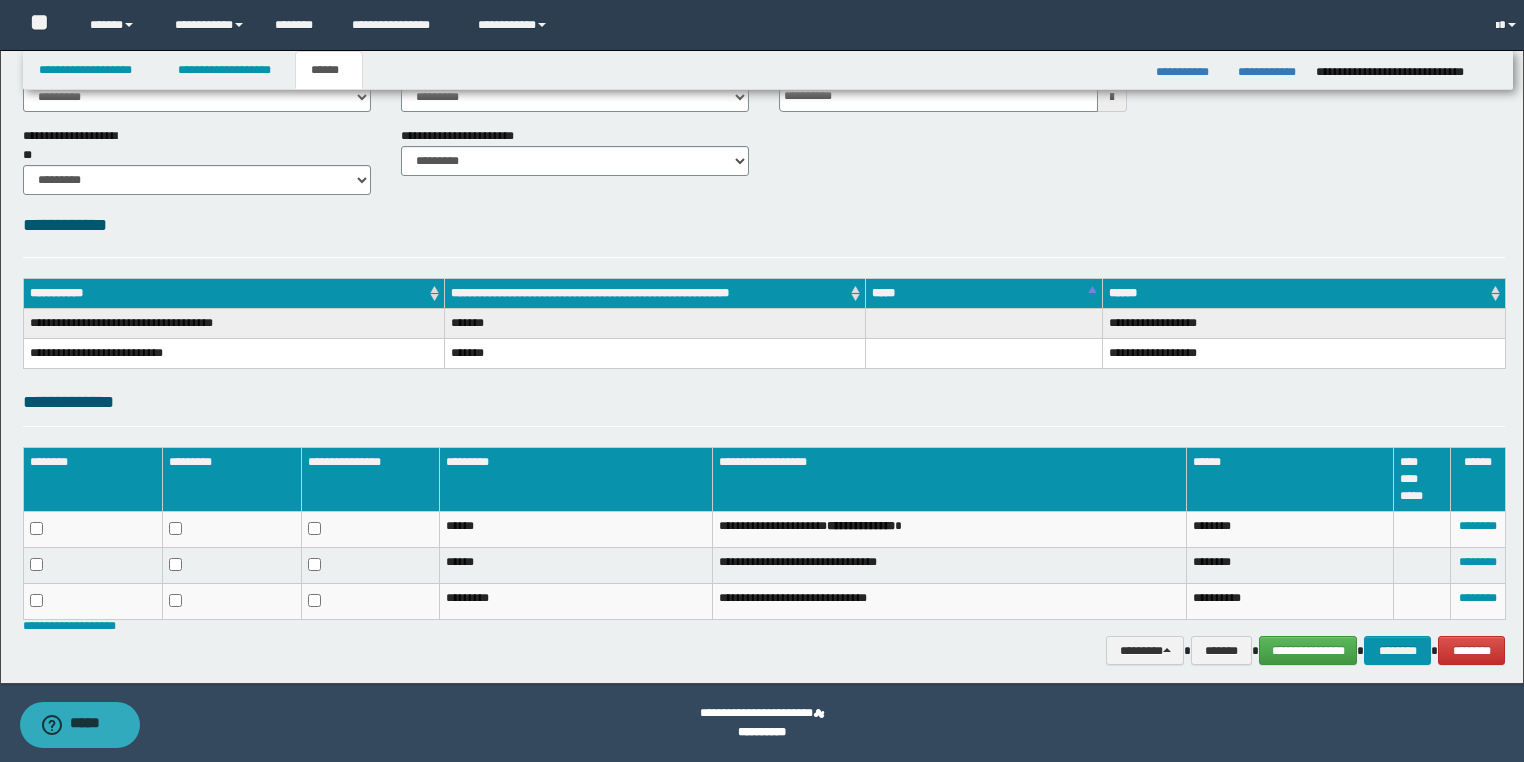 scroll, scrollTop: 131, scrollLeft: 0, axis: vertical 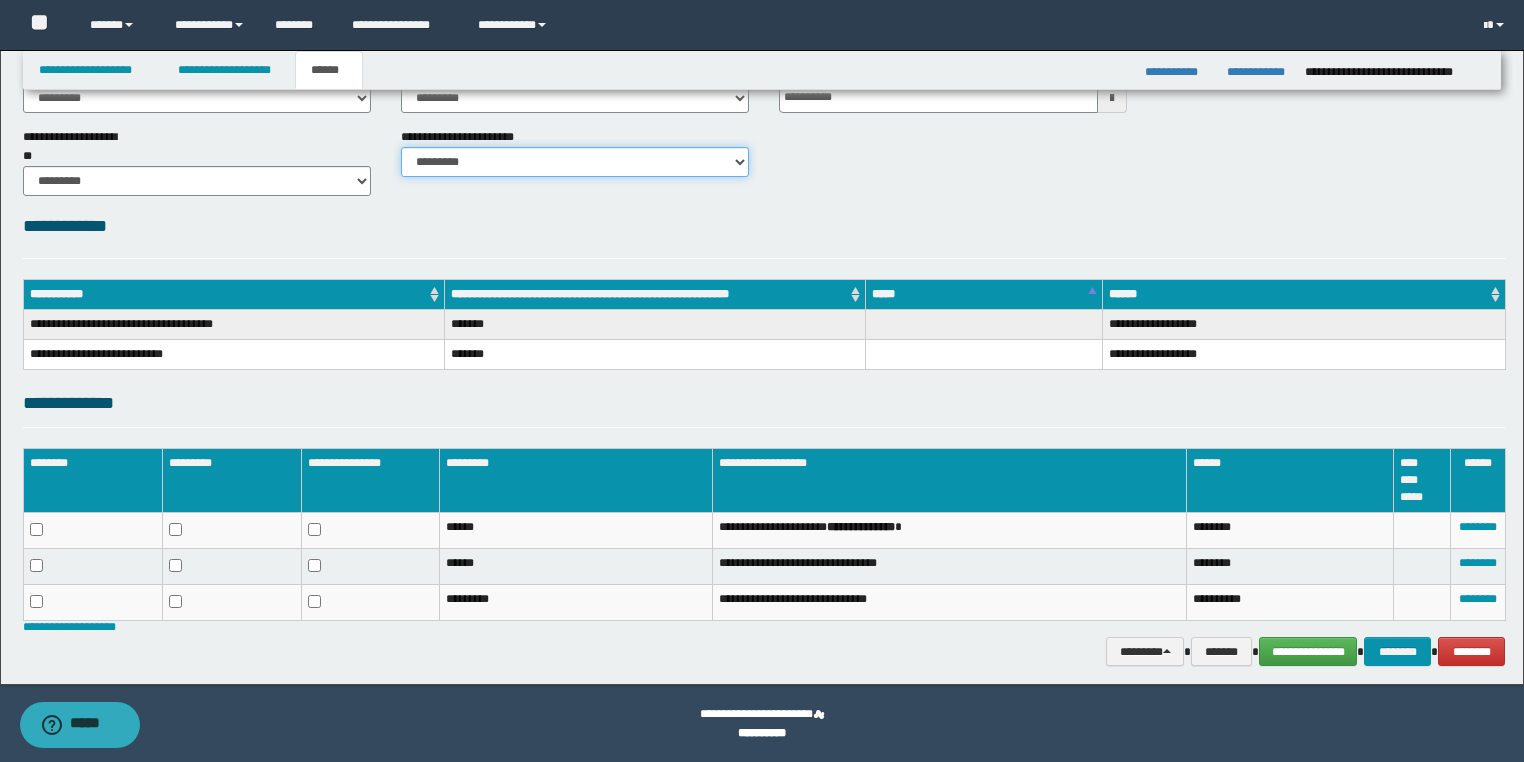click on "*********
*********
*********" at bounding box center (575, 162) 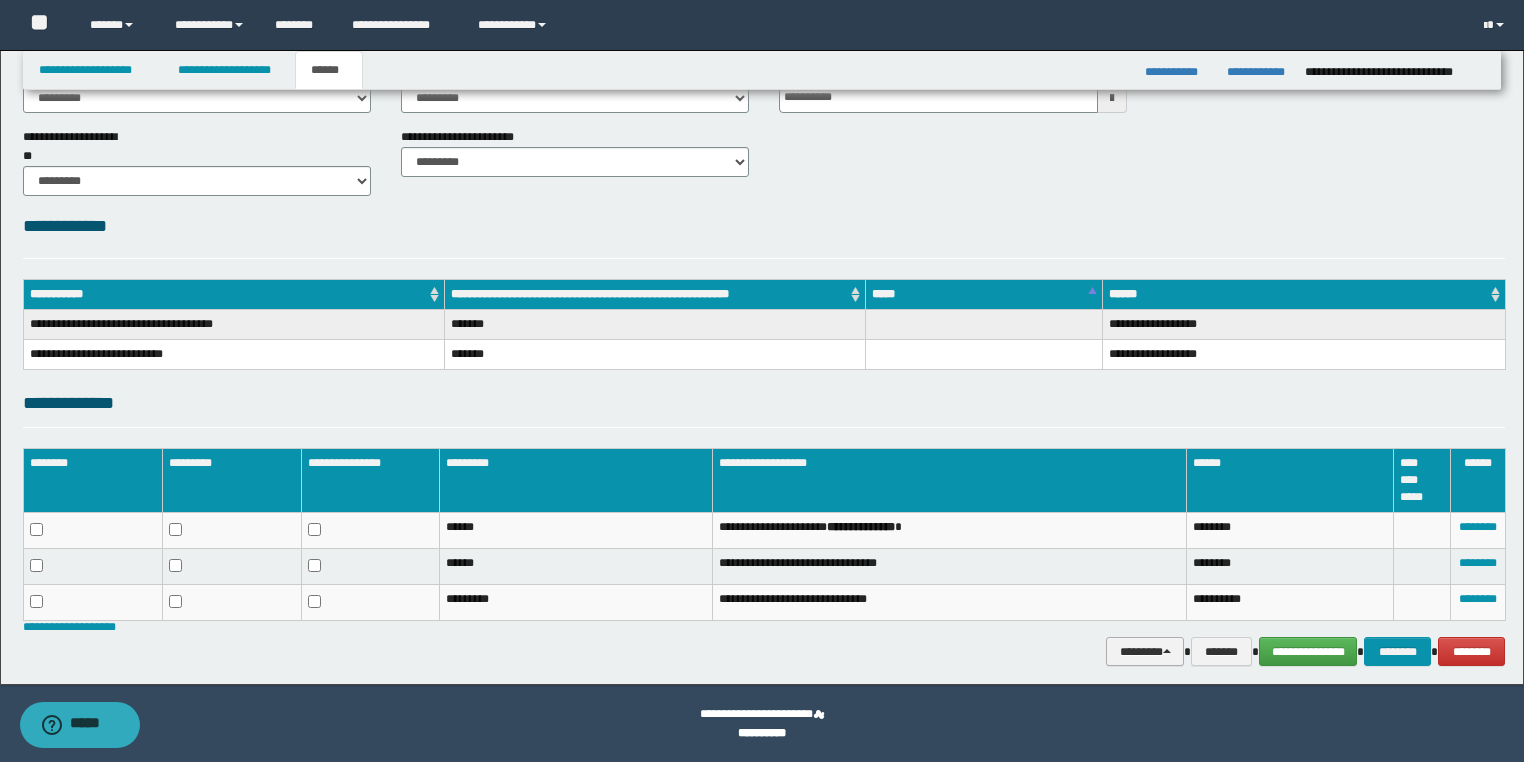click on "********" at bounding box center (1145, 652) 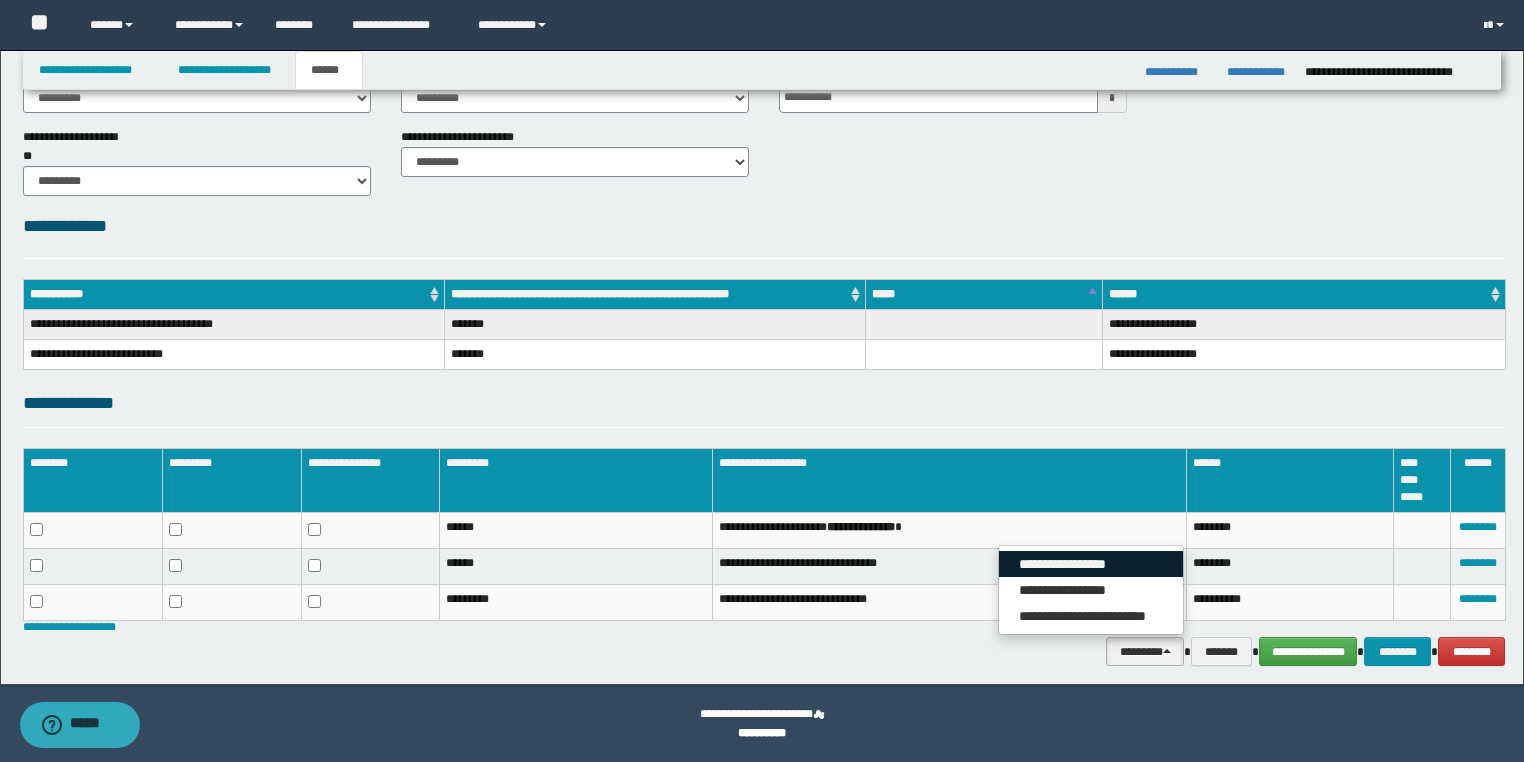 click on "**********" at bounding box center [1091, 564] 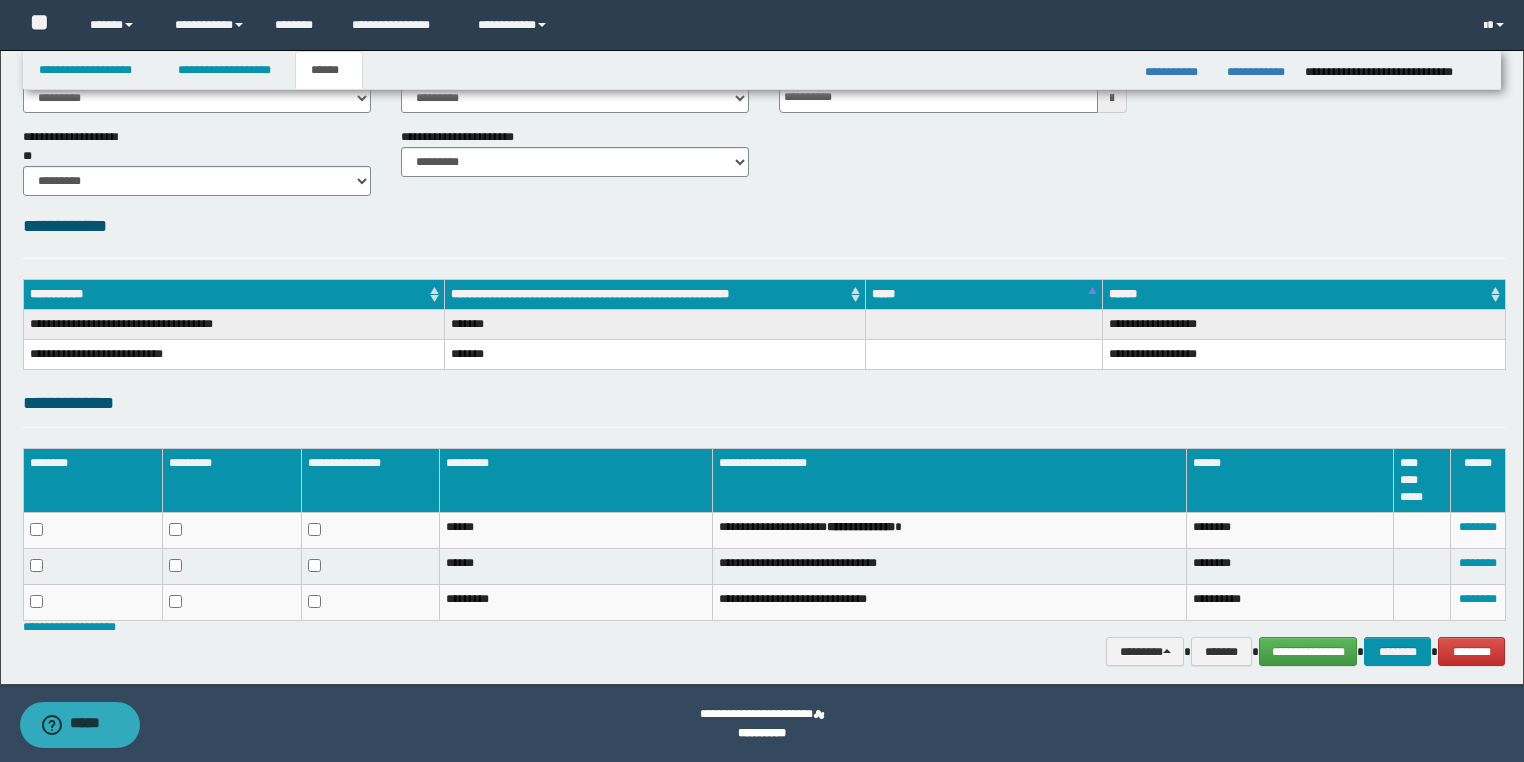 scroll, scrollTop: 0, scrollLeft: 0, axis: both 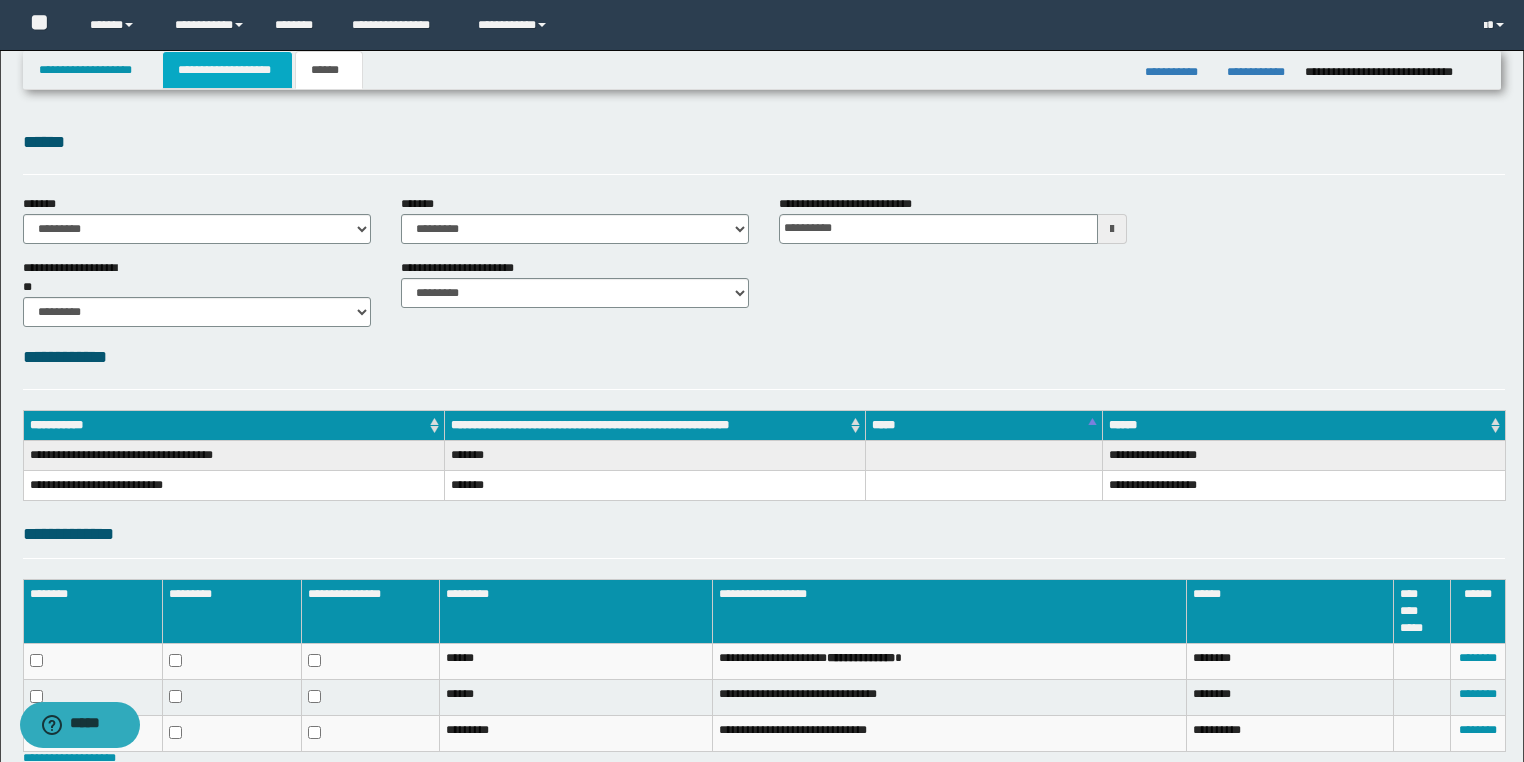 click on "**********" at bounding box center [227, 70] 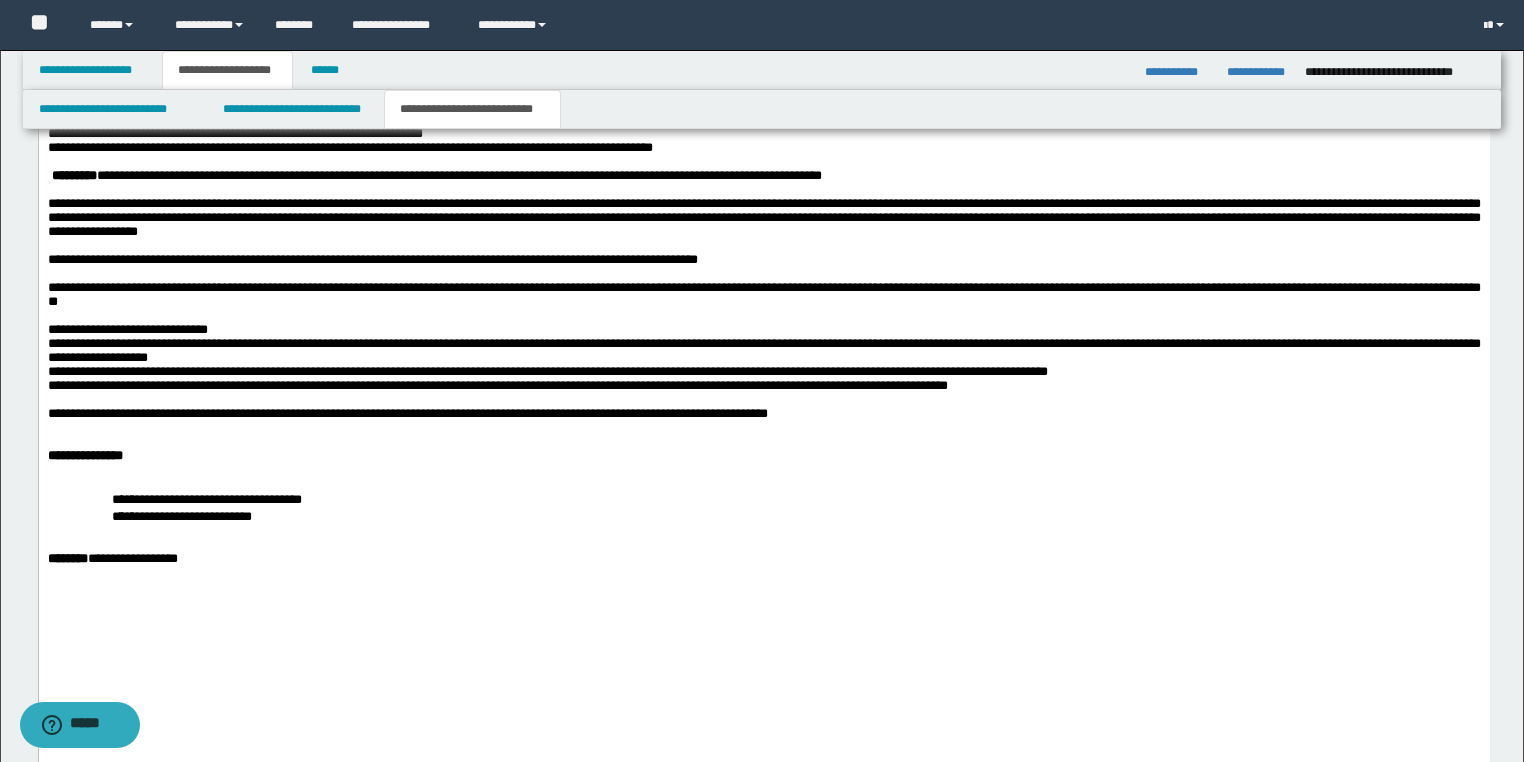 scroll, scrollTop: 2800, scrollLeft: 0, axis: vertical 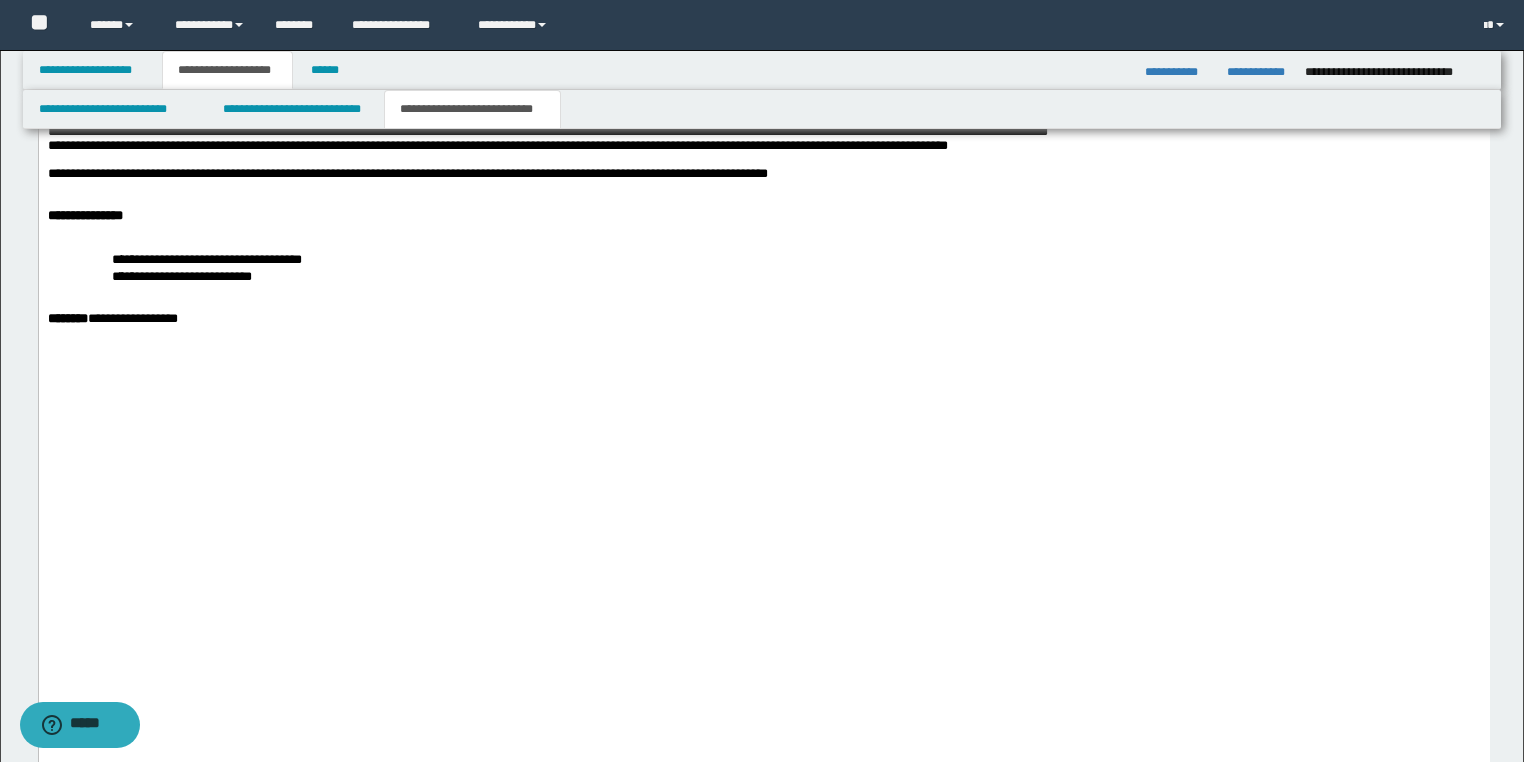 click on "**********" at bounding box center [763, -21] 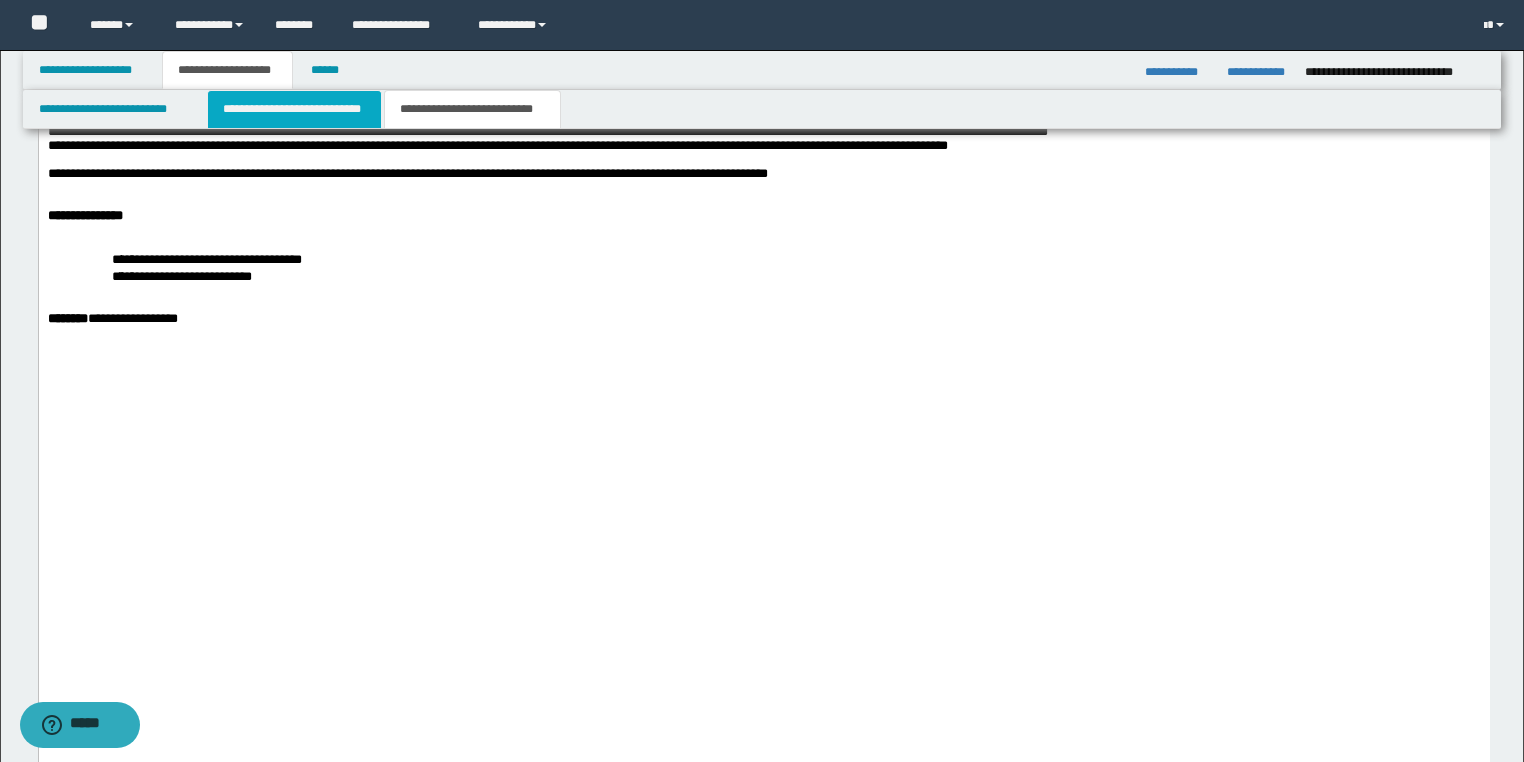 click on "**********" at bounding box center [294, 109] 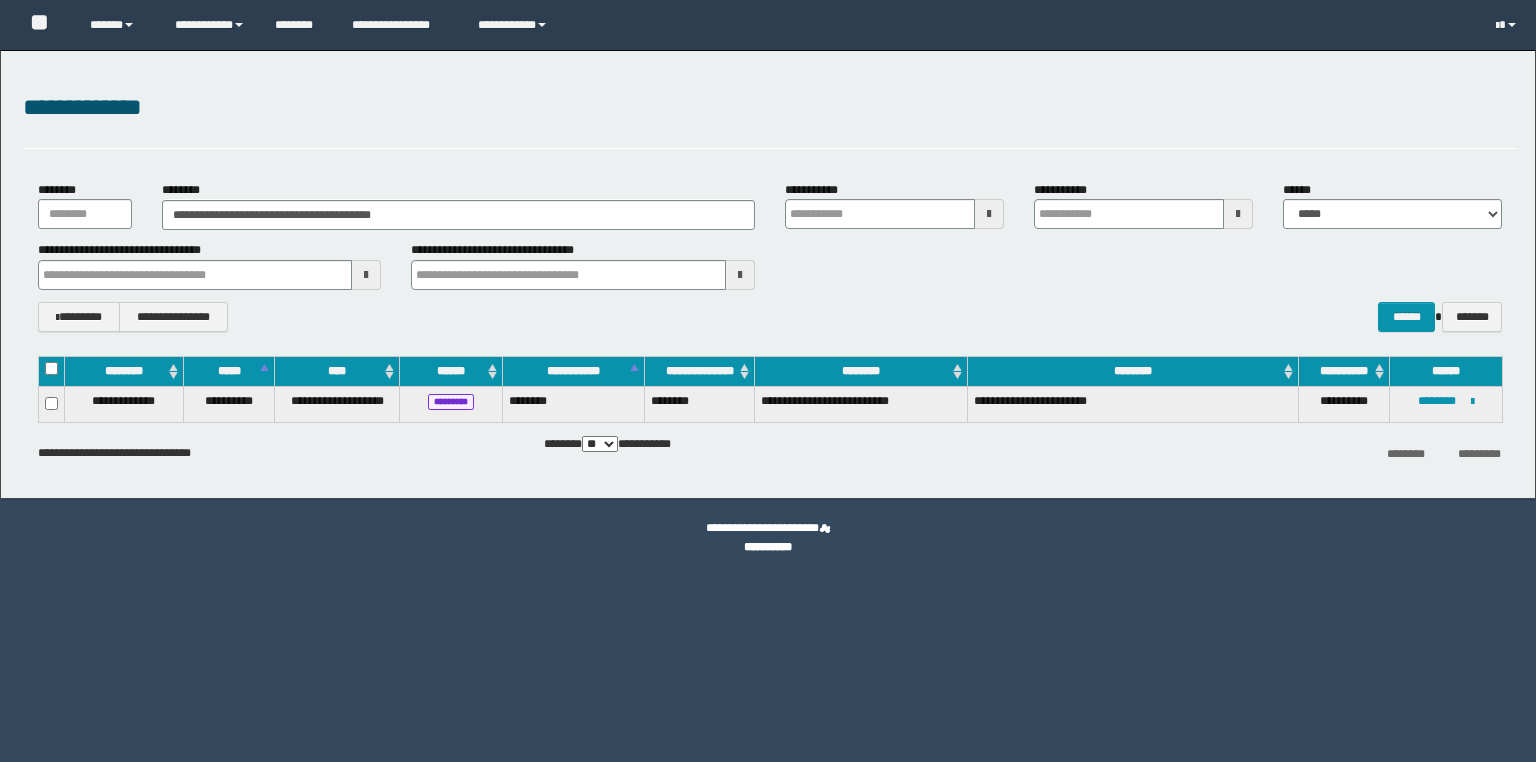 scroll, scrollTop: 0, scrollLeft: 0, axis: both 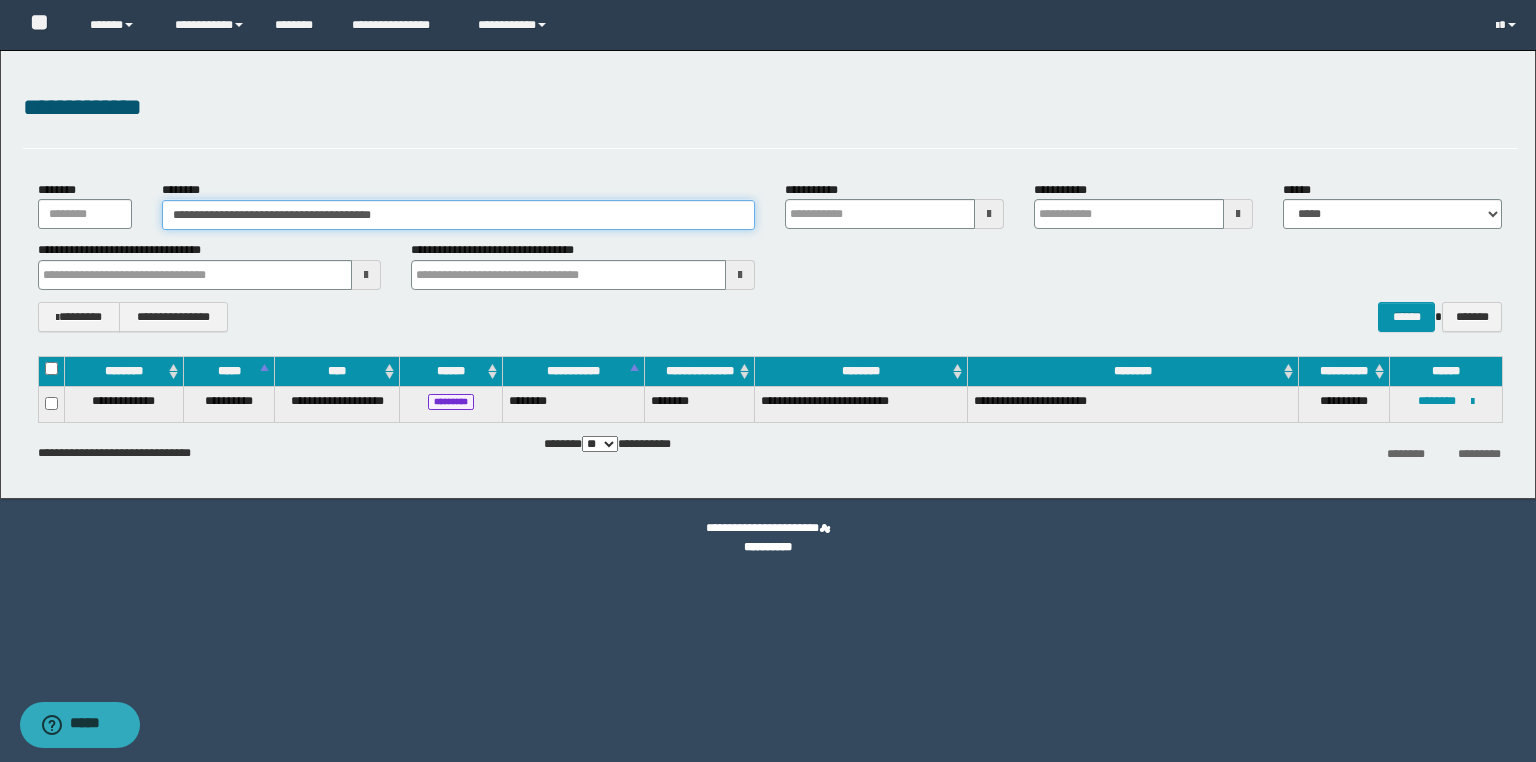drag, startPoint x: 425, startPoint y: 216, endPoint x: 84, endPoint y: 204, distance: 341.2111 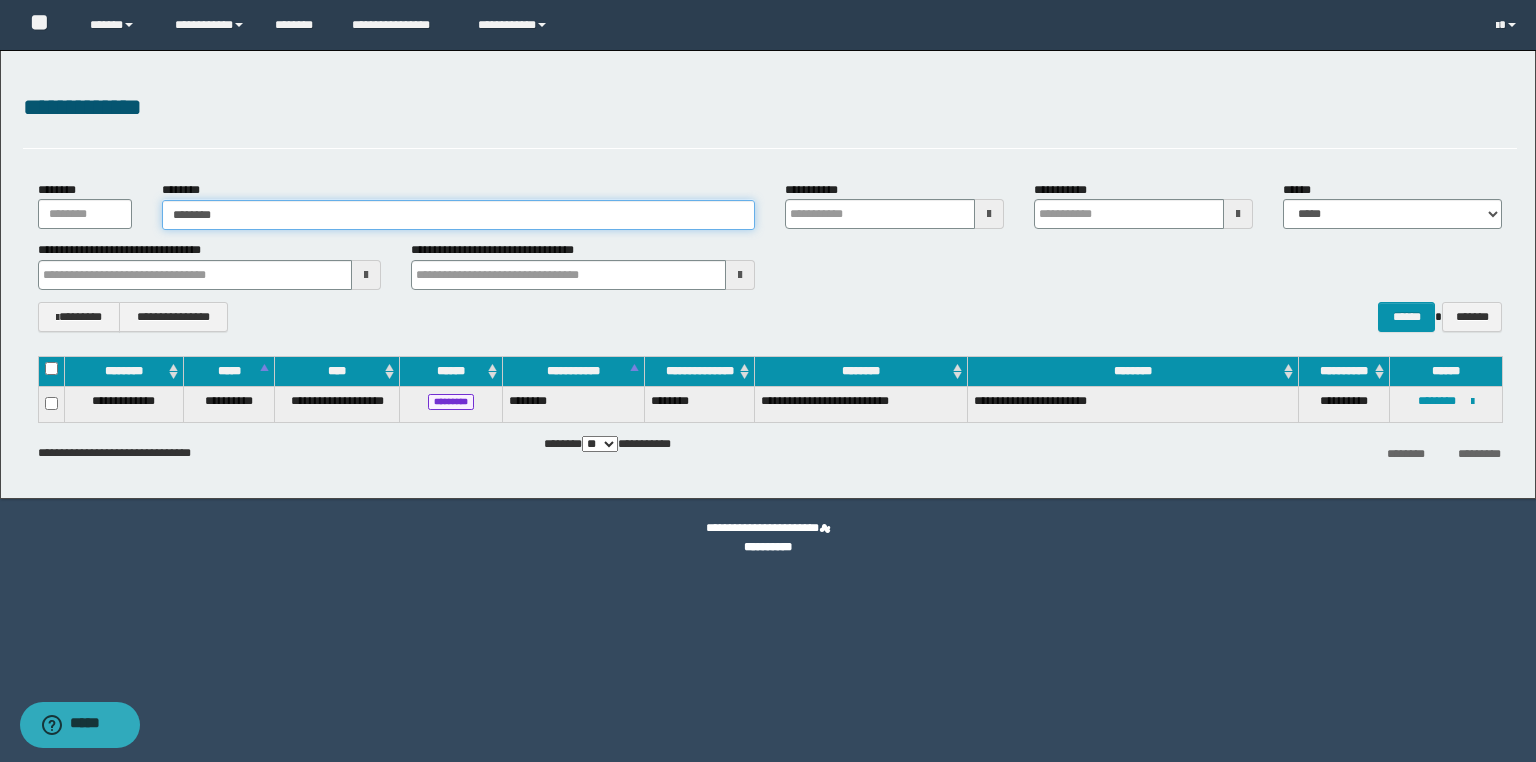 type on "********" 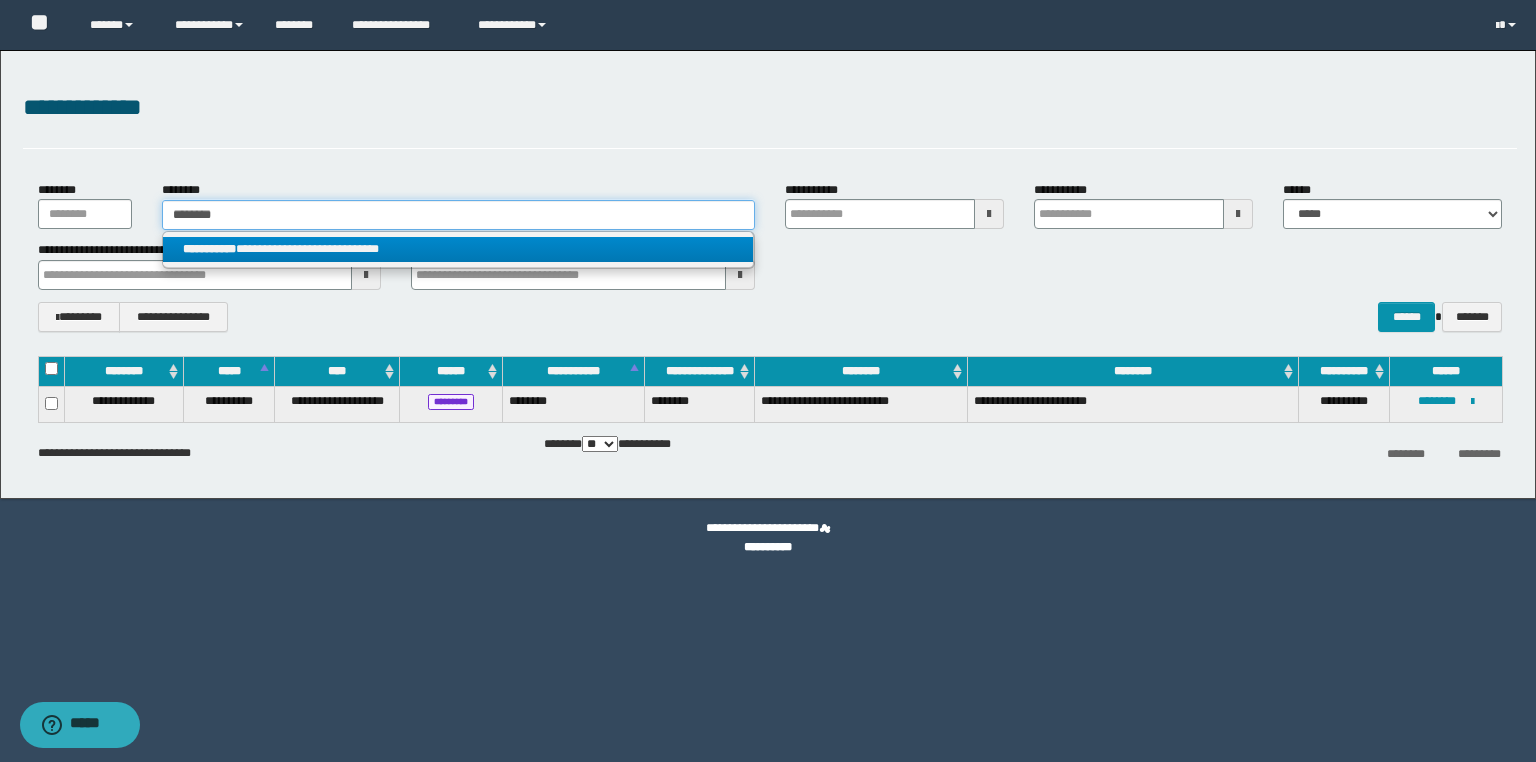 type on "********" 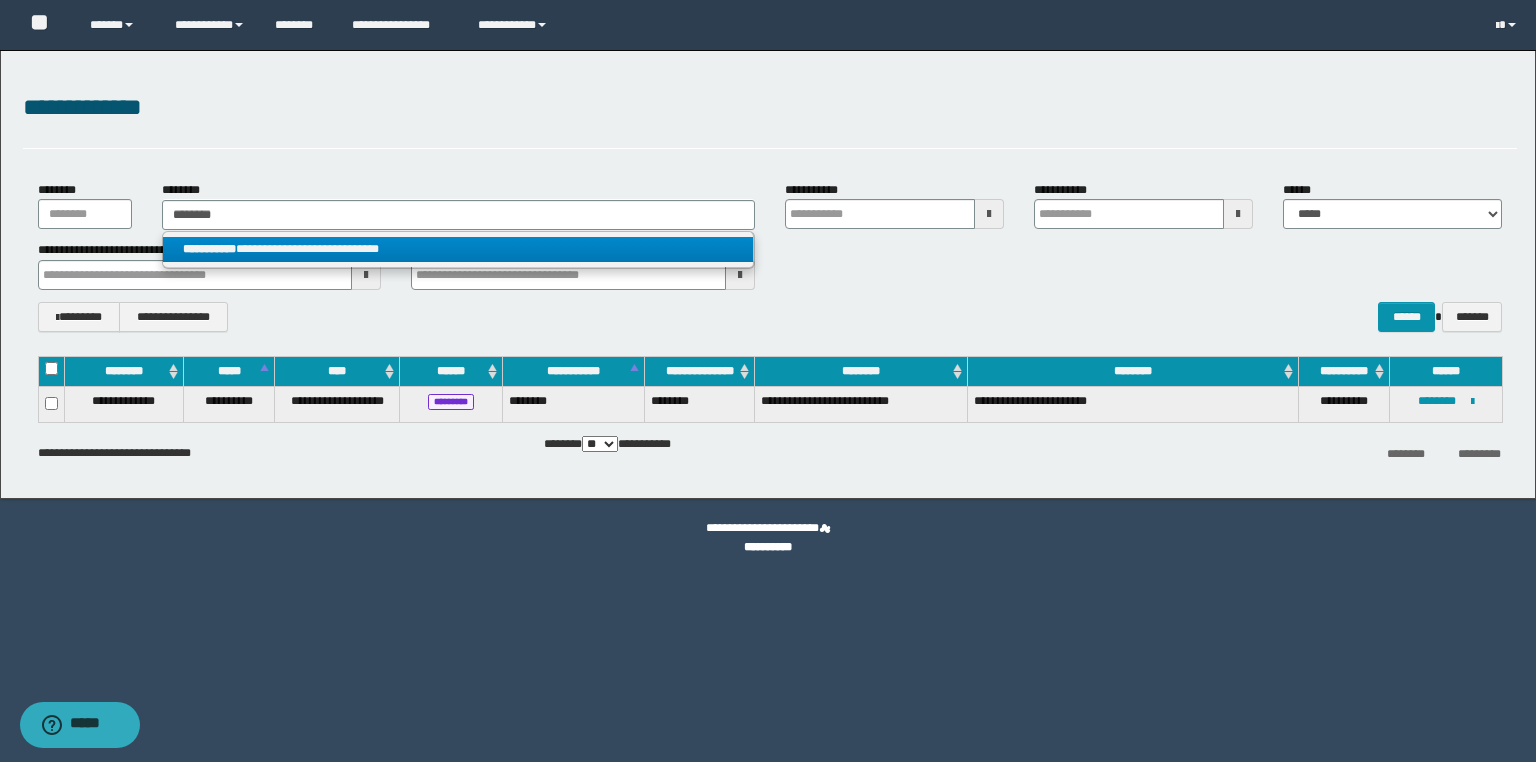 click on "**********" at bounding box center [458, 249] 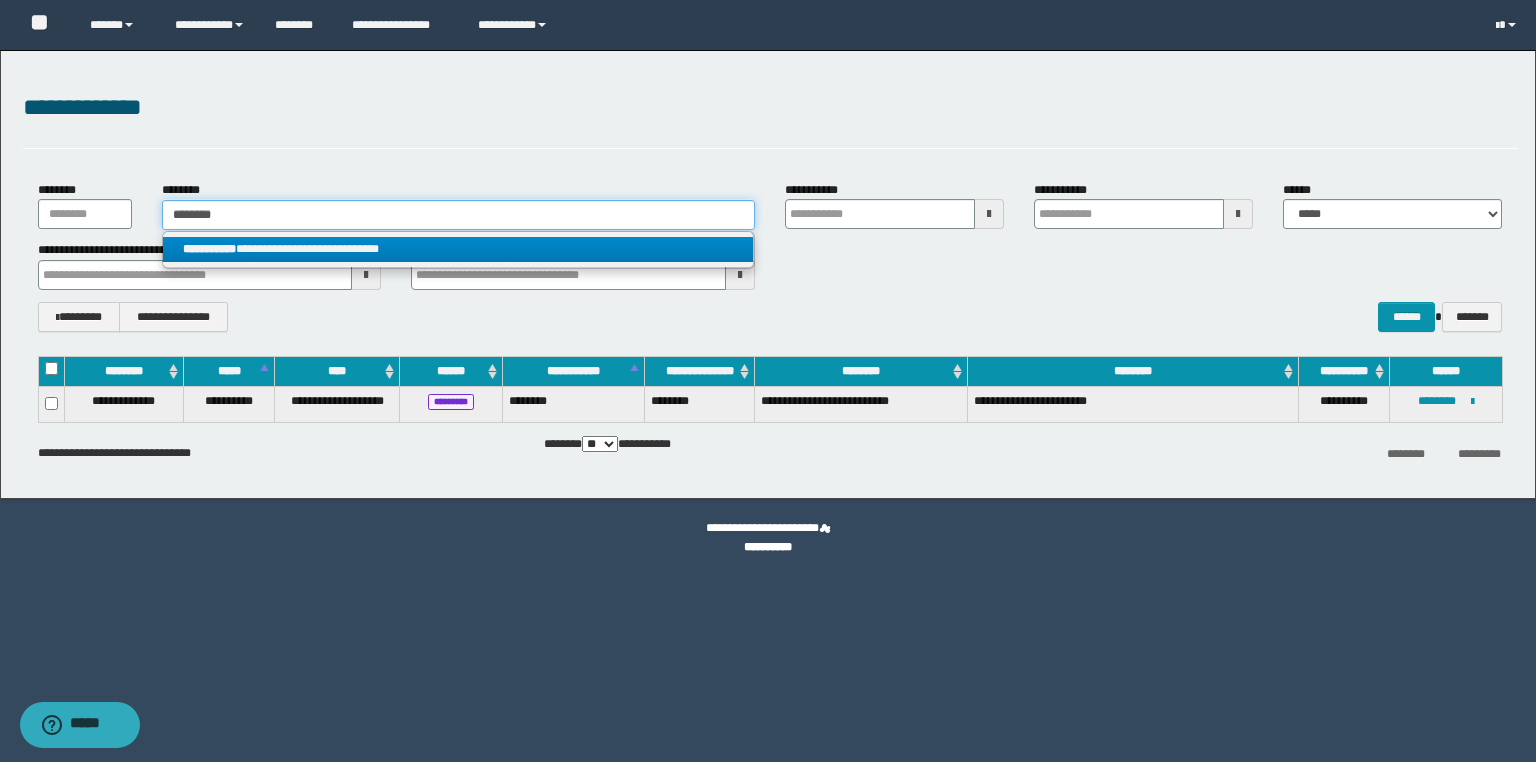 type 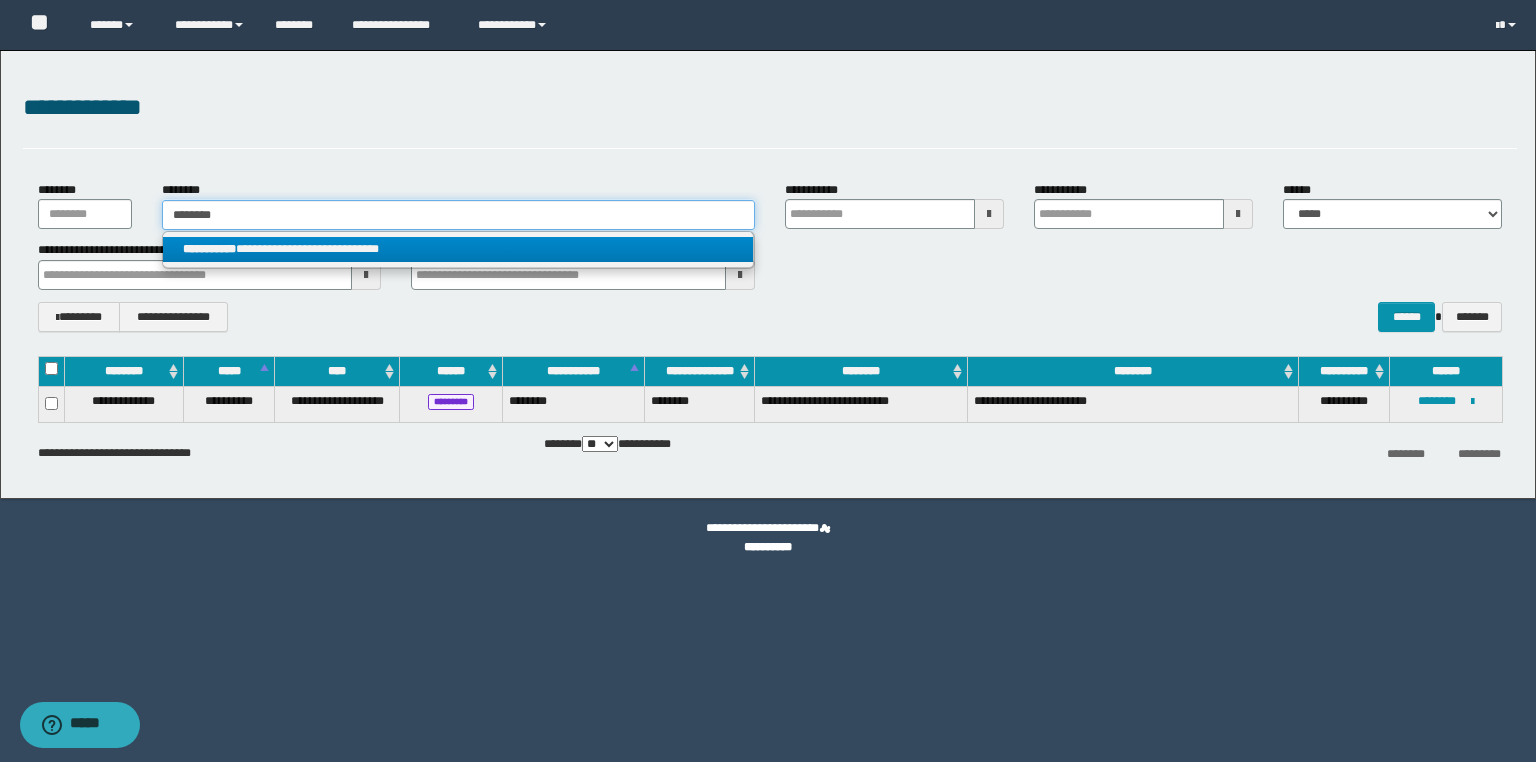 type on "**********" 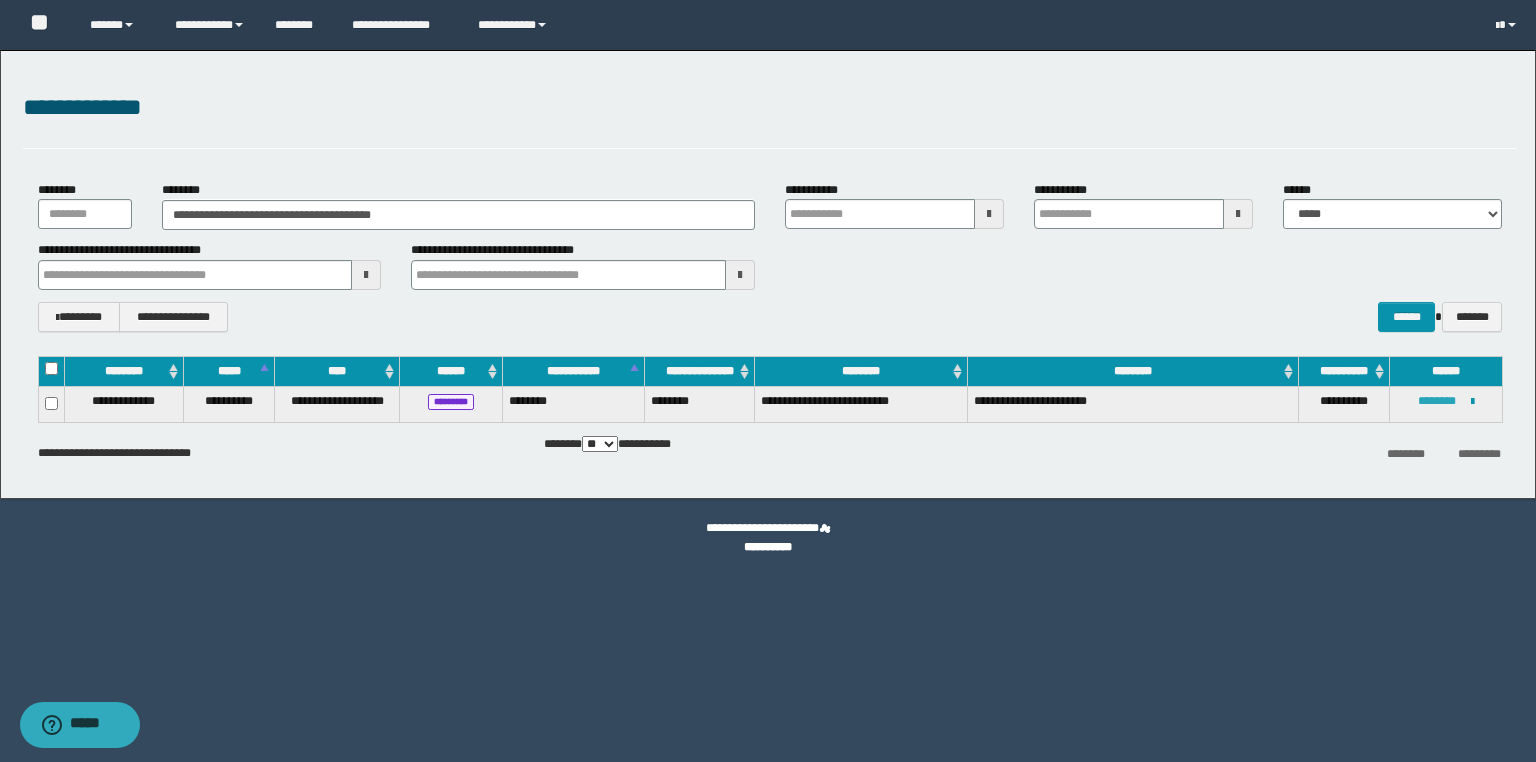 click on "********" at bounding box center [1437, 401] 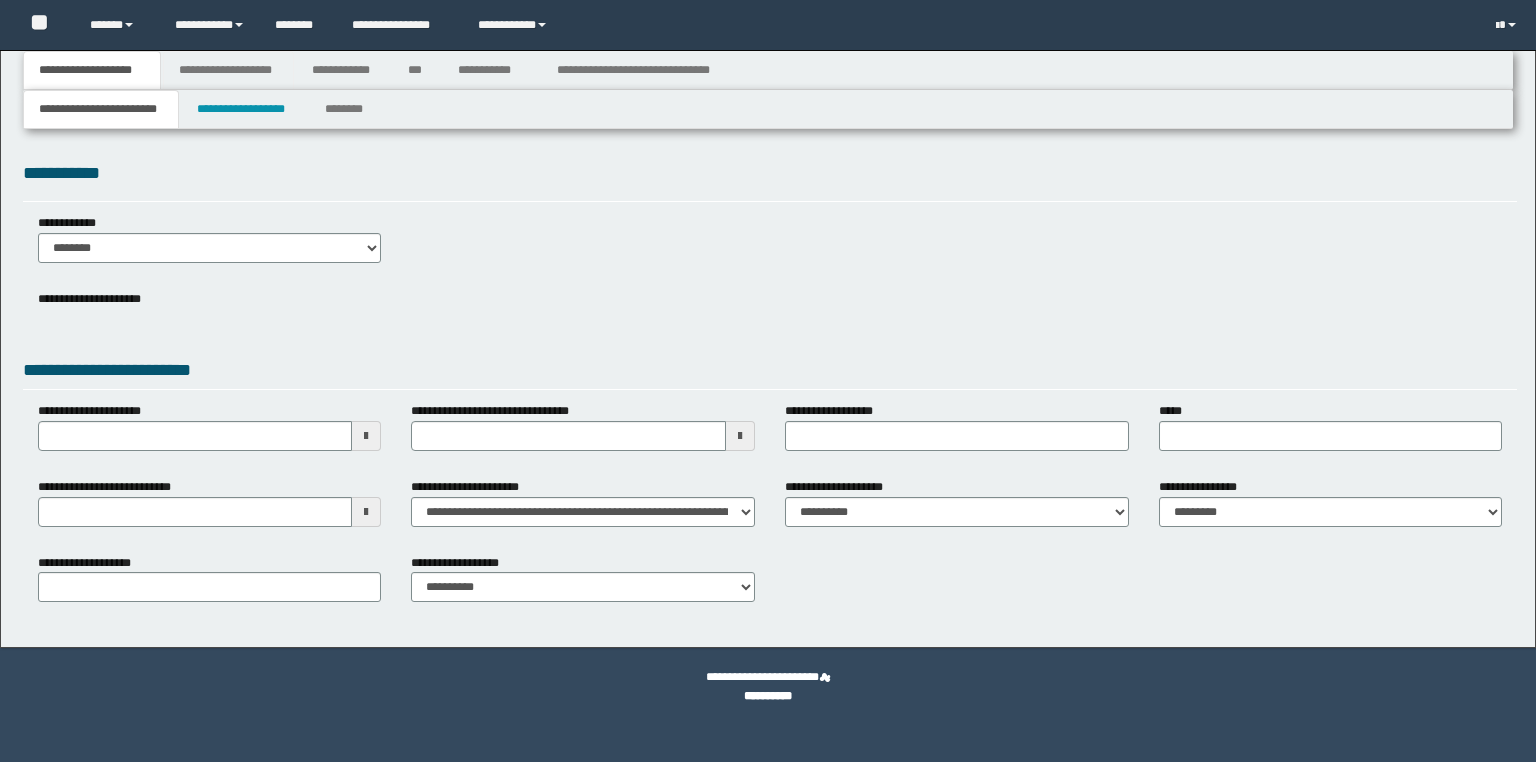 scroll, scrollTop: 0, scrollLeft: 0, axis: both 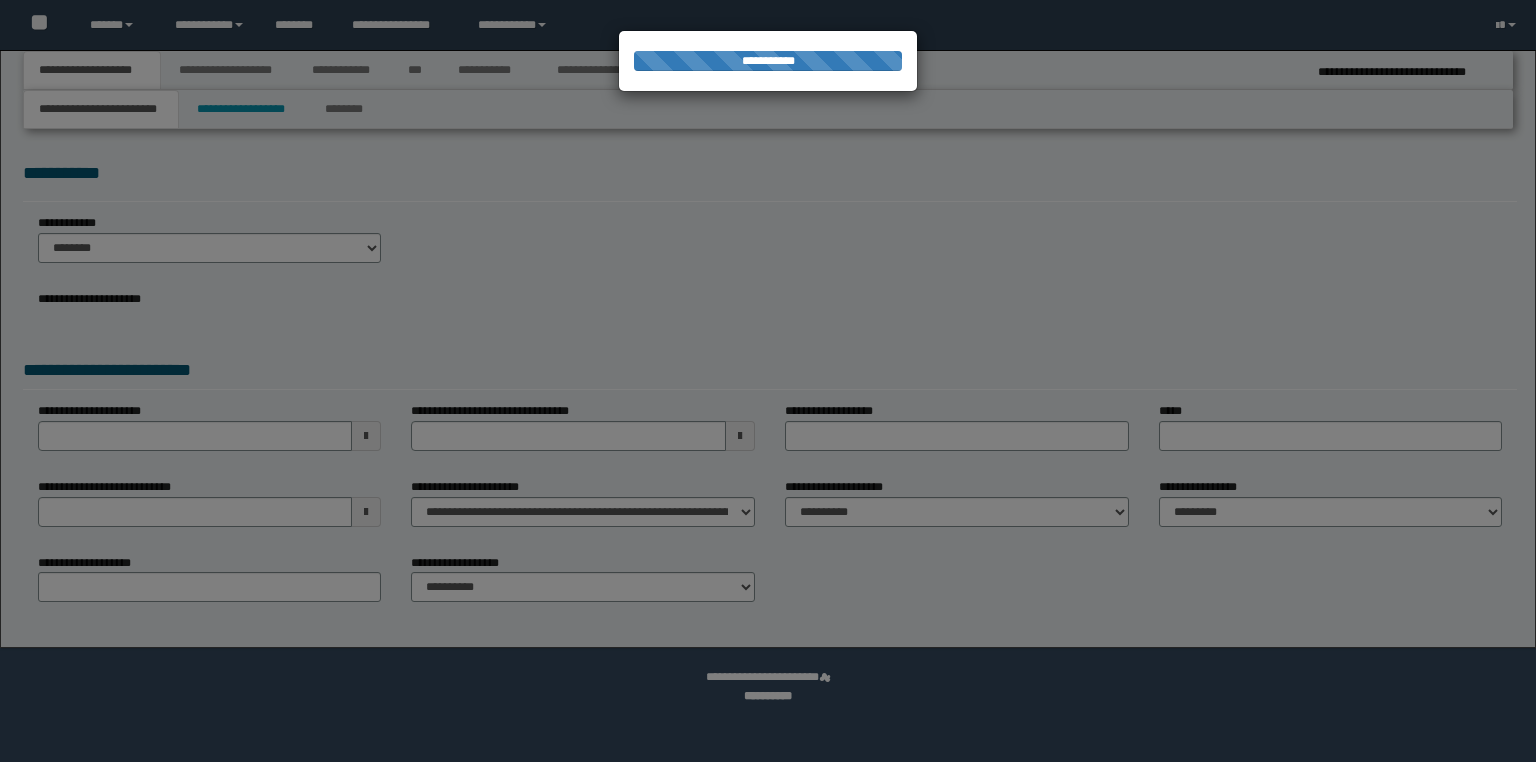 select on "*" 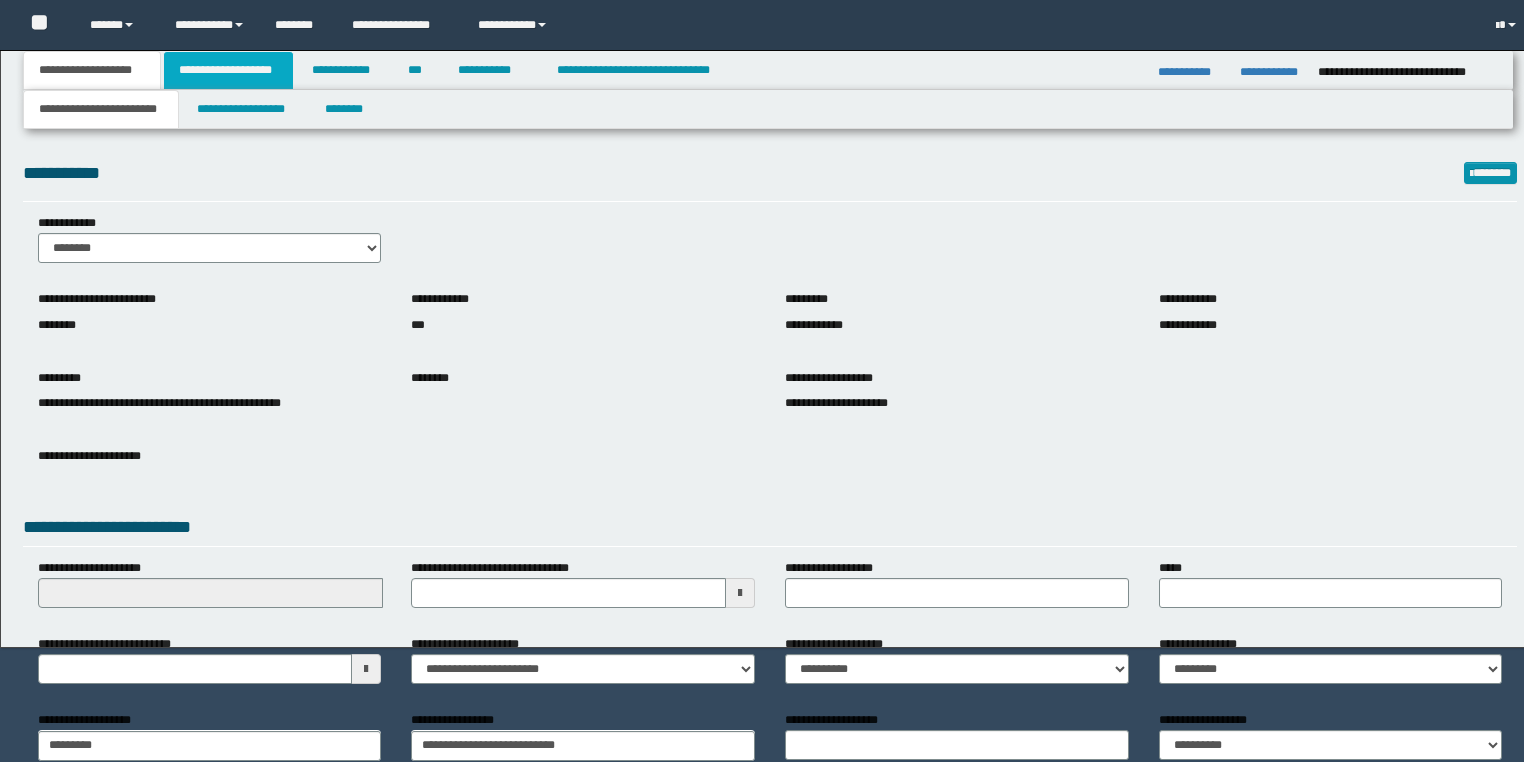 click on "**********" at bounding box center (228, 70) 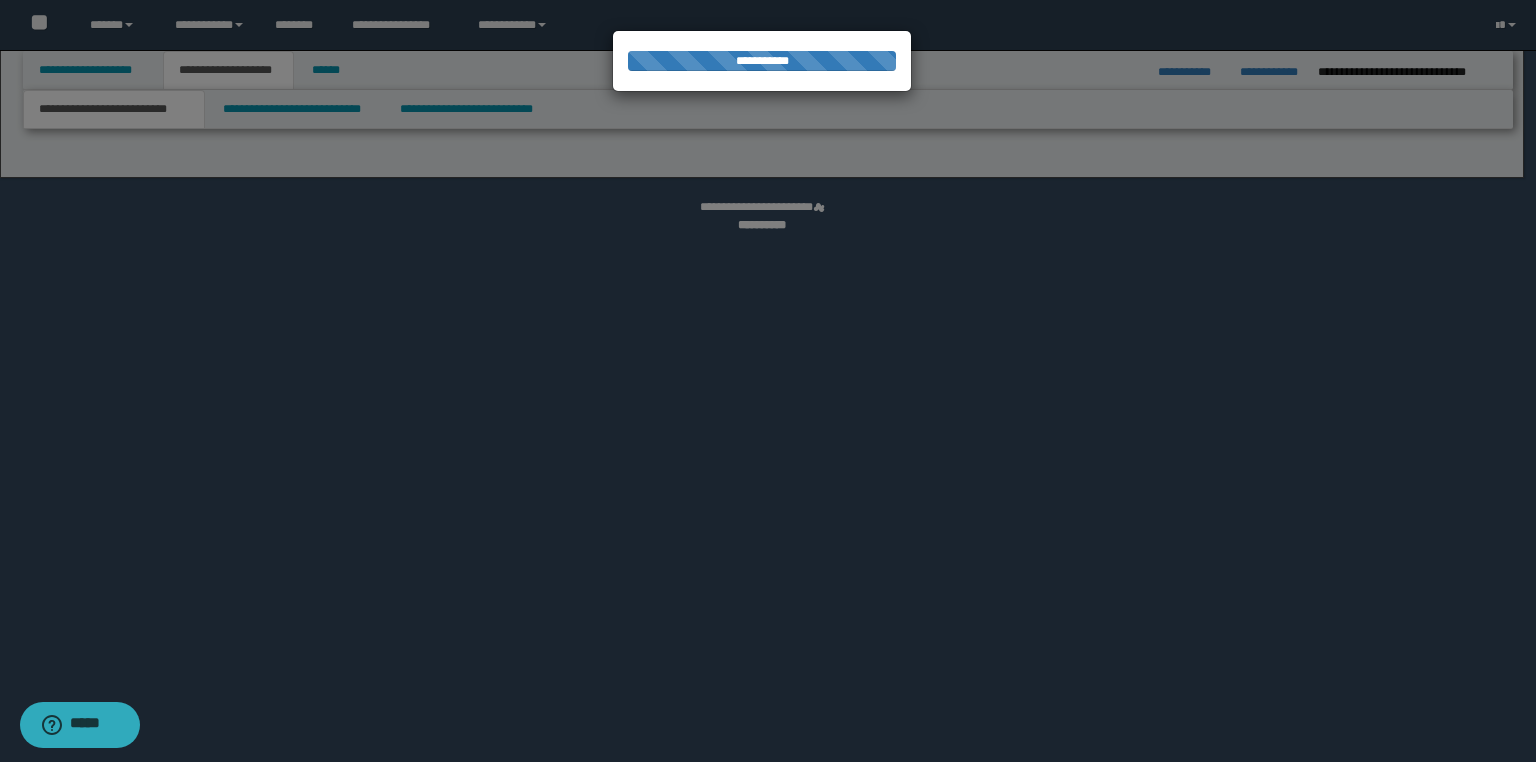 scroll, scrollTop: 0, scrollLeft: 0, axis: both 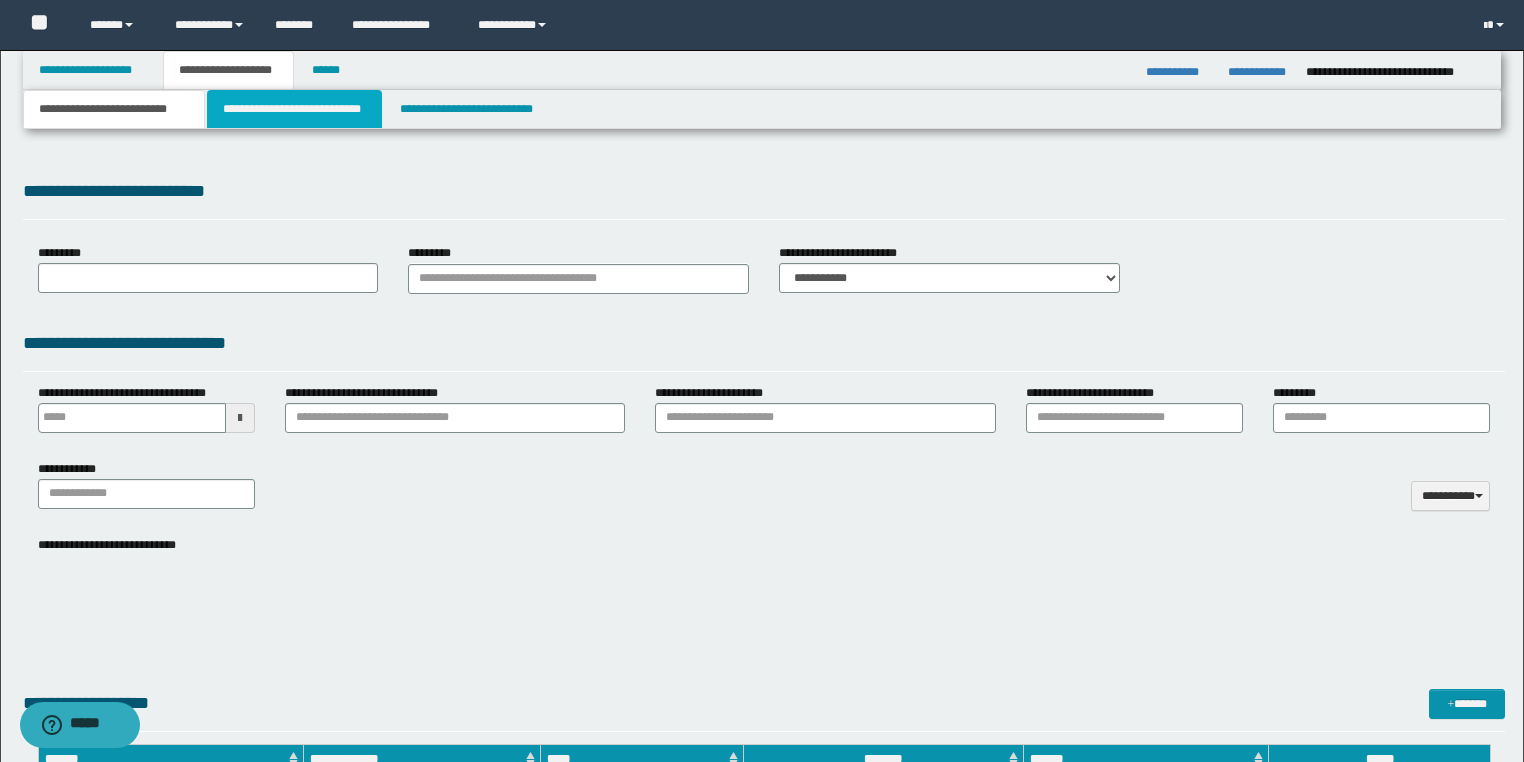 click on "**********" at bounding box center [294, 109] 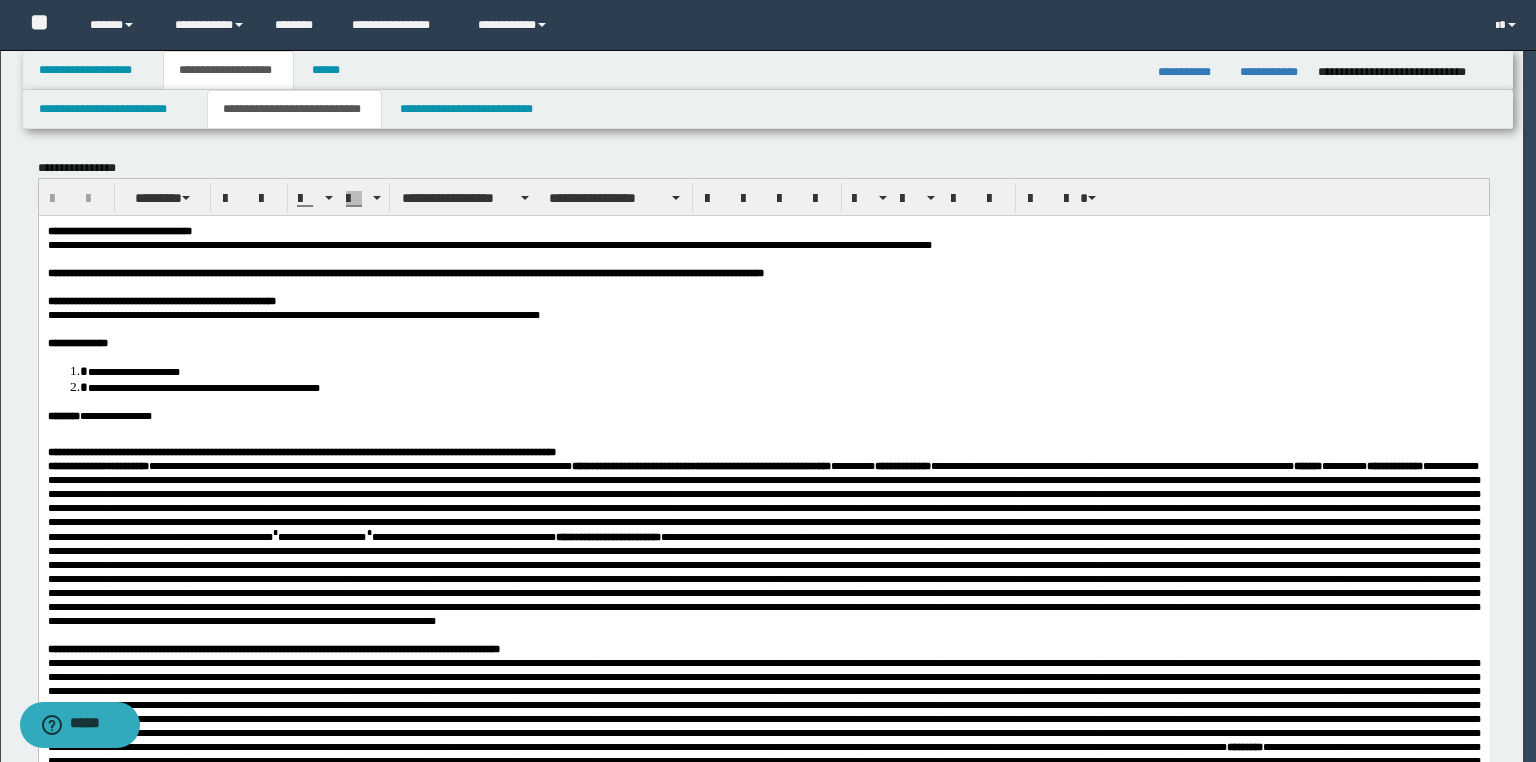 scroll, scrollTop: 0, scrollLeft: 0, axis: both 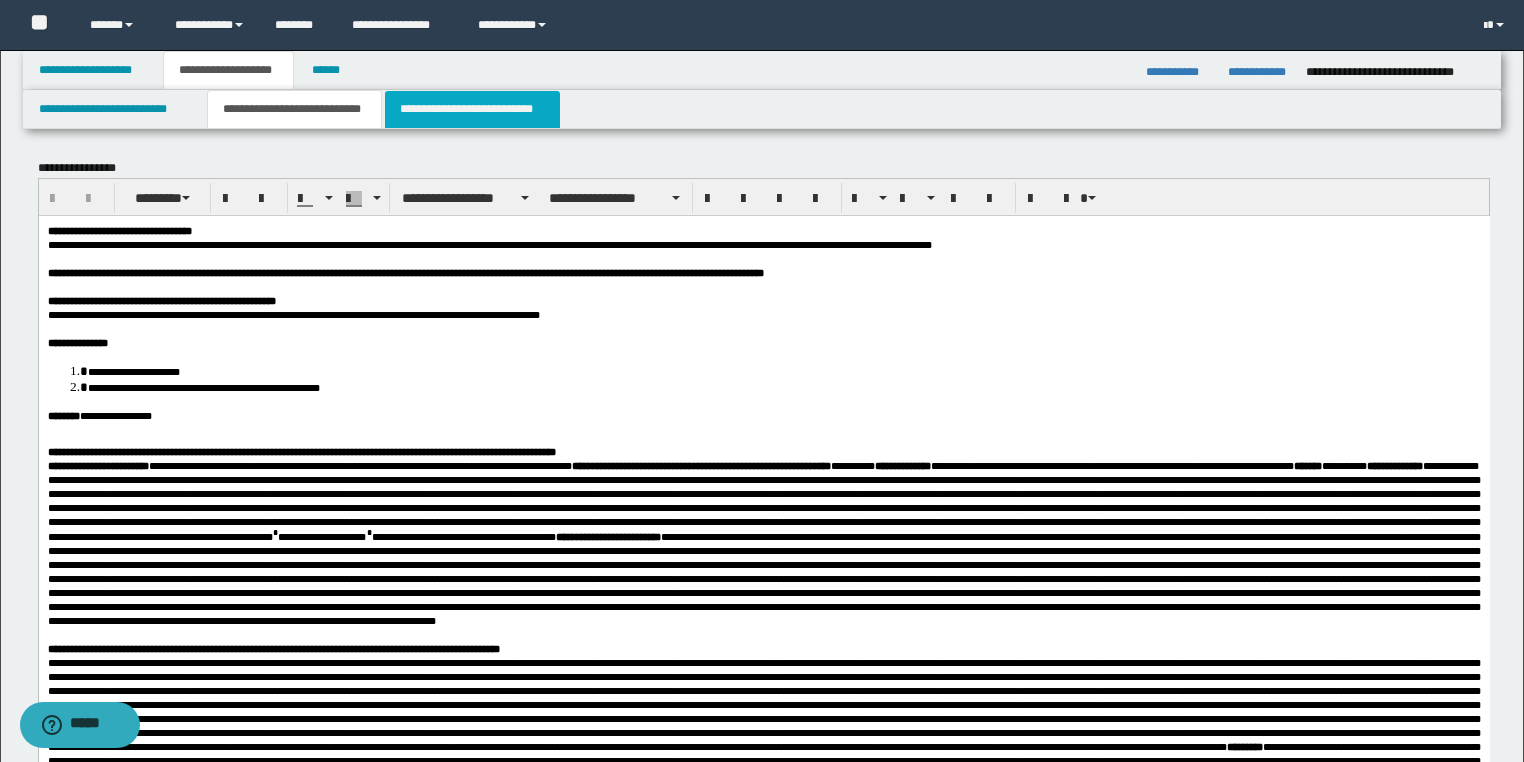 click on "**********" at bounding box center [472, 109] 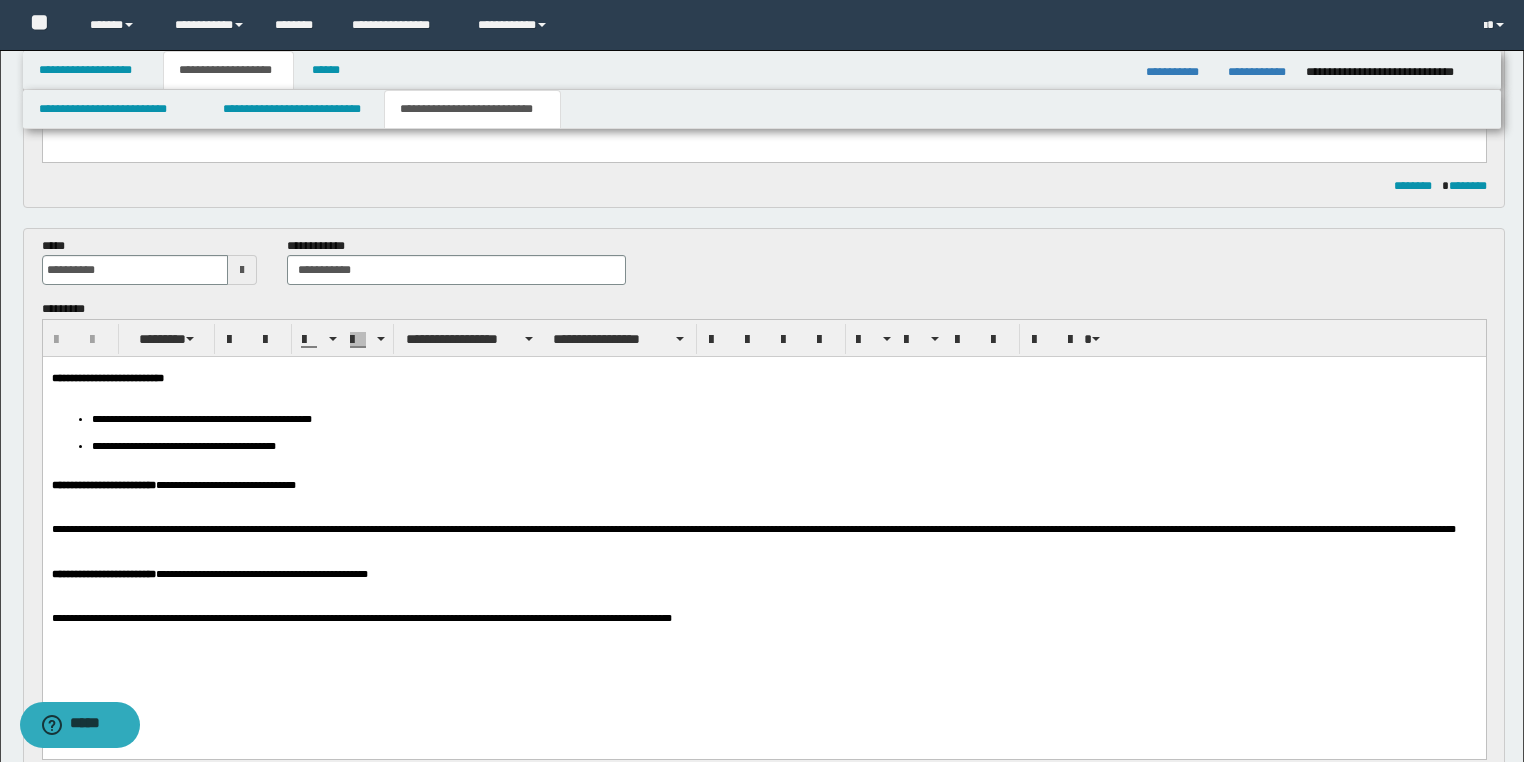 scroll, scrollTop: 560, scrollLeft: 0, axis: vertical 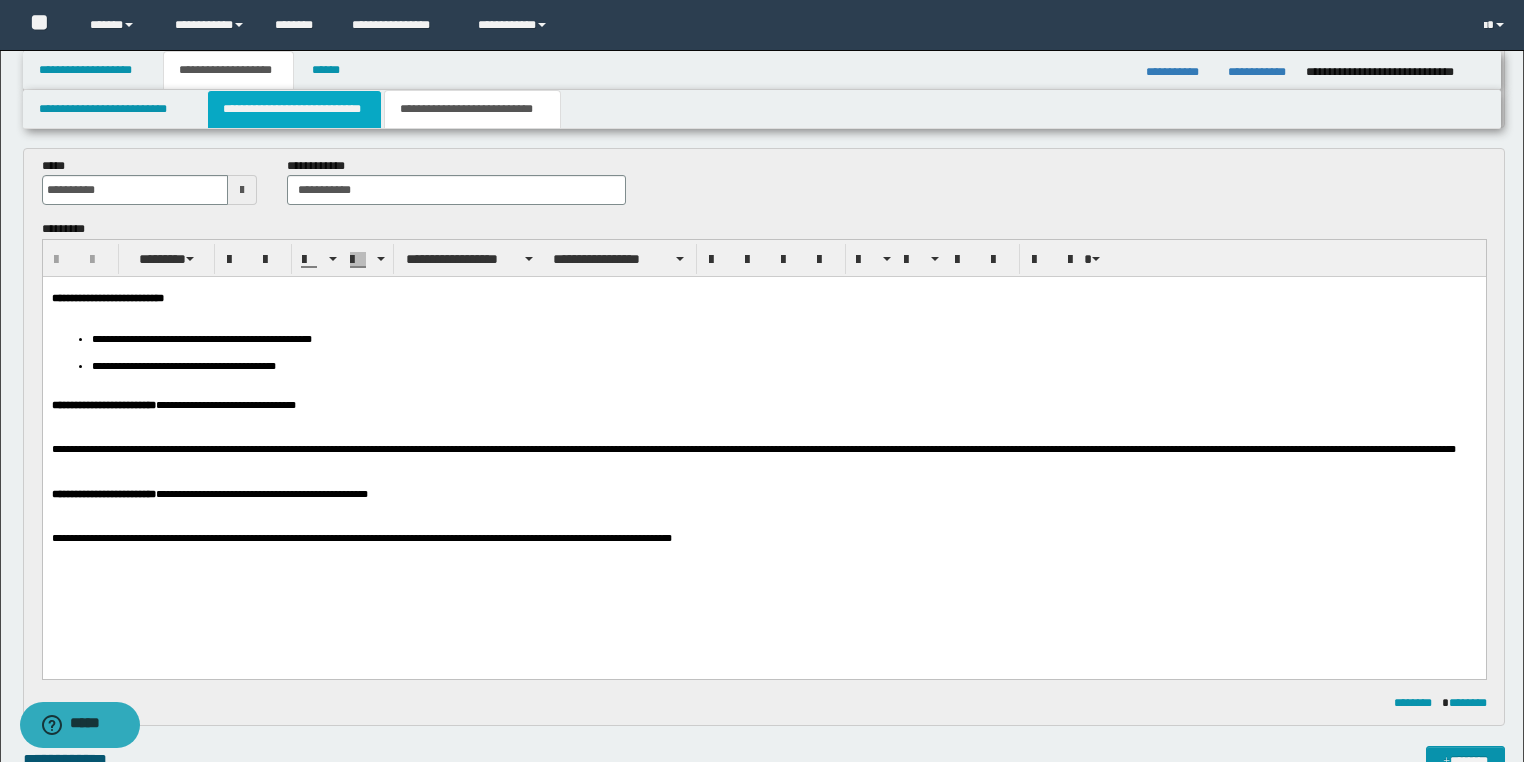 click on "**********" at bounding box center [294, 109] 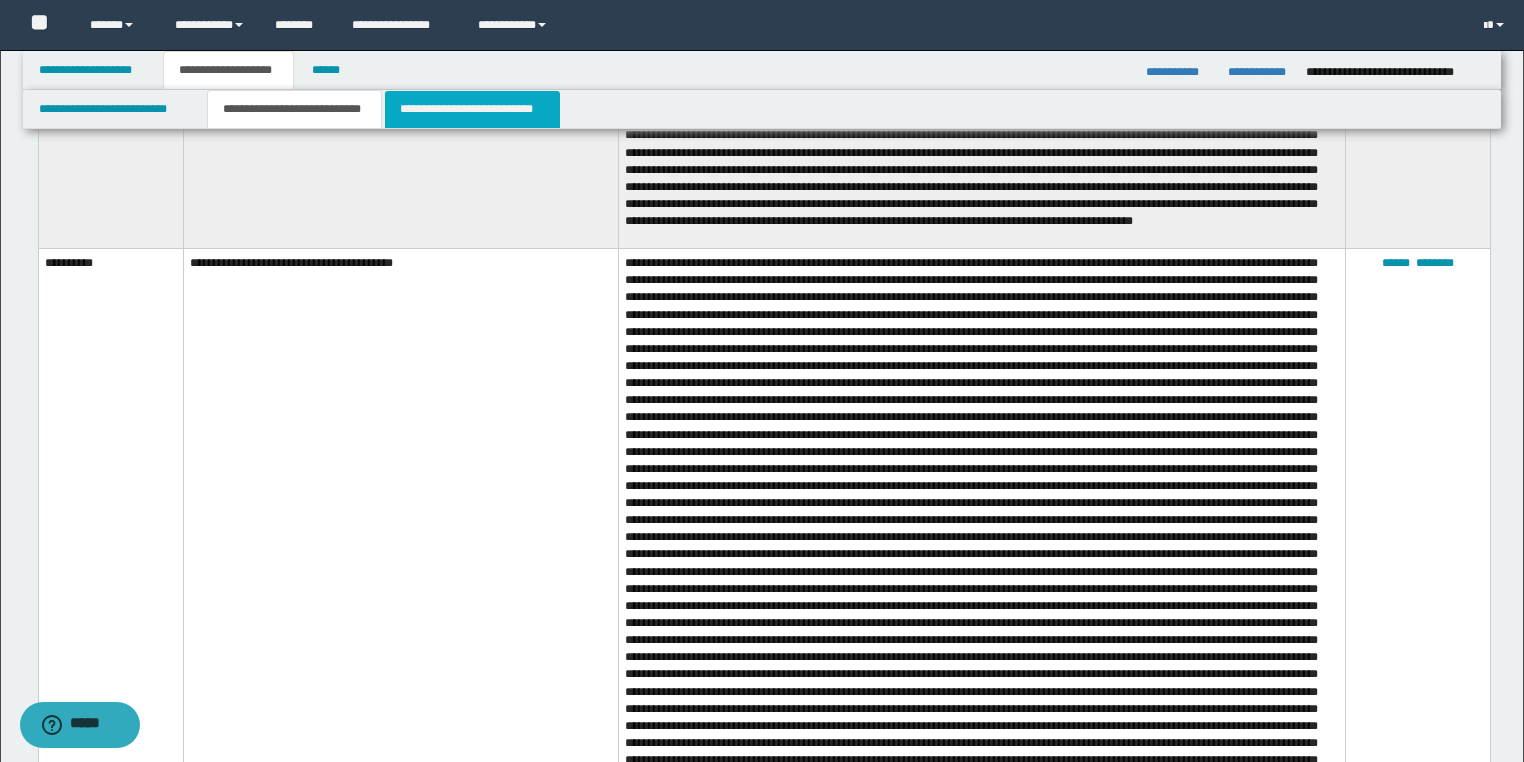 click on "**********" at bounding box center [472, 109] 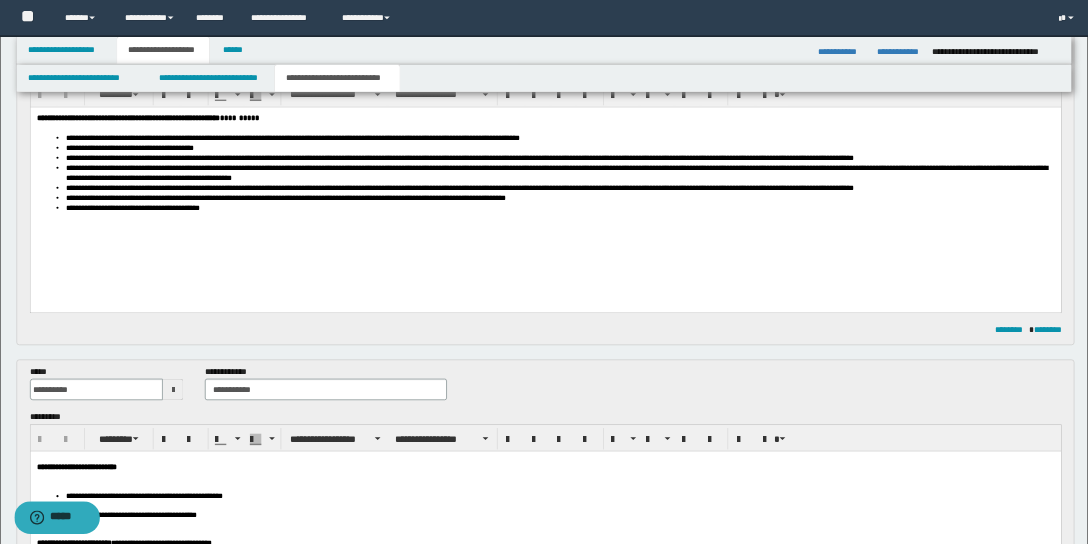 scroll, scrollTop: 124, scrollLeft: 0, axis: vertical 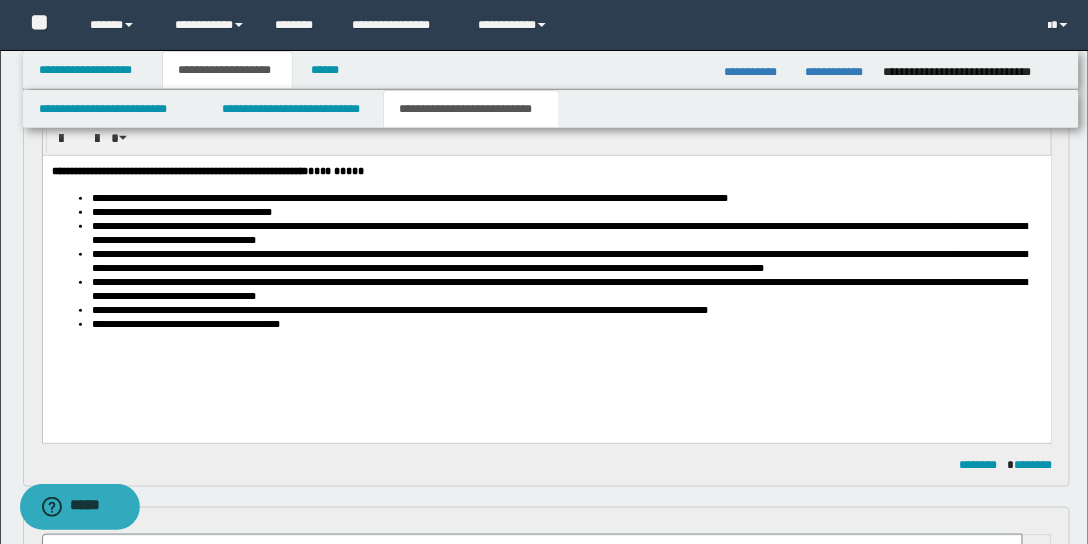 click on "**********" at bounding box center [546, 278] 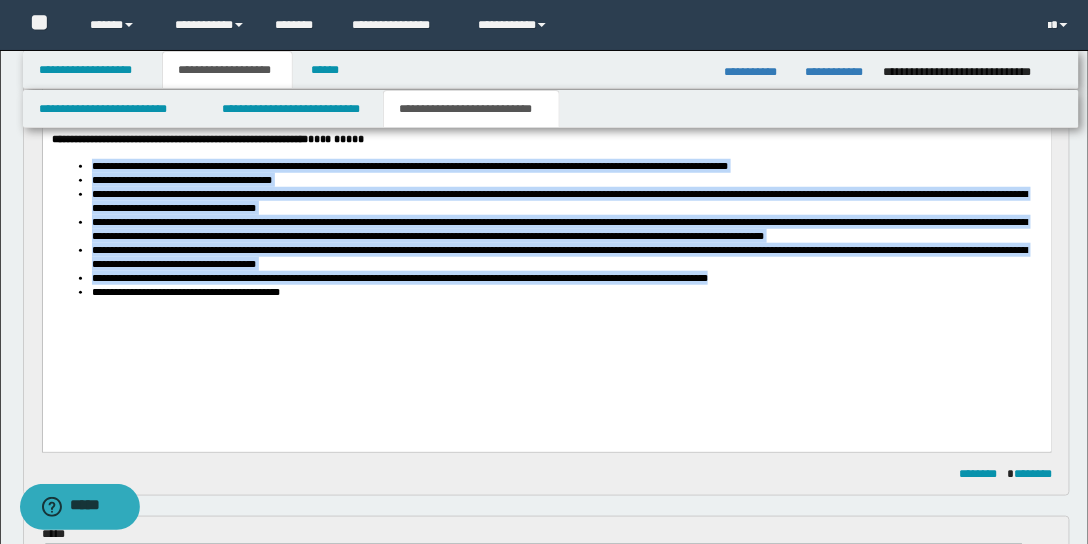 drag, startPoint x: 853, startPoint y: 308, endPoint x: 93, endPoint y: 168, distance: 772.7872 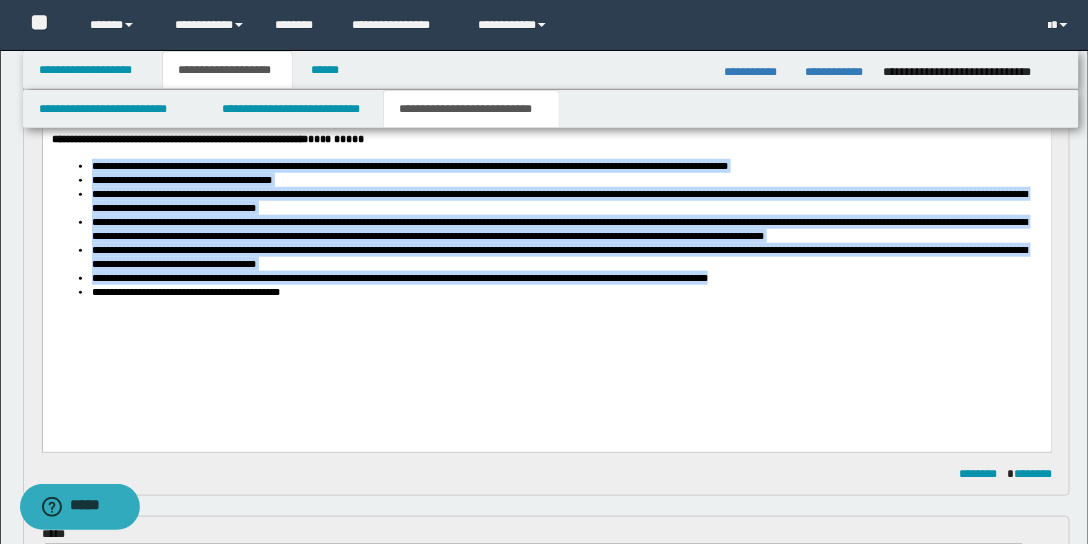 click on "**********" at bounding box center (546, 228) 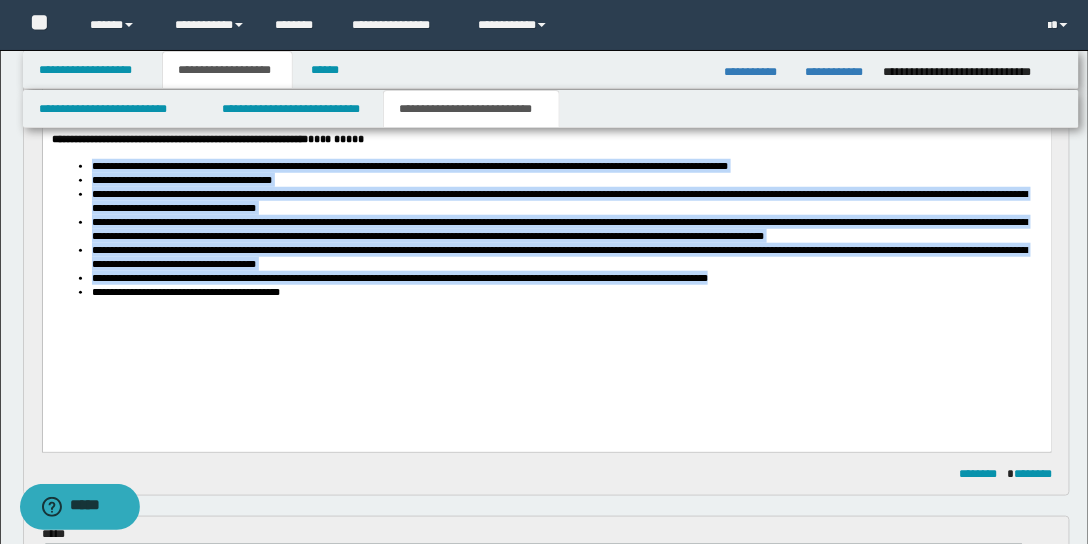 copy on "**********" 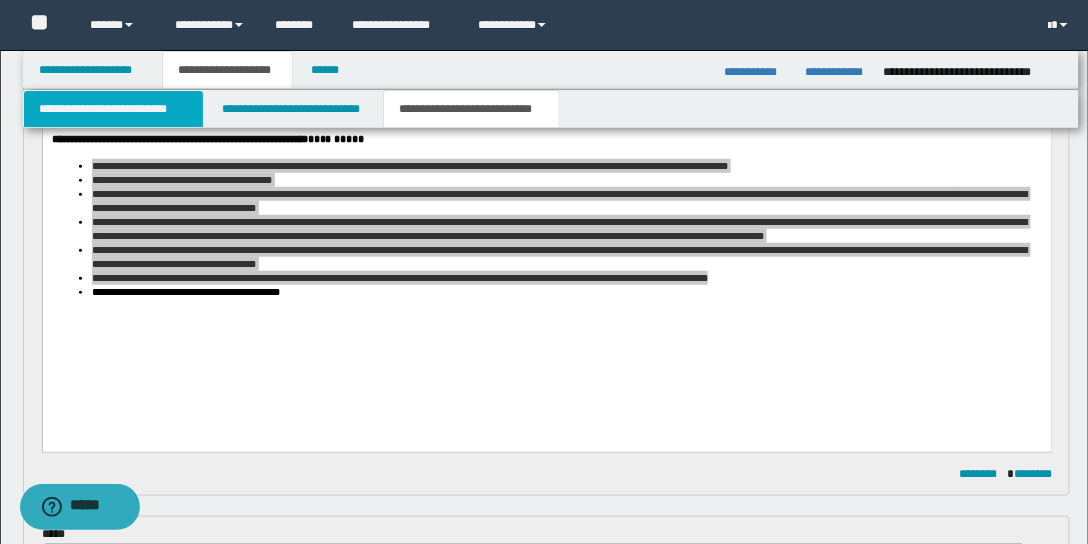 click on "**********" at bounding box center (114, 109) 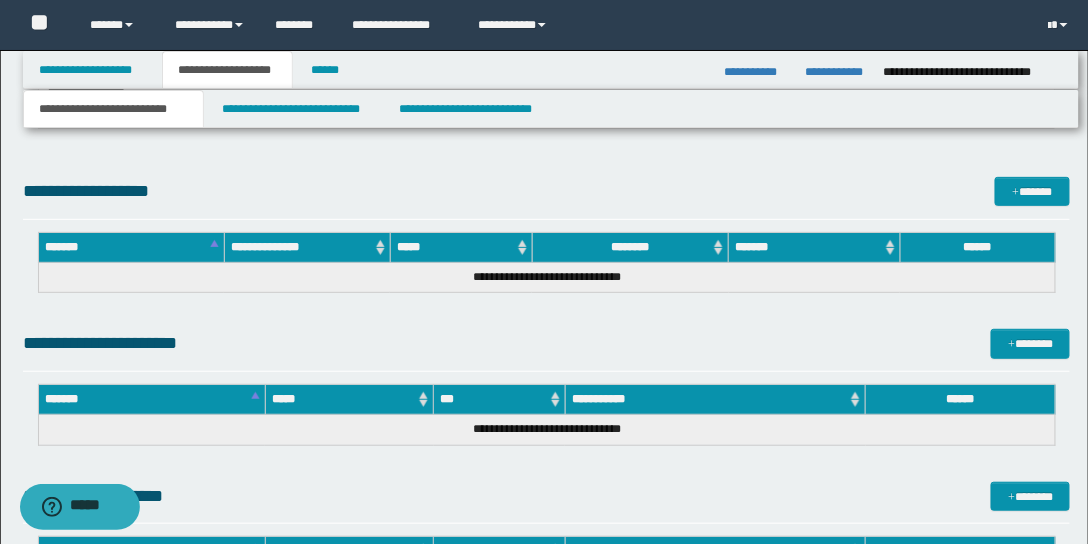 scroll, scrollTop: 1895, scrollLeft: 0, axis: vertical 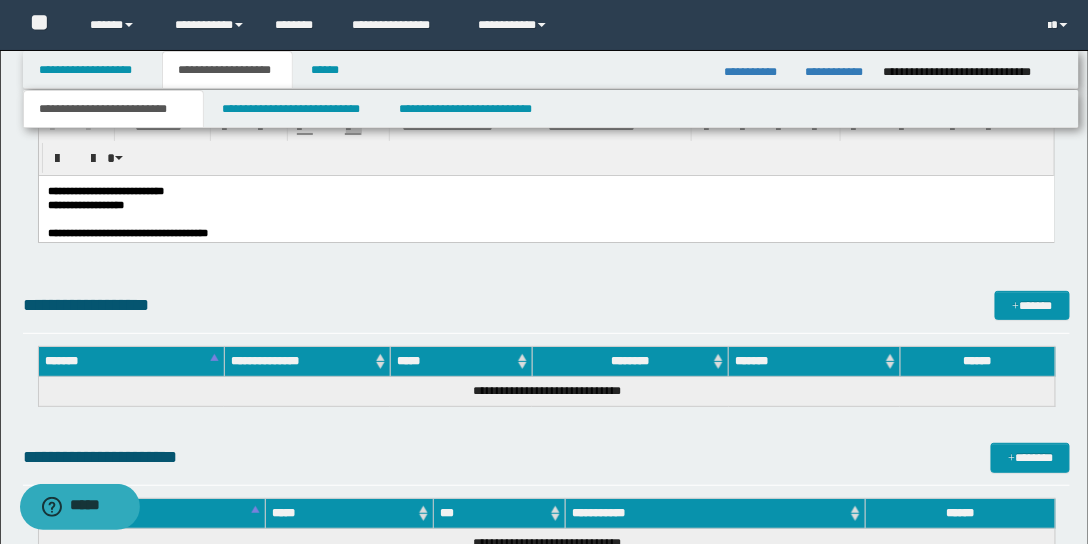 click on "**********" at bounding box center [546, 1223] 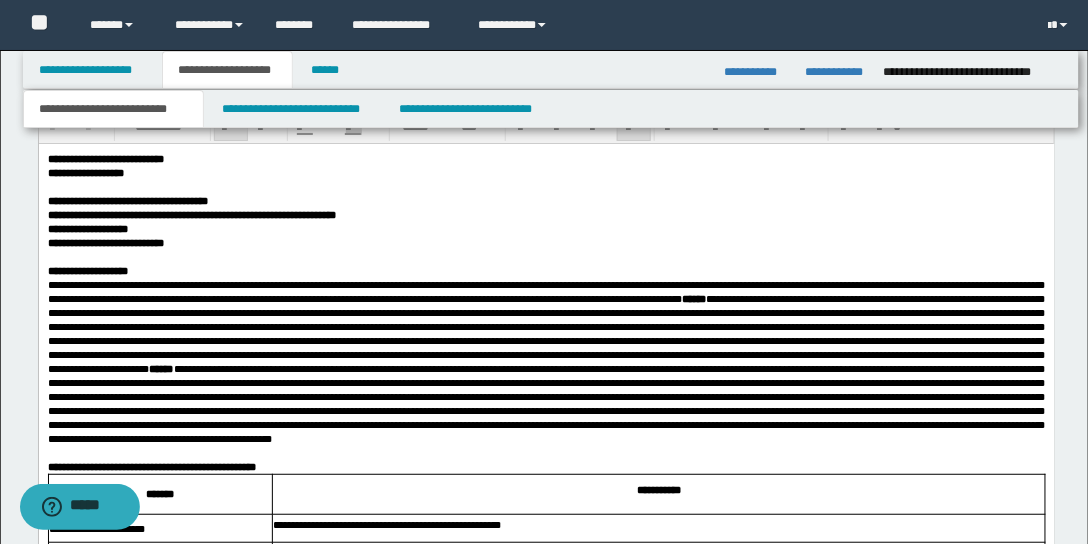 scroll, scrollTop: 1952, scrollLeft: 0, axis: vertical 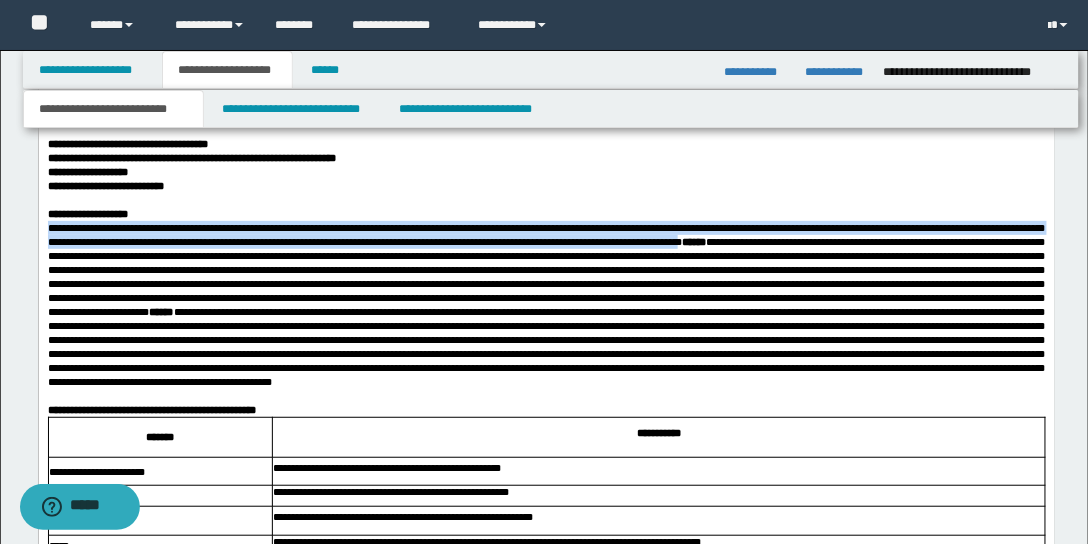 drag, startPoint x: 47, startPoint y: 240, endPoint x: 917, endPoint y: 272, distance: 870.5883 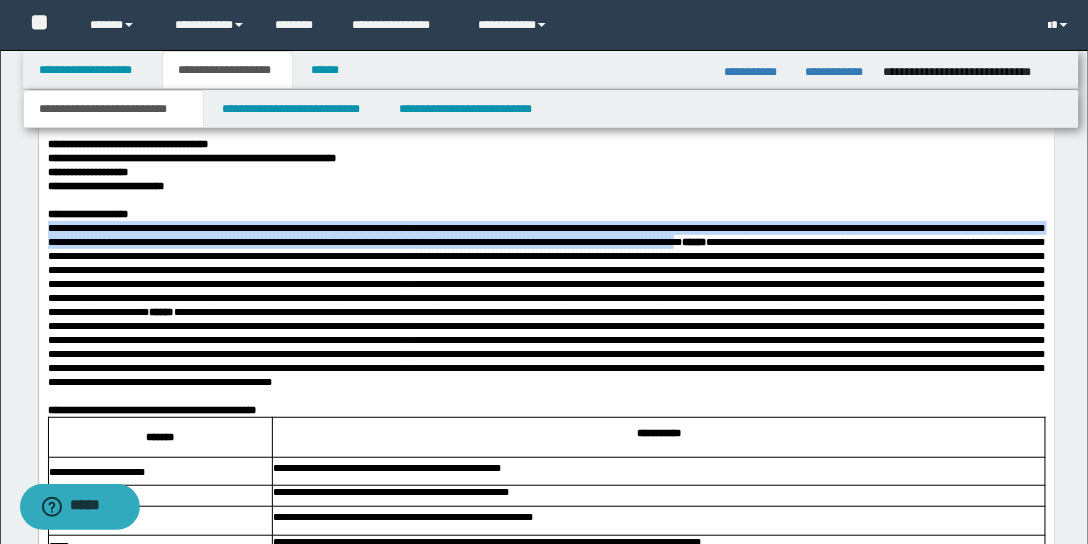 copy on "**********" 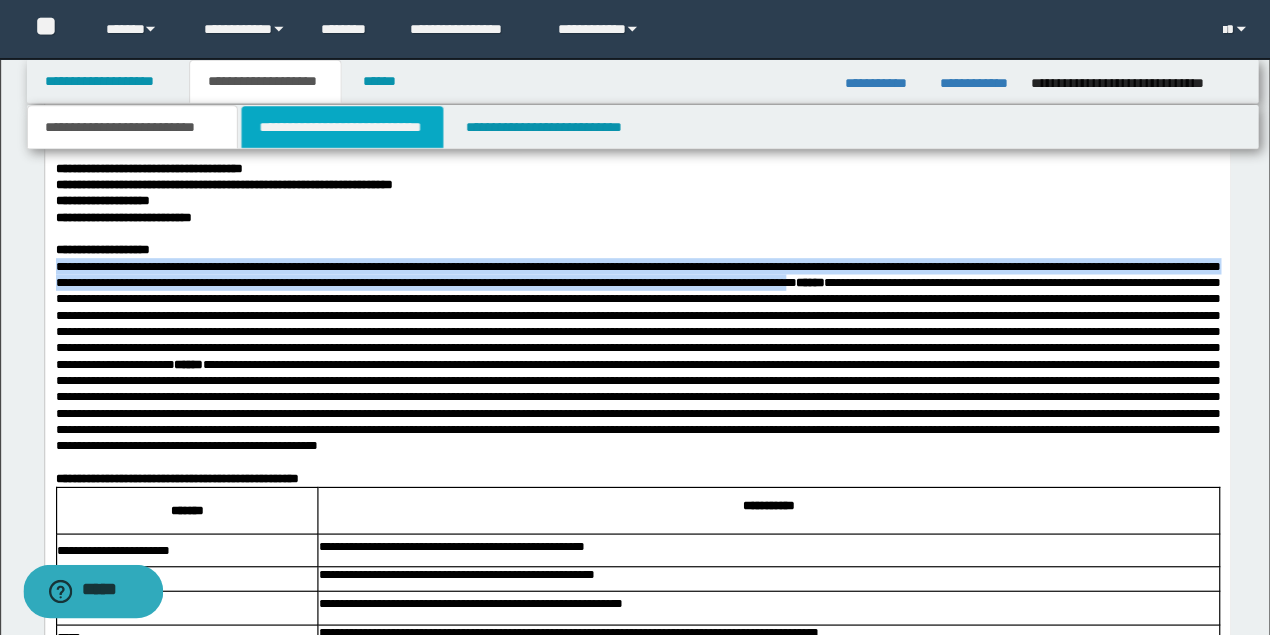 scroll, scrollTop: 1952, scrollLeft: 0, axis: vertical 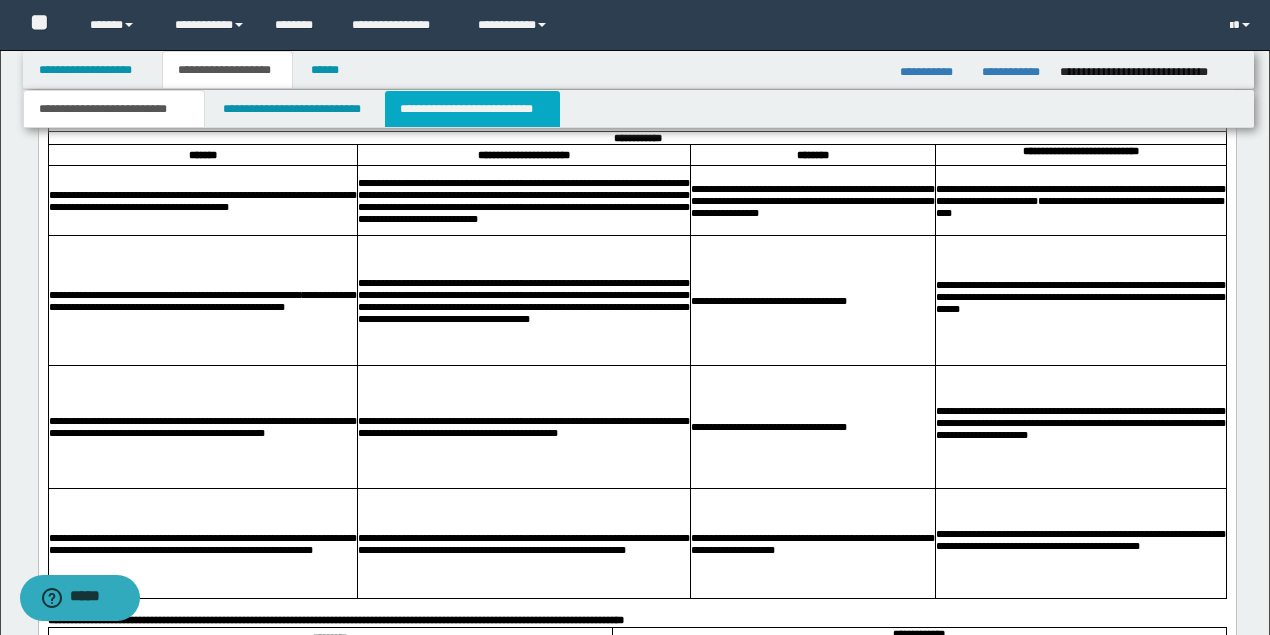 click on "**********" at bounding box center (472, 109) 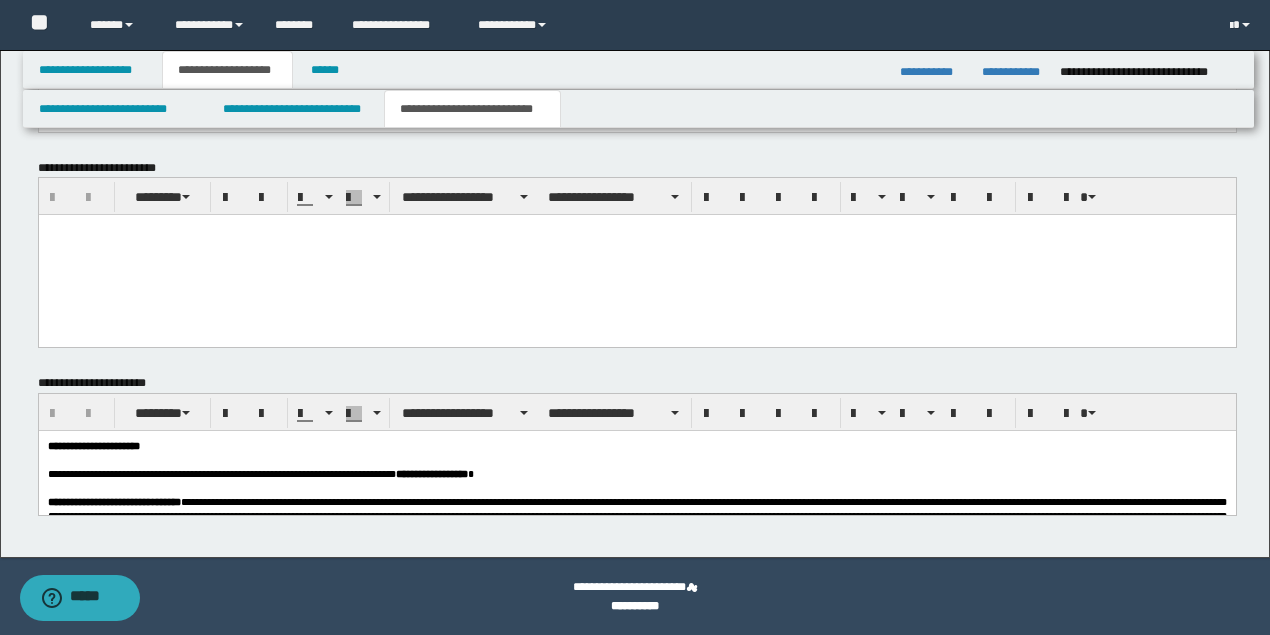 scroll, scrollTop: 1481, scrollLeft: 0, axis: vertical 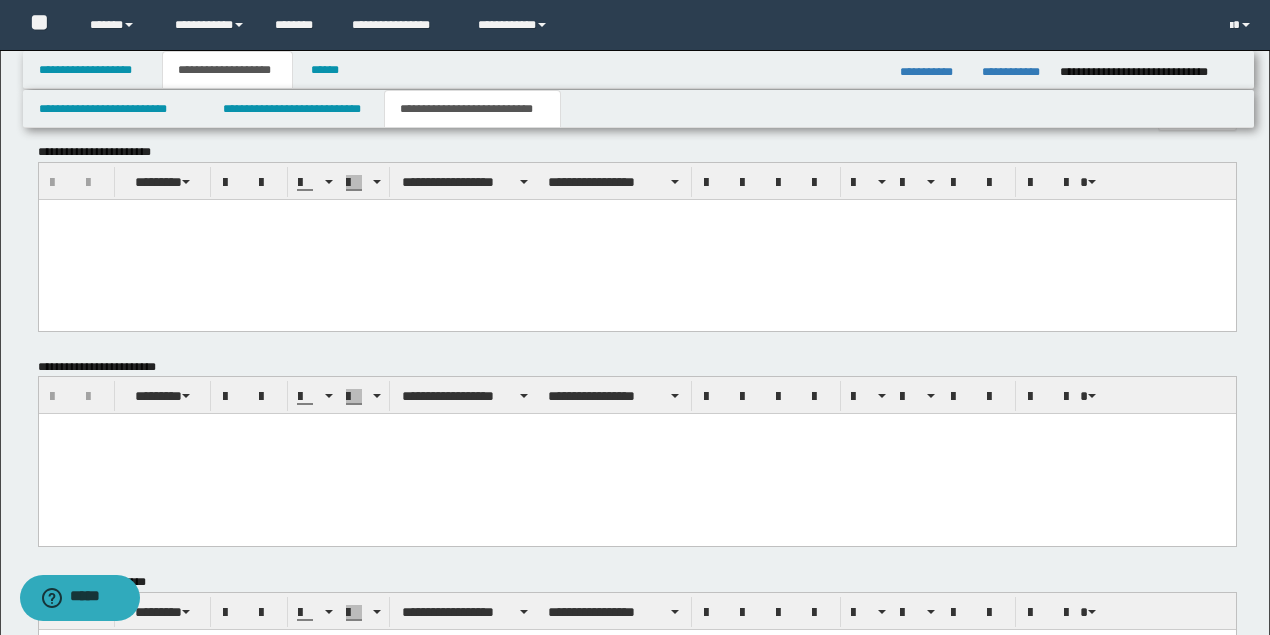 click at bounding box center [636, 240] 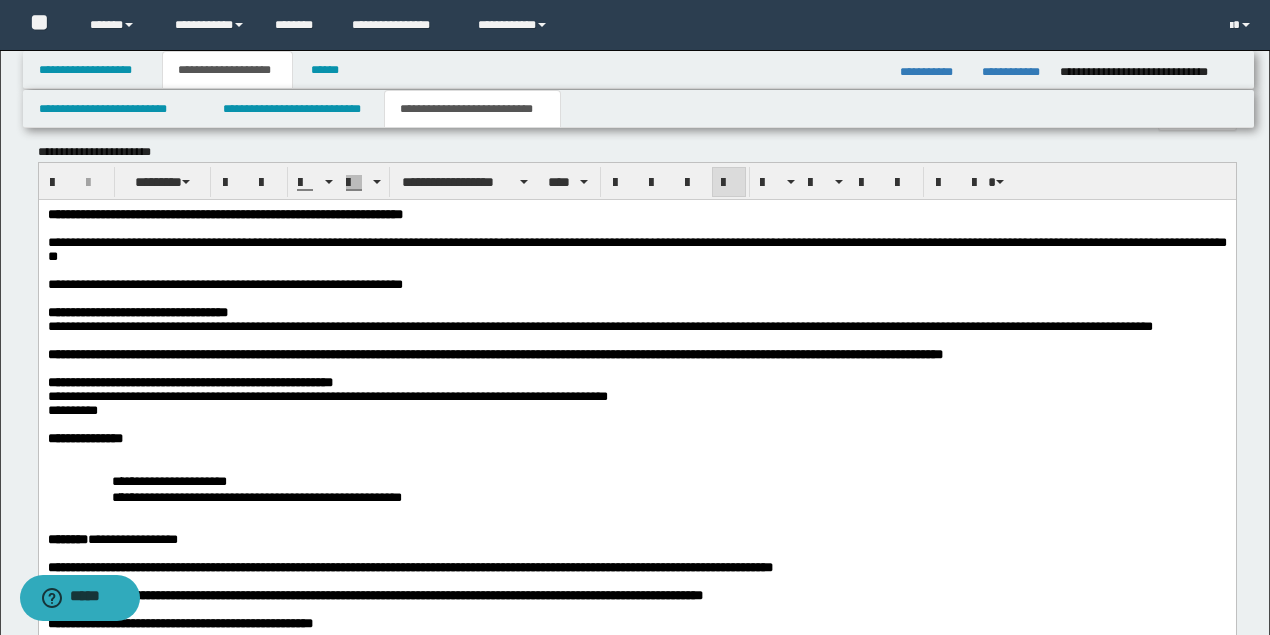click on "**********" at bounding box center (137, 284) 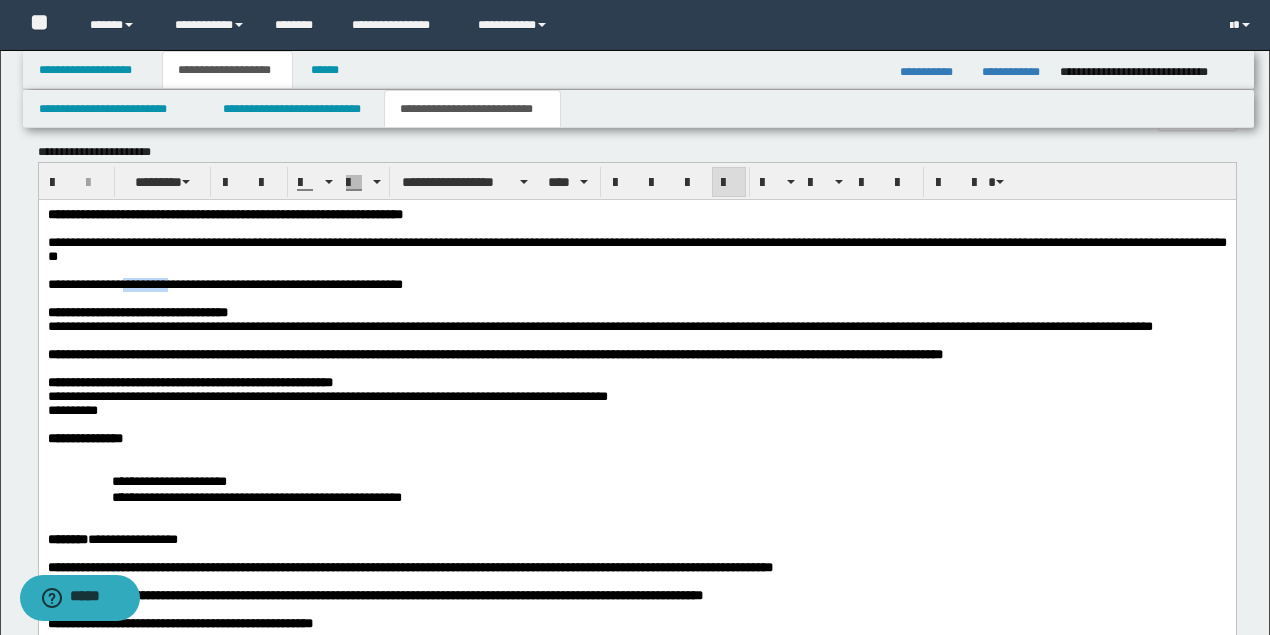 click on "**********" at bounding box center [137, 284] 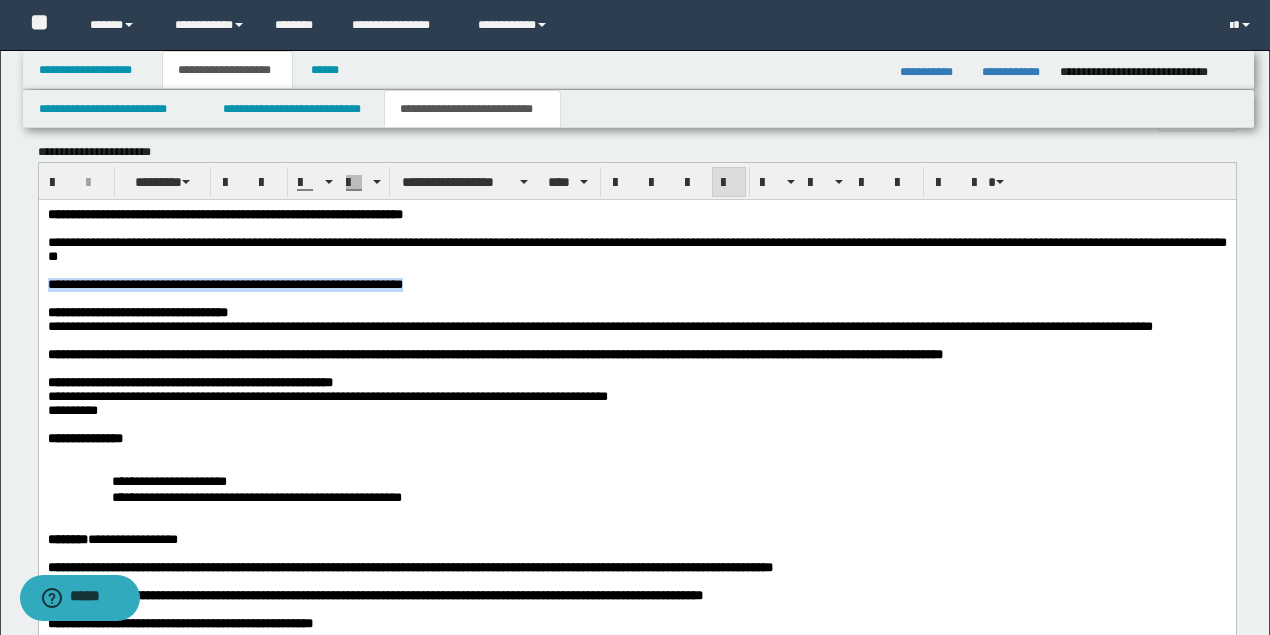 click on "**********" at bounding box center [137, 284] 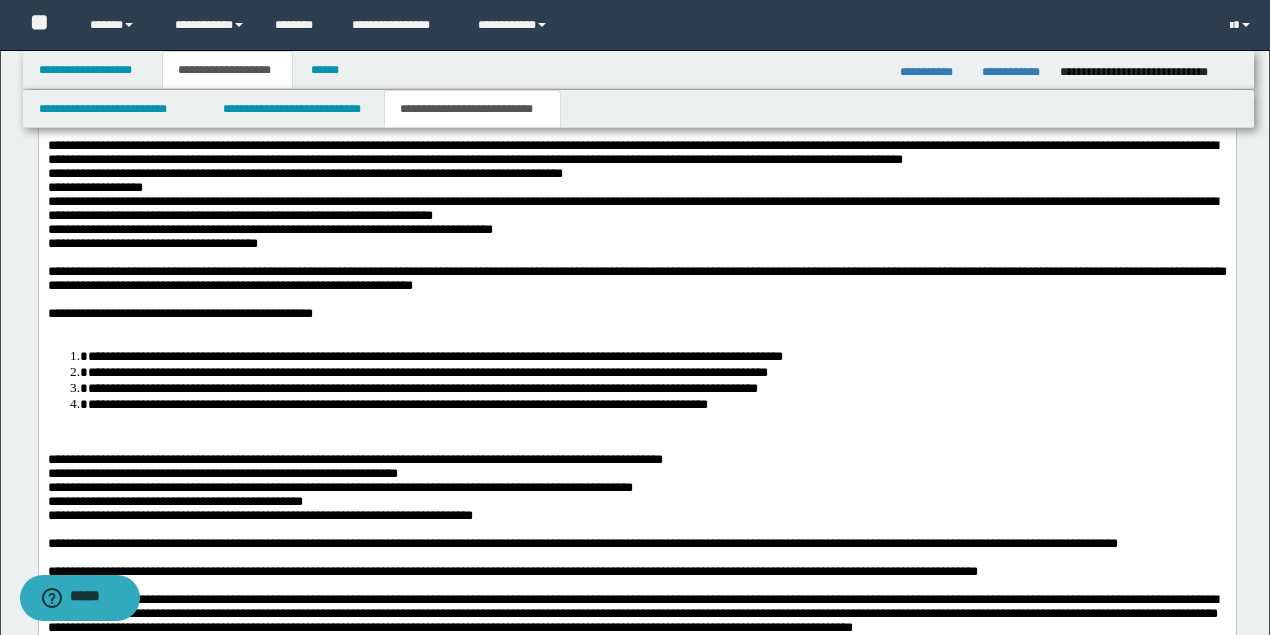 scroll, scrollTop: 2348, scrollLeft: 0, axis: vertical 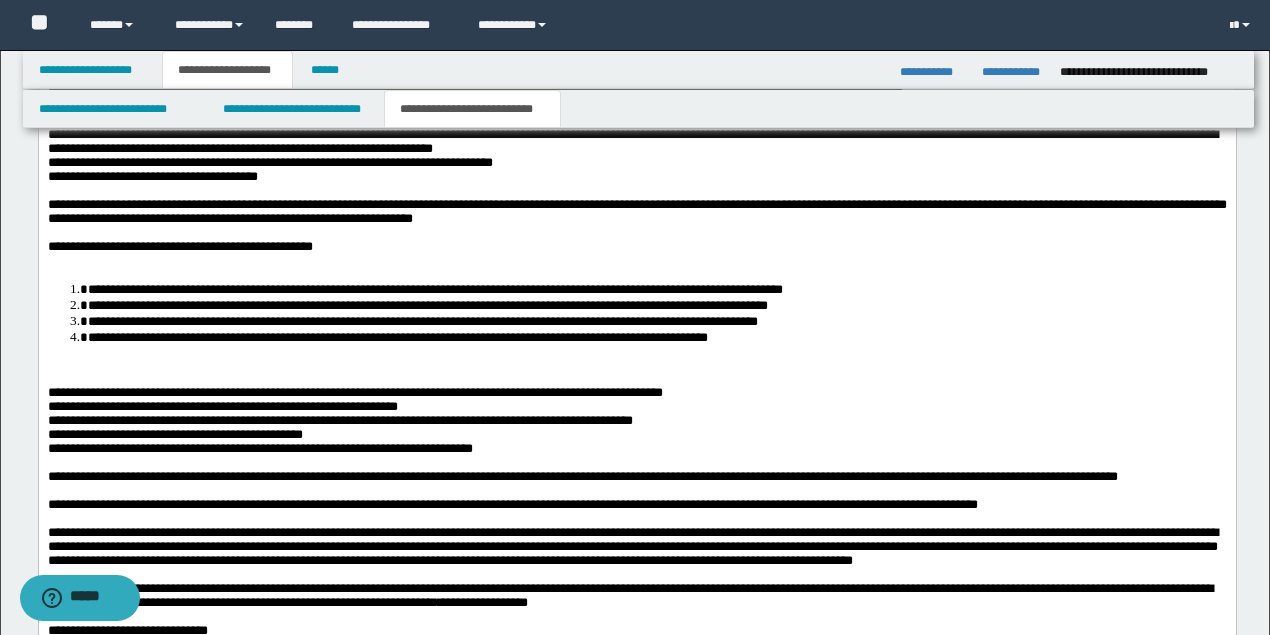 click on "**********" at bounding box center [636, 248] 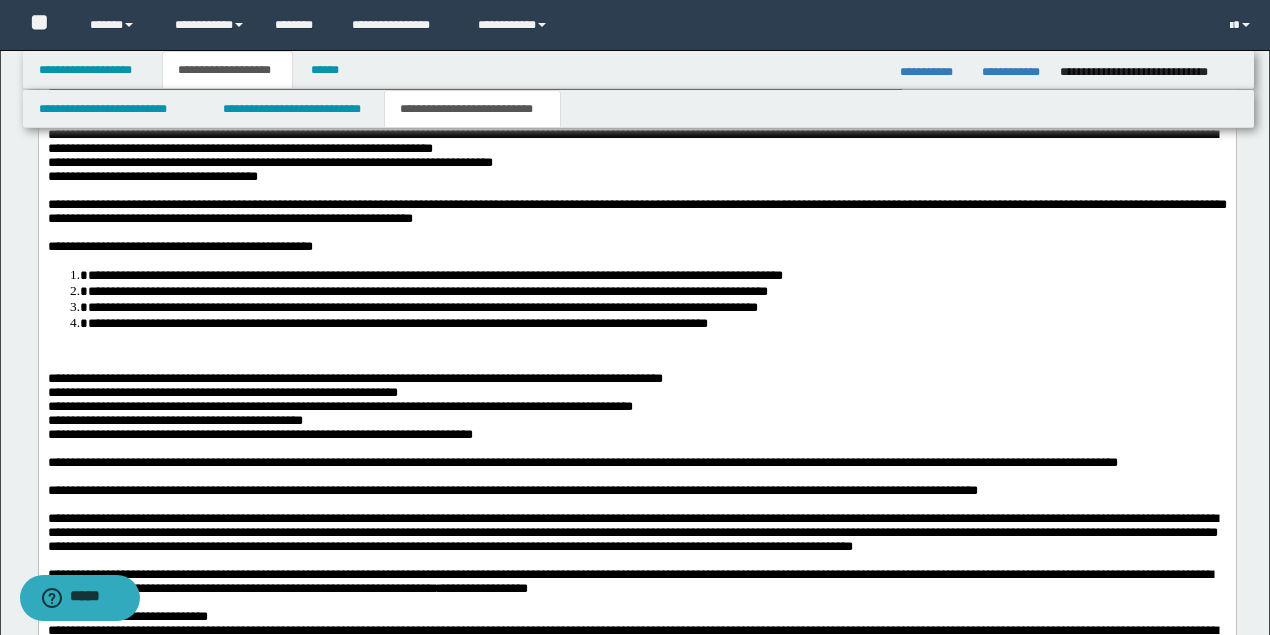 click at bounding box center (636, 352) 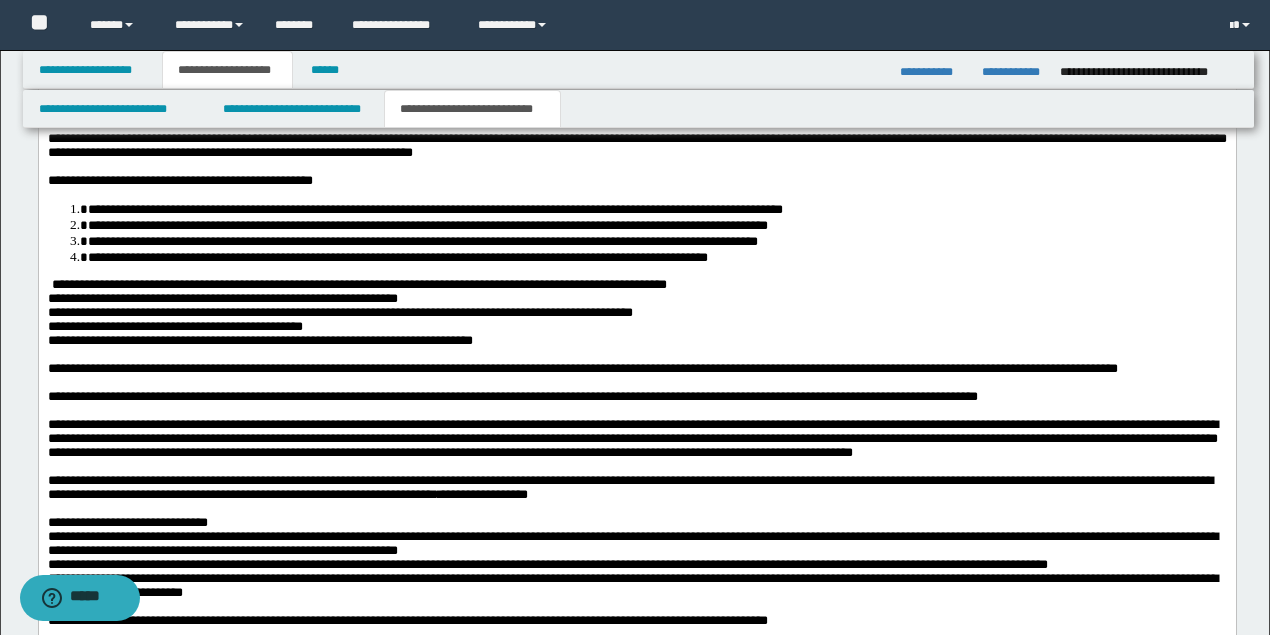 scroll, scrollTop: 2548, scrollLeft: 0, axis: vertical 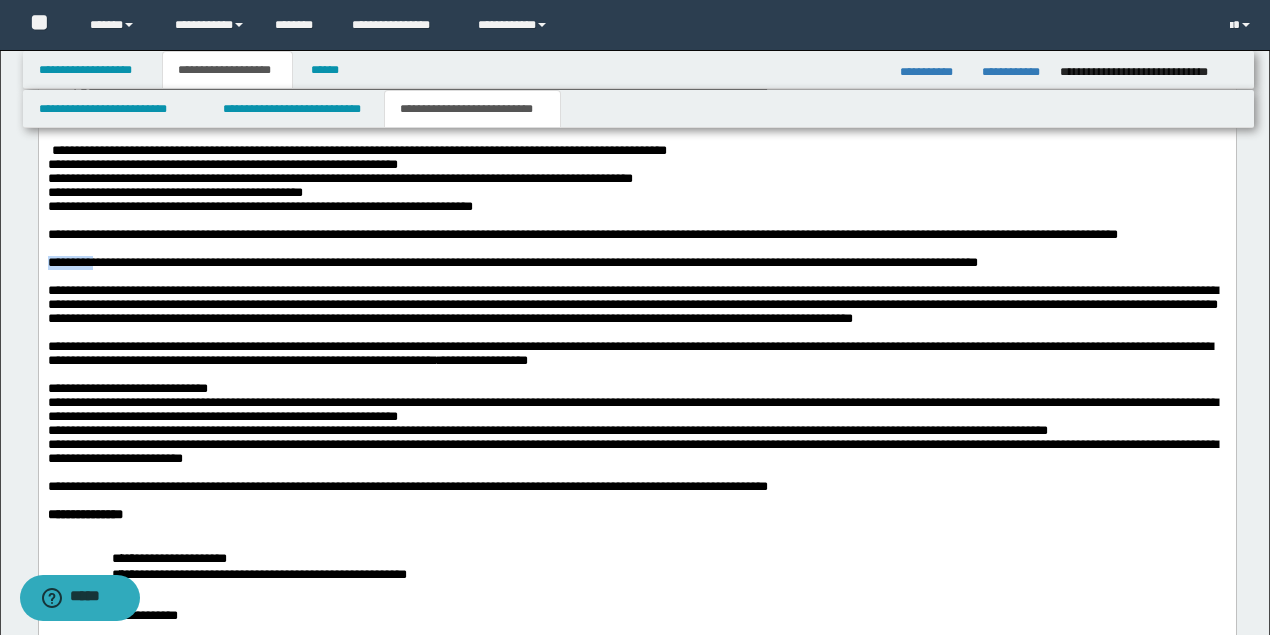 drag, startPoint x: 120, startPoint y: 367, endPoint x: -7, endPoint y: 361, distance: 127.141655 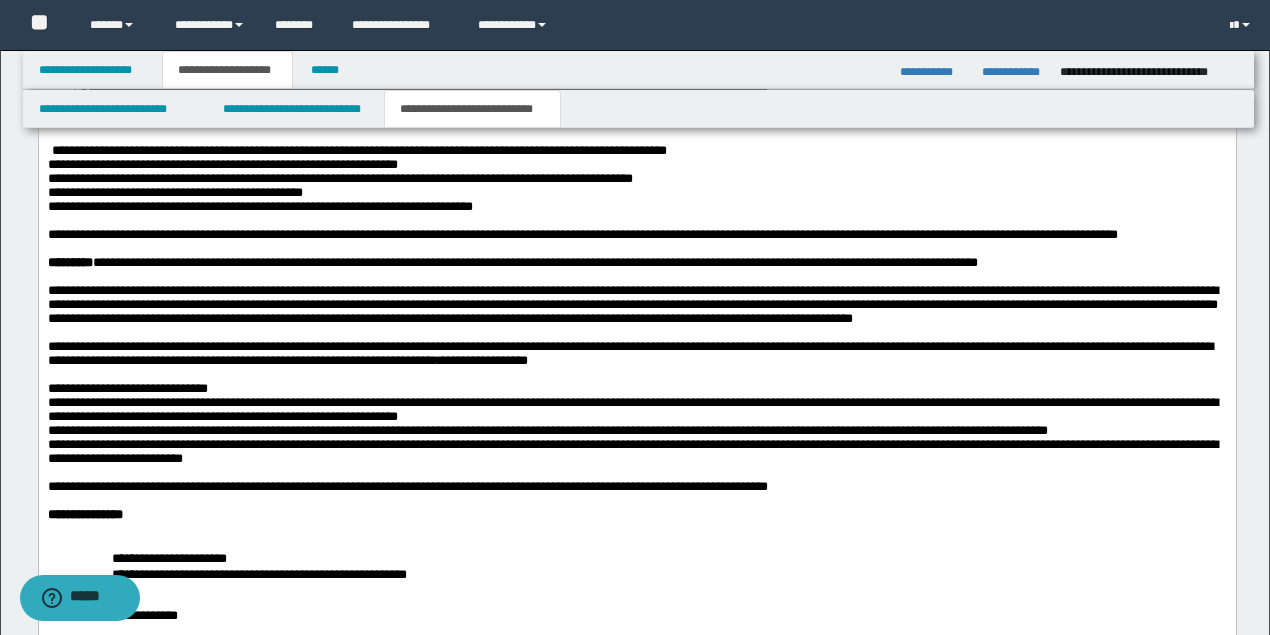 click on "**********" at bounding box center [339, 179] 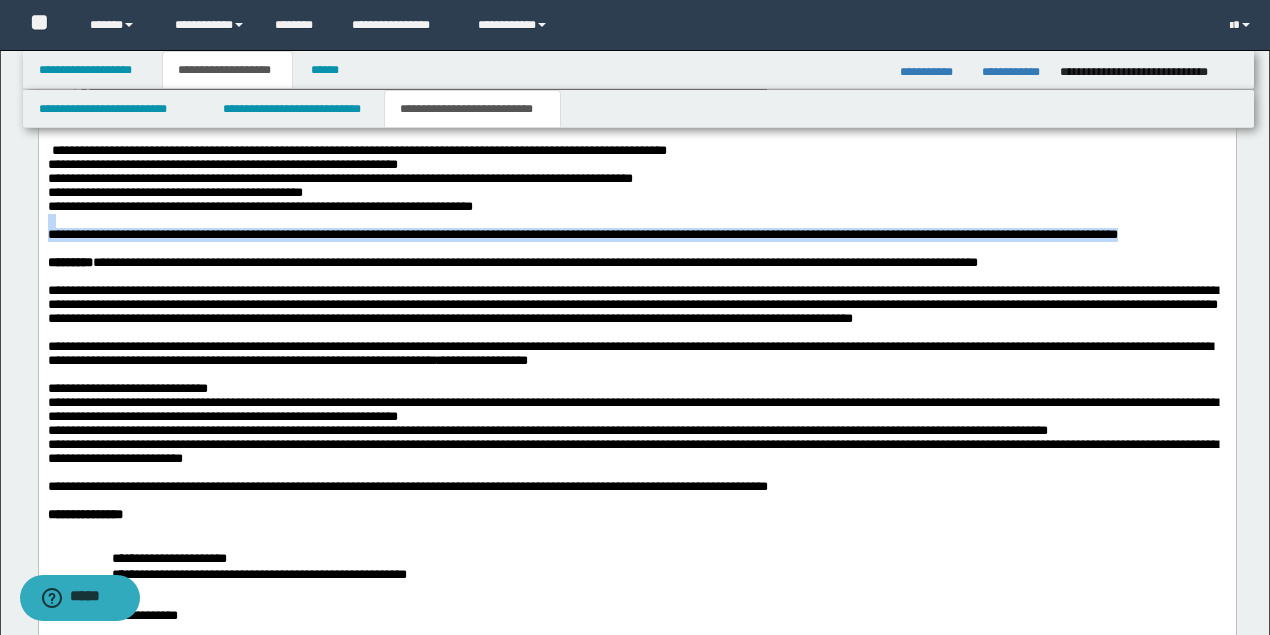 drag, startPoint x: 1172, startPoint y: 331, endPoint x: 25, endPoint y: 325, distance: 1147.0157 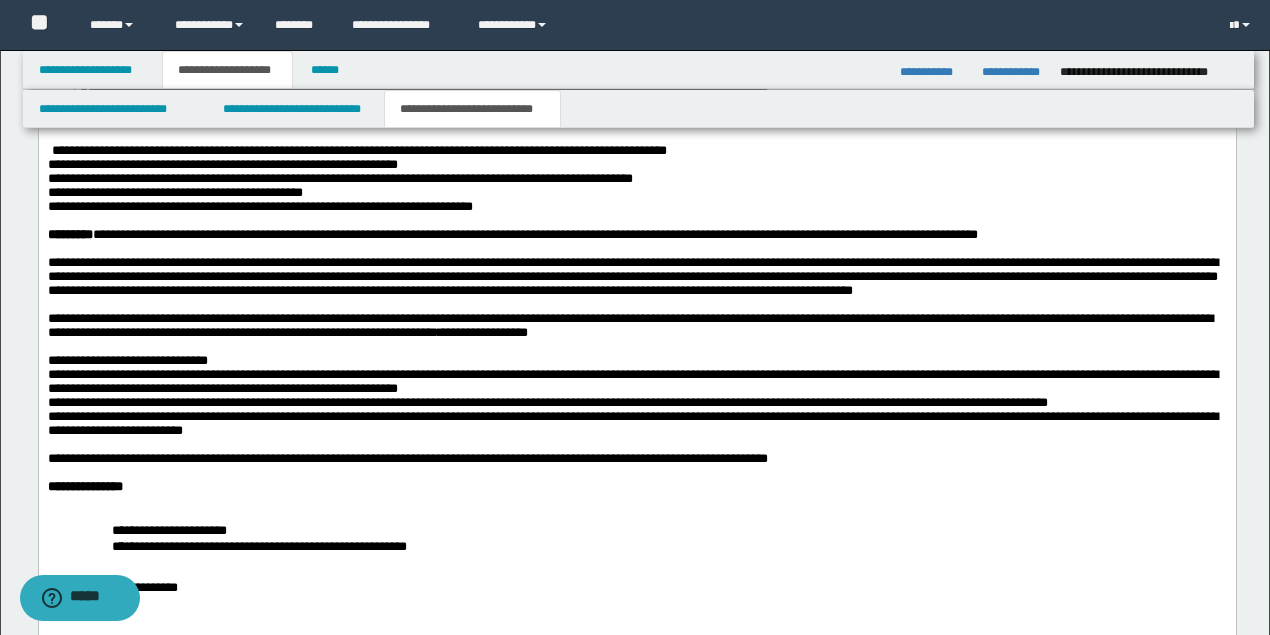 scroll, scrollTop: 2614, scrollLeft: 0, axis: vertical 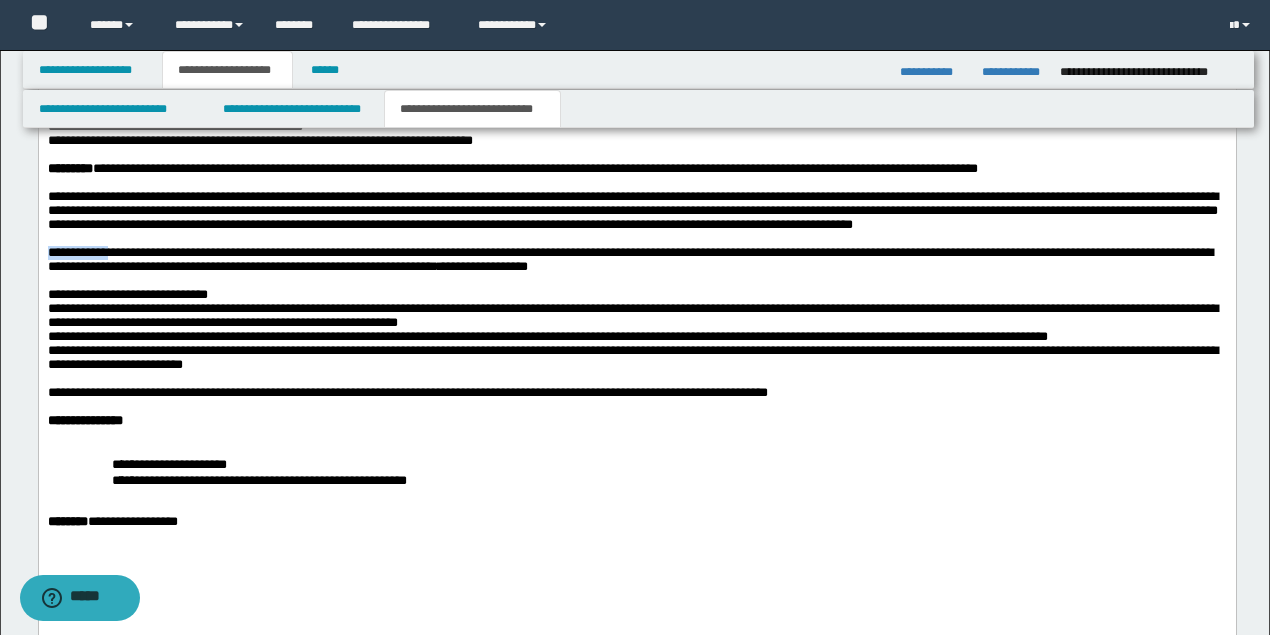drag, startPoint x: 113, startPoint y: 362, endPoint x: 62, endPoint y: -574, distance: 937.38837 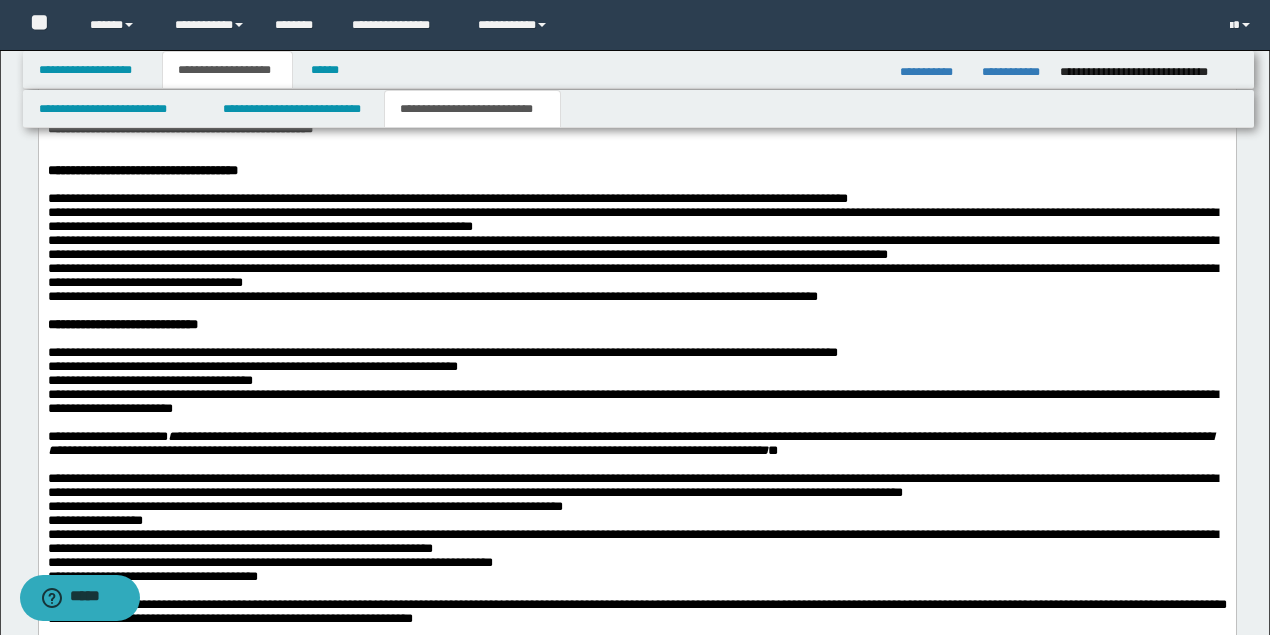 scroll, scrollTop: 1881, scrollLeft: 0, axis: vertical 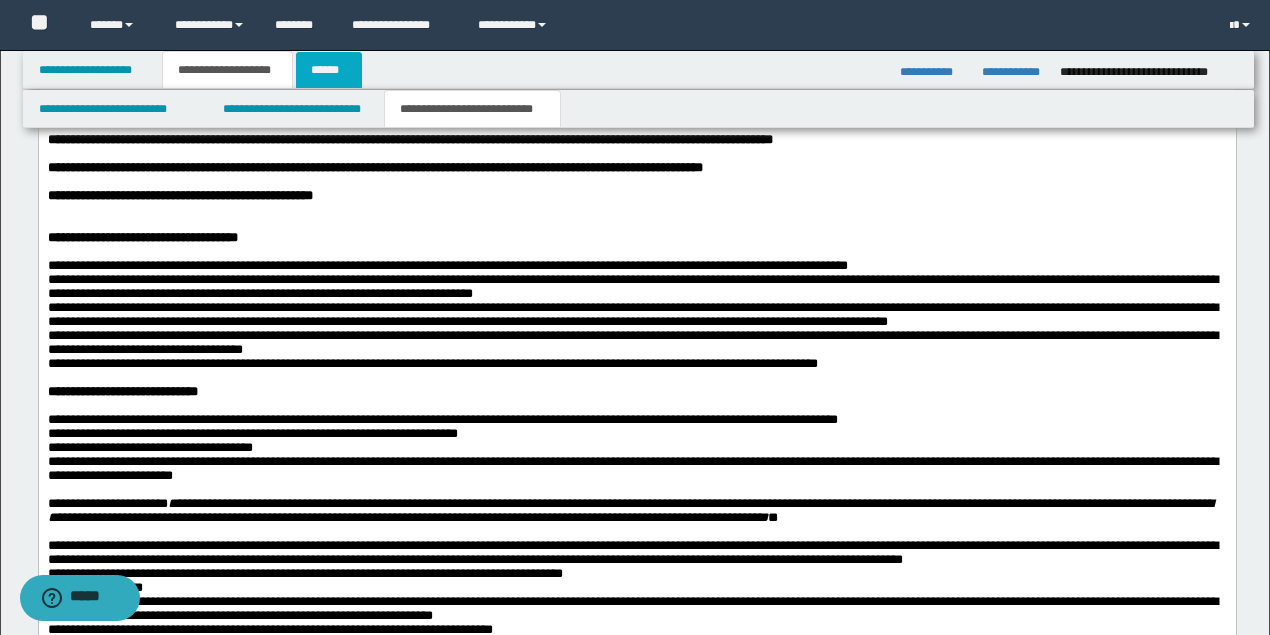 click on "******" at bounding box center [329, 70] 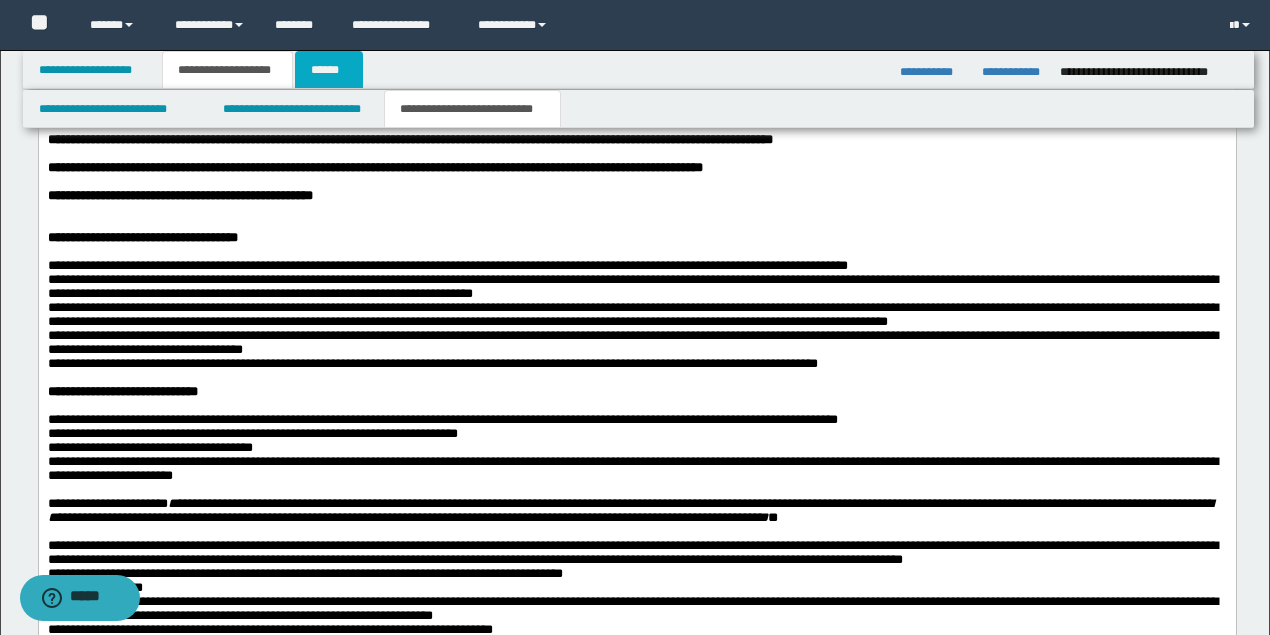 scroll, scrollTop: 0, scrollLeft: 0, axis: both 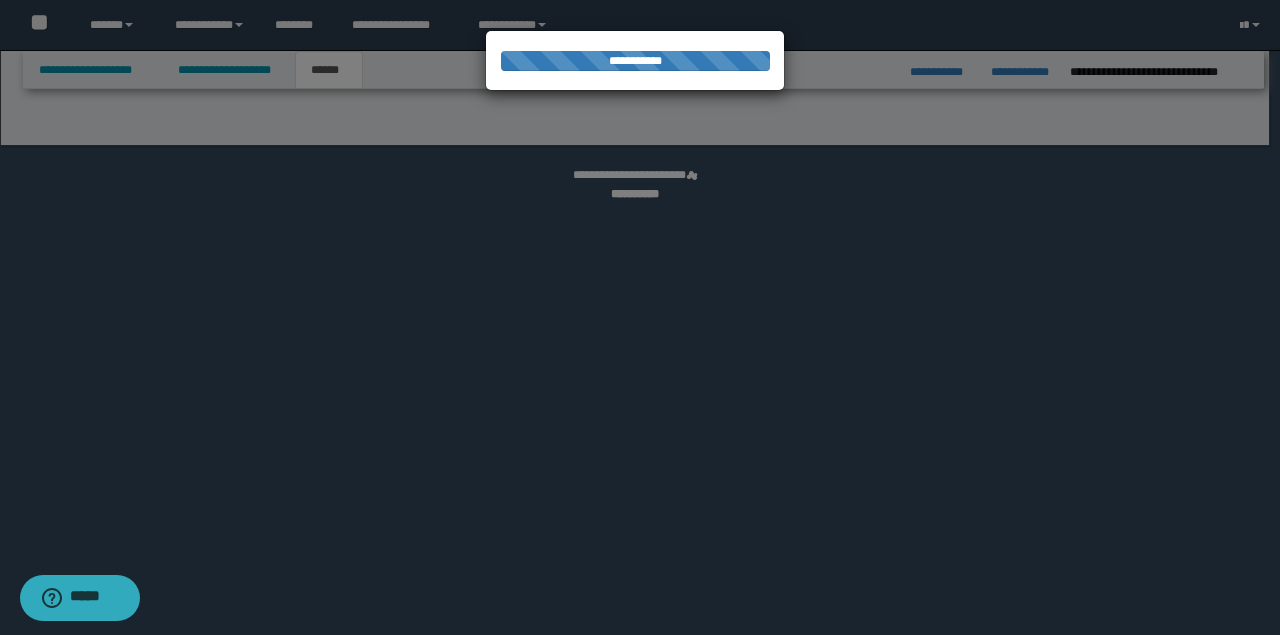 select on "*" 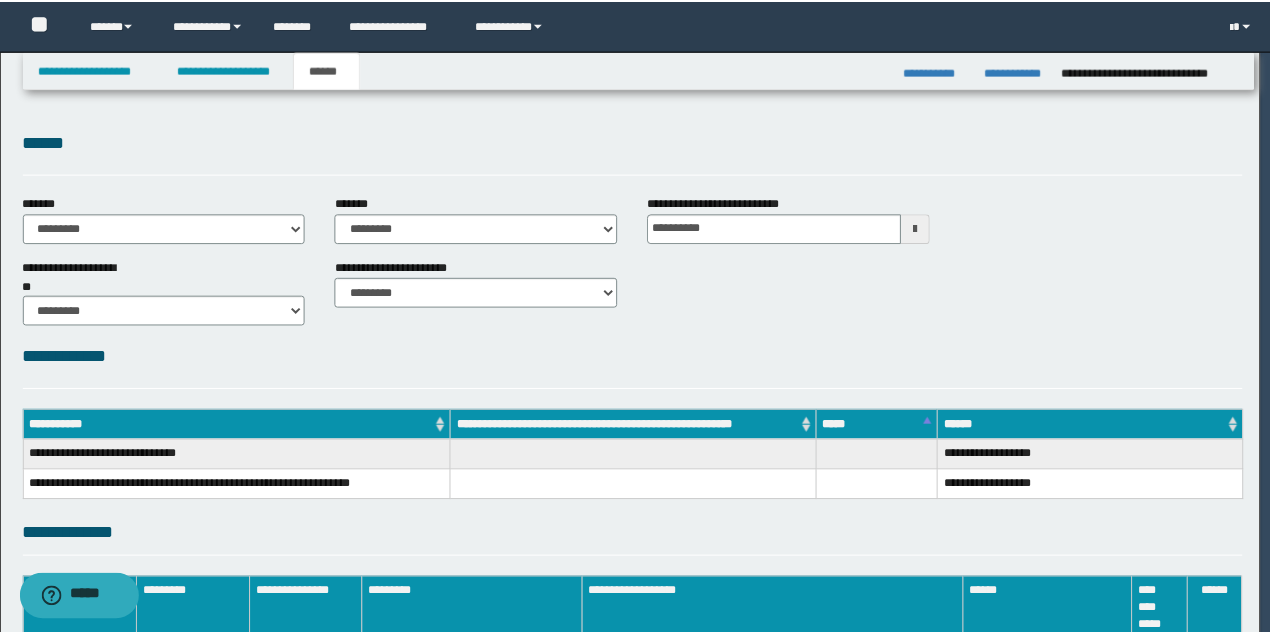 scroll, scrollTop: 0, scrollLeft: 0, axis: both 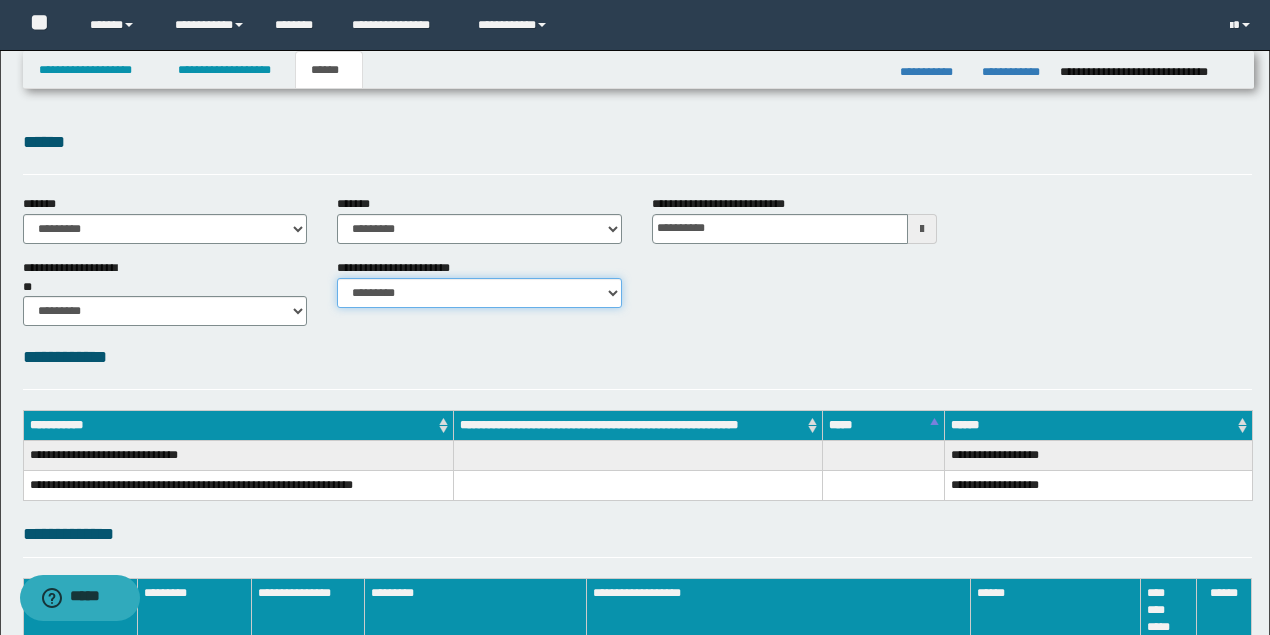 click on "*********
*********
*********" at bounding box center [479, 293] 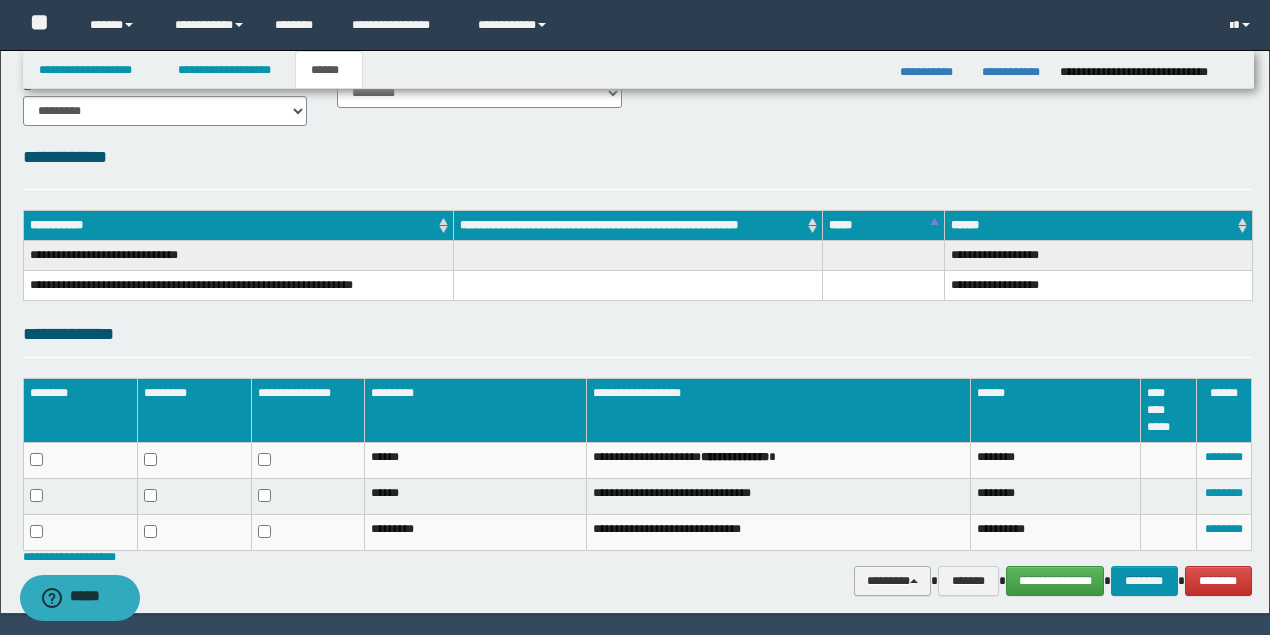 click on "********" at bounding box center [893, 580] 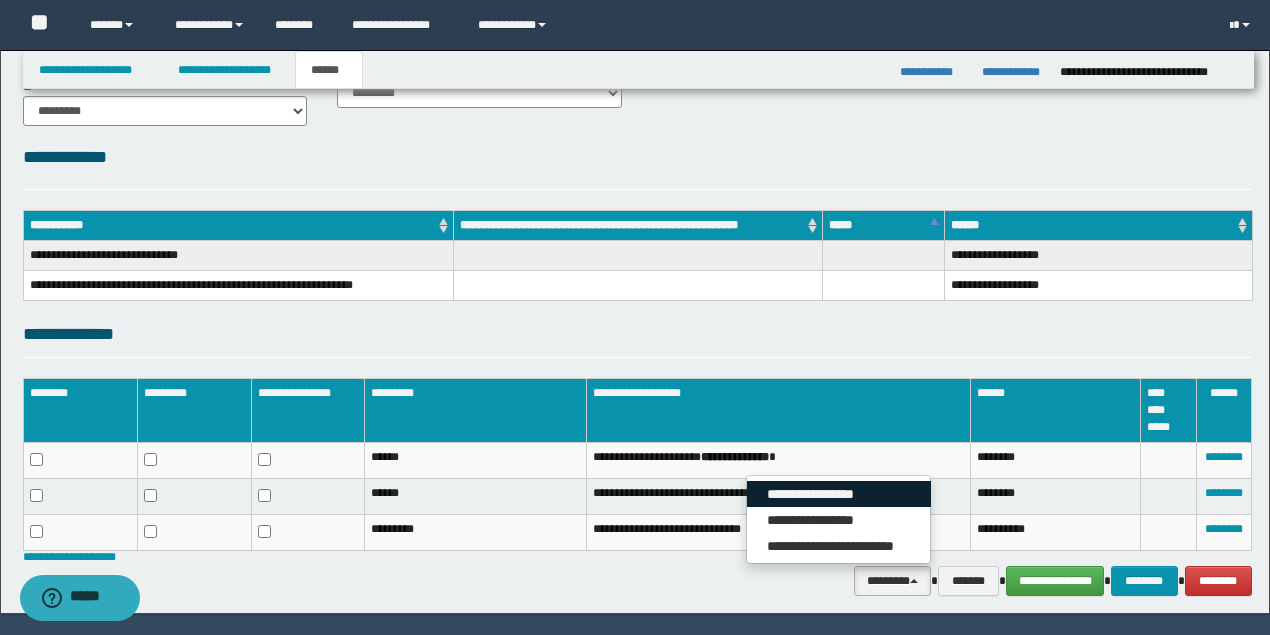 click on "**********" at bounding box center [839, 494] 